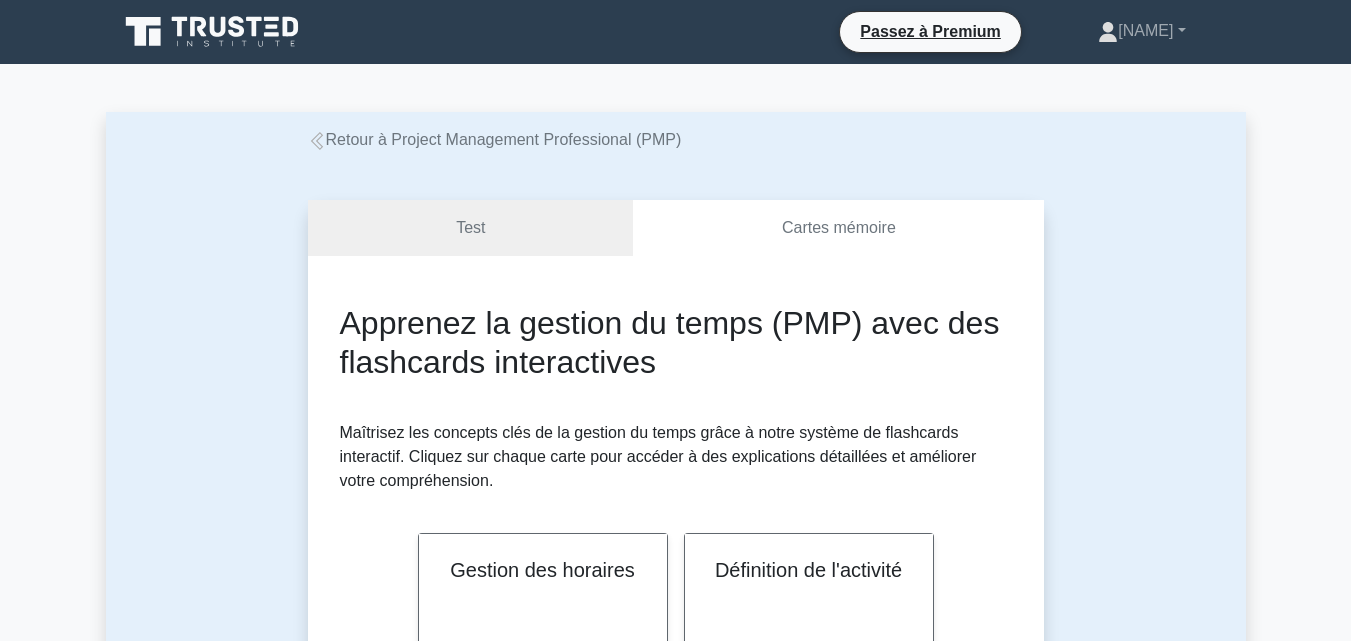 scroll, scrollTop: 2593, scrollLeft: 0, axis: vertical 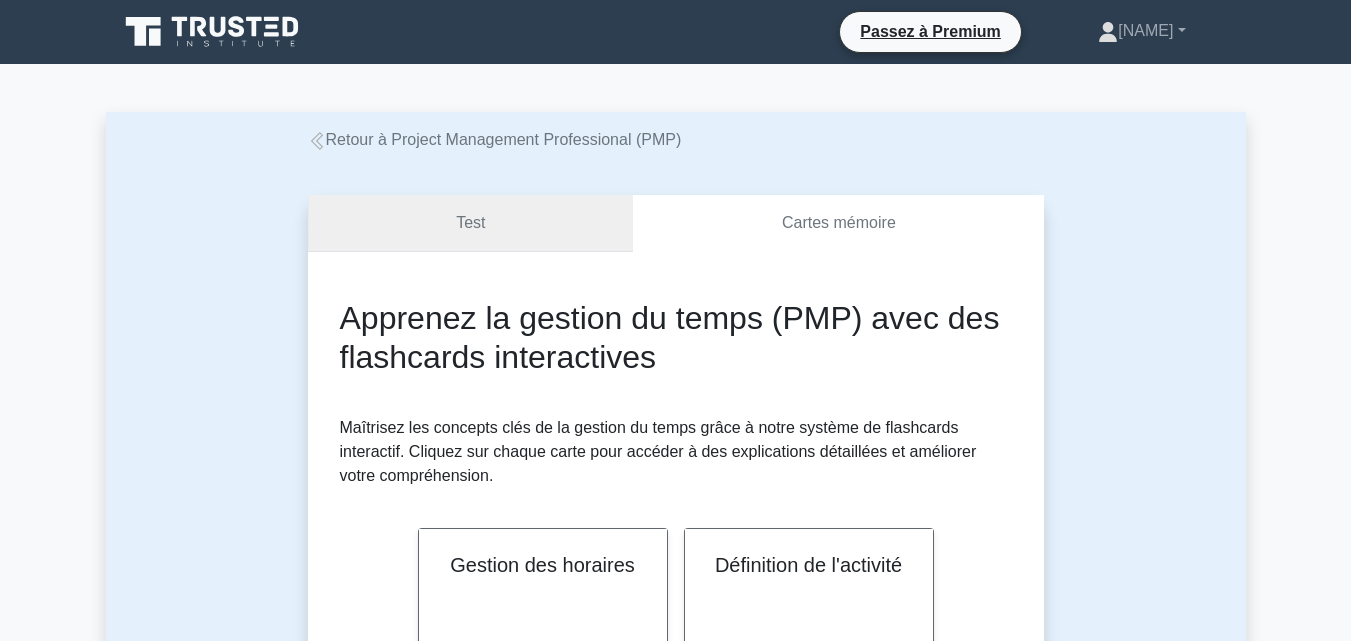 click on "Test" at bounding box center (471, 223) 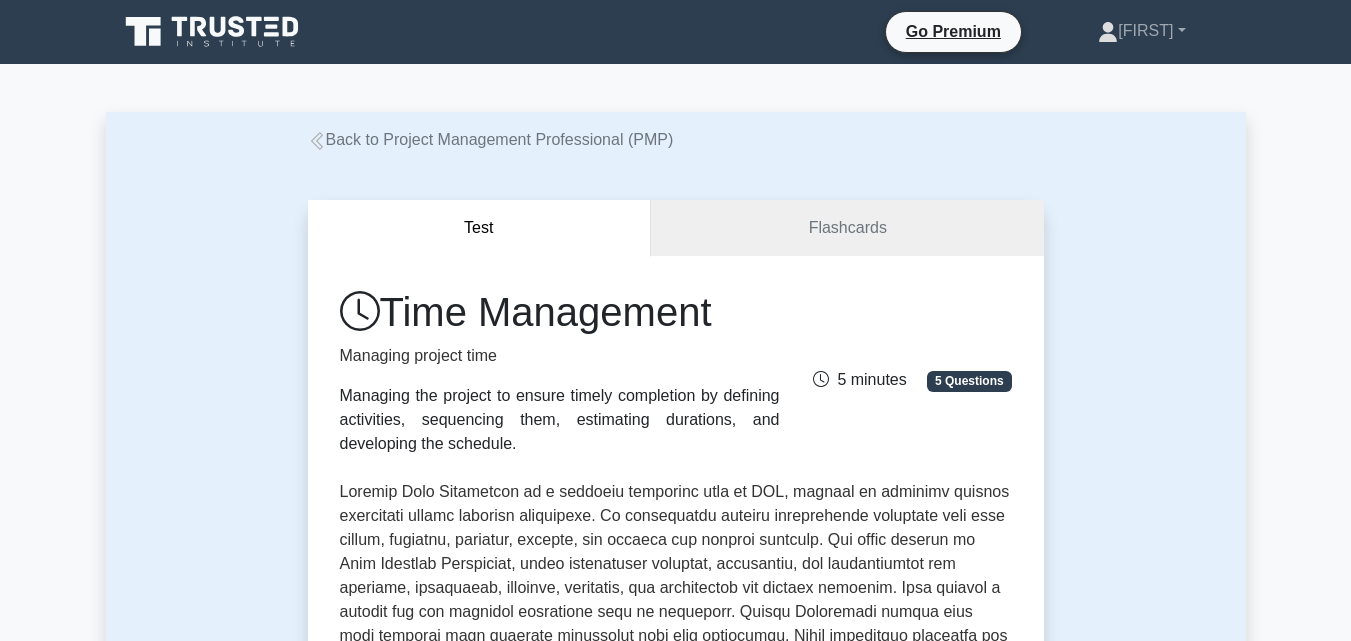 scroll, scrollTop: 0, scrollLeft: 0, axis: both 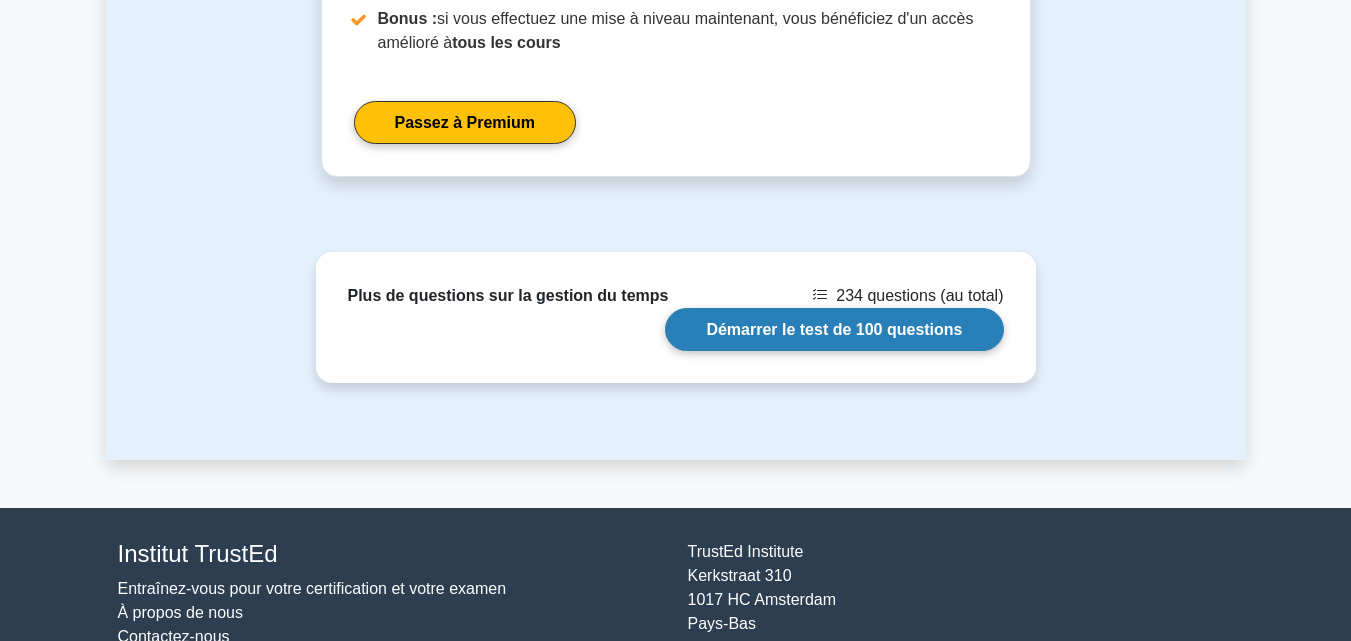 click on "Démarrer le test de 100 questions" at bounding box center [834, 329] 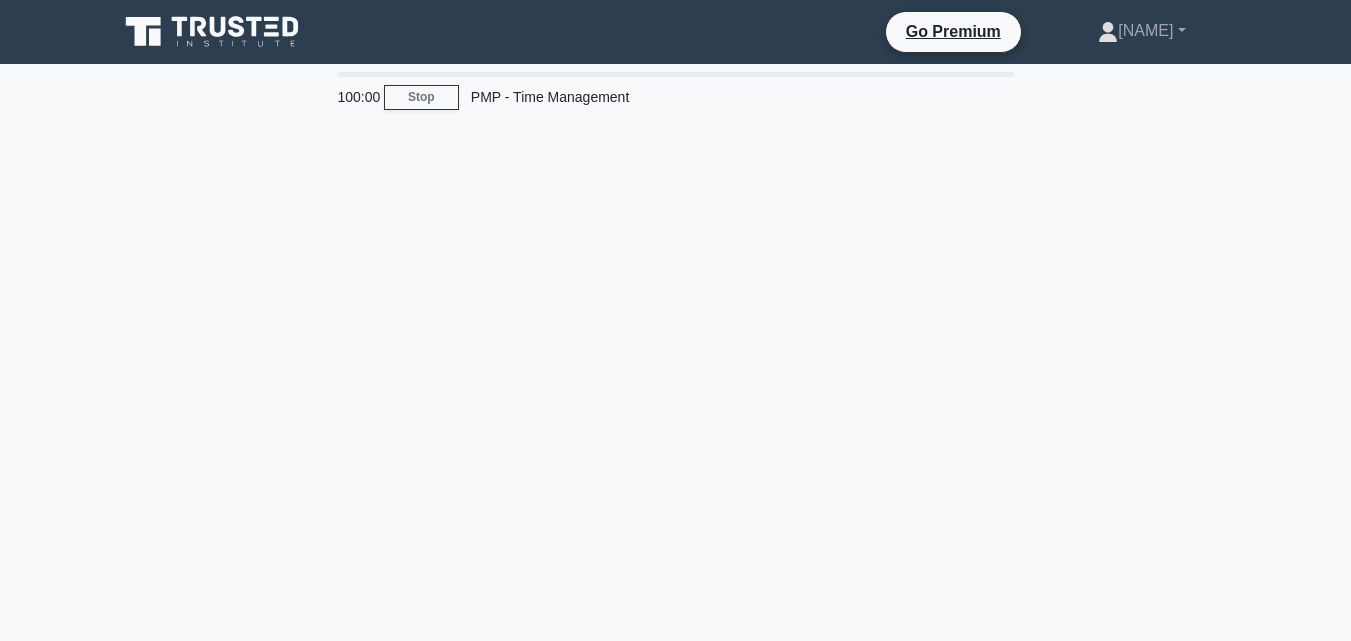 scroll, scrollTop: 0, scrollLeft: 0, axis: both 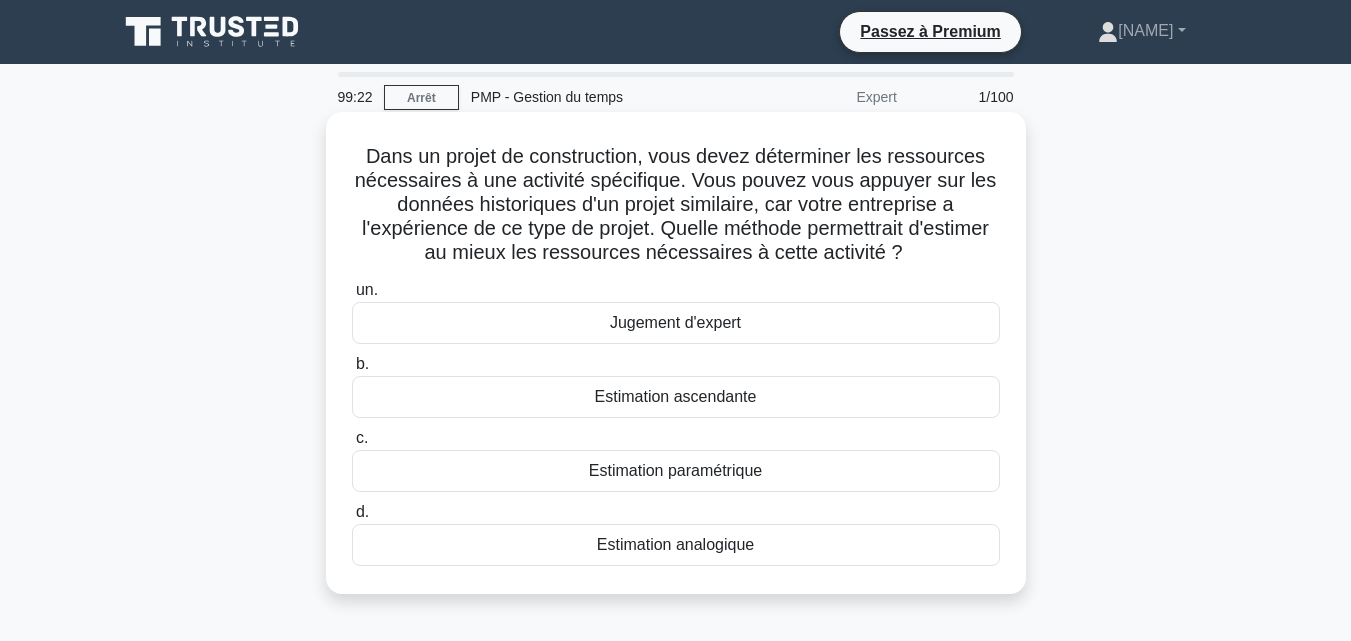 click on "Estimation analogique" at bounding box center (675, 544) 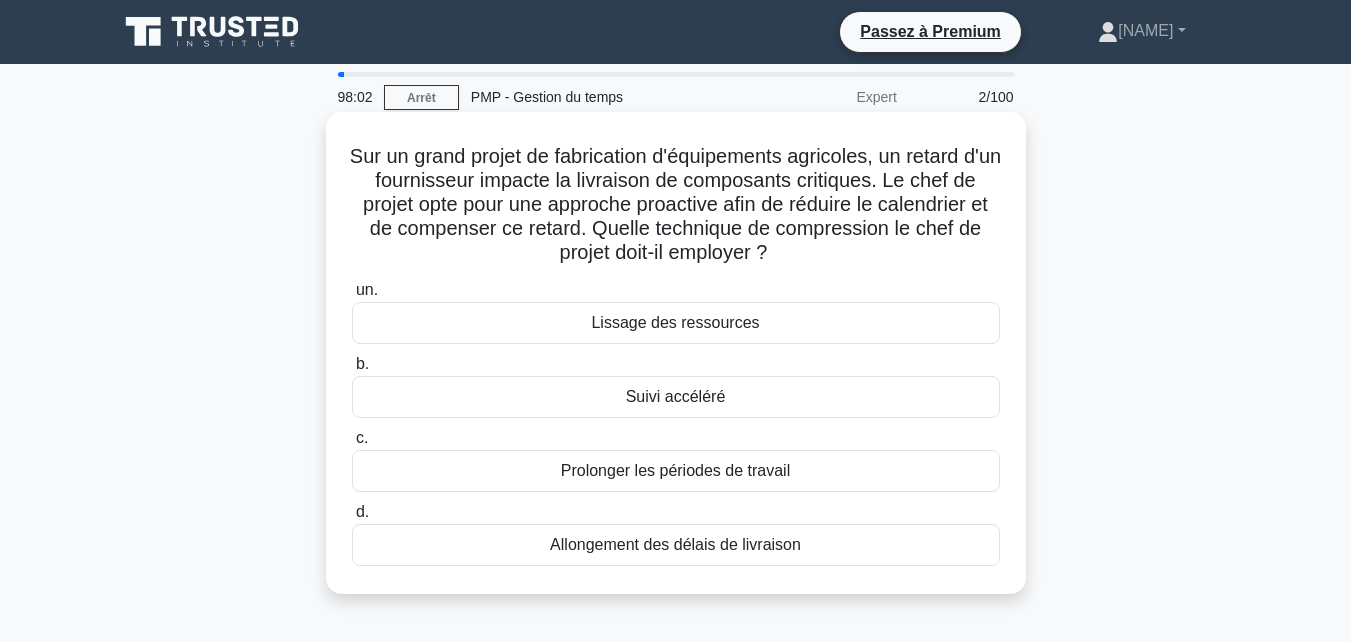 click on "Lissage des ressources" at bounding box center [675, 322] 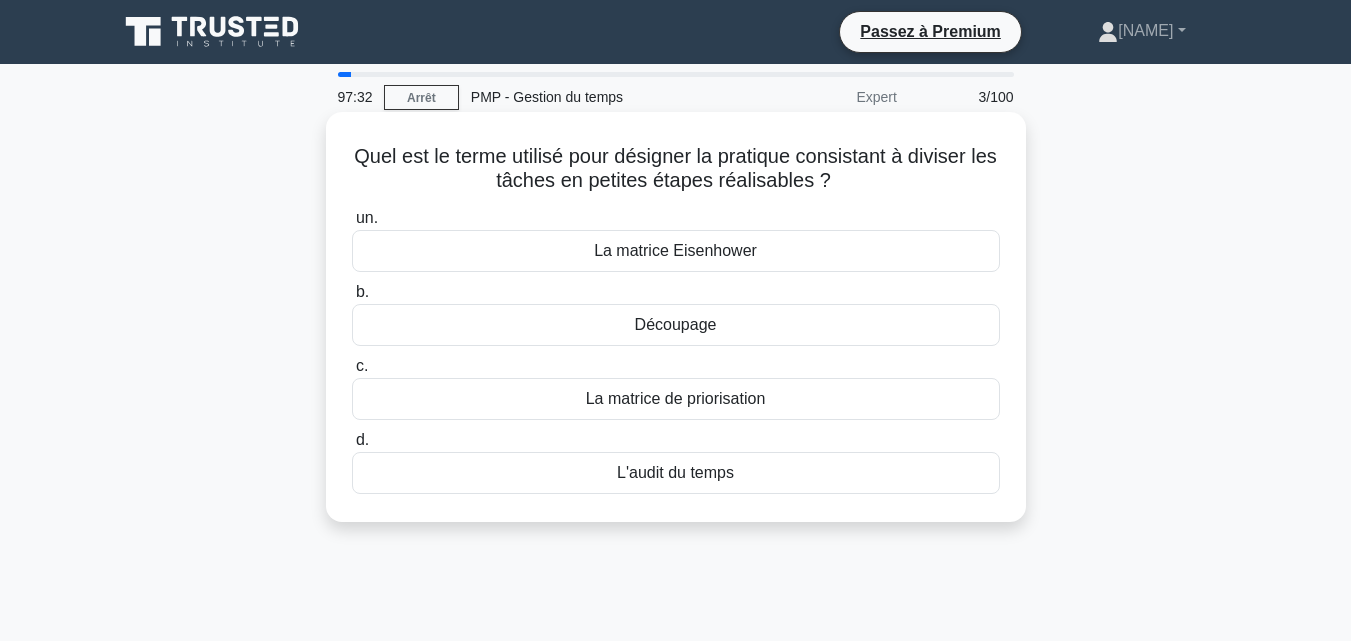 click on "Découpage" at bounding box center (676, 325) 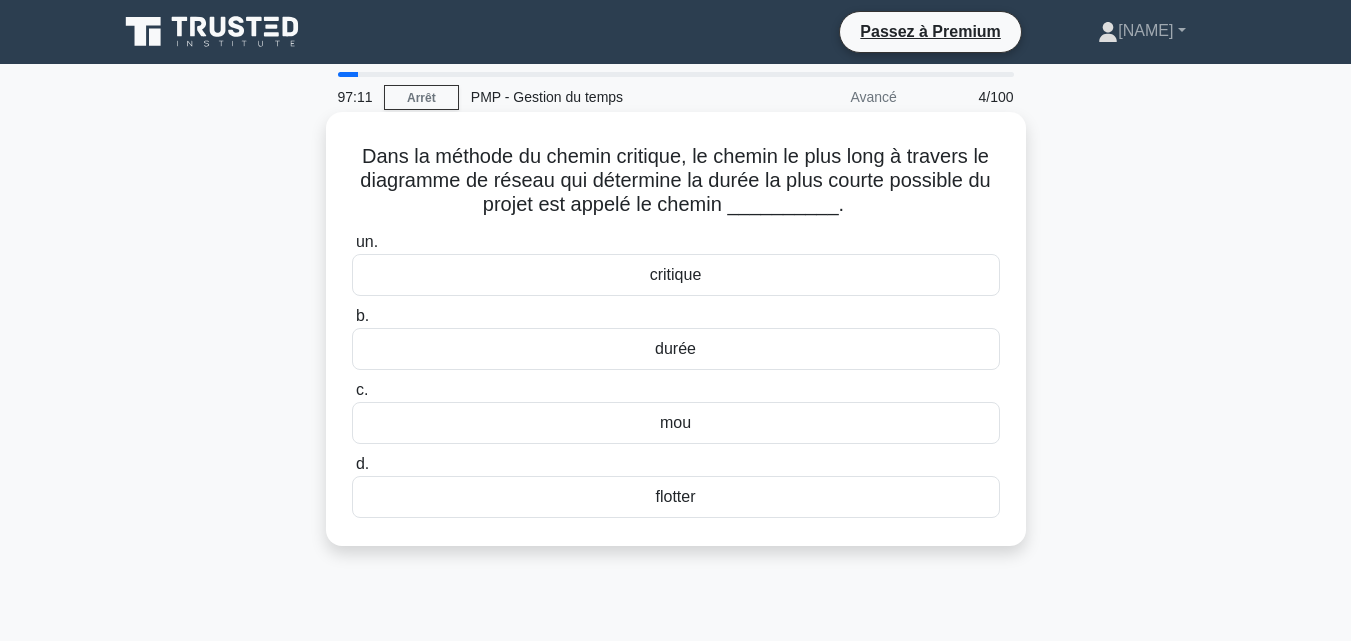 click on "critique" at bounding box center [676, 274] 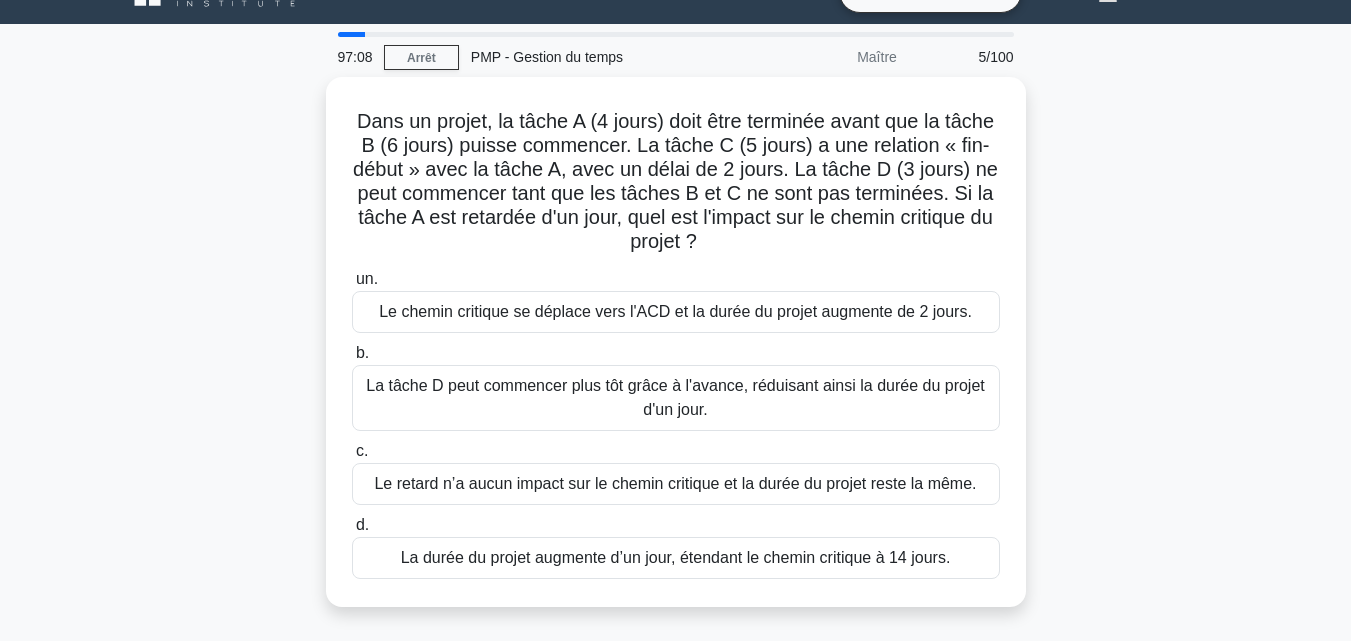 scroll, scrollTop: 42, scrollLeft: 0, axis: vertical 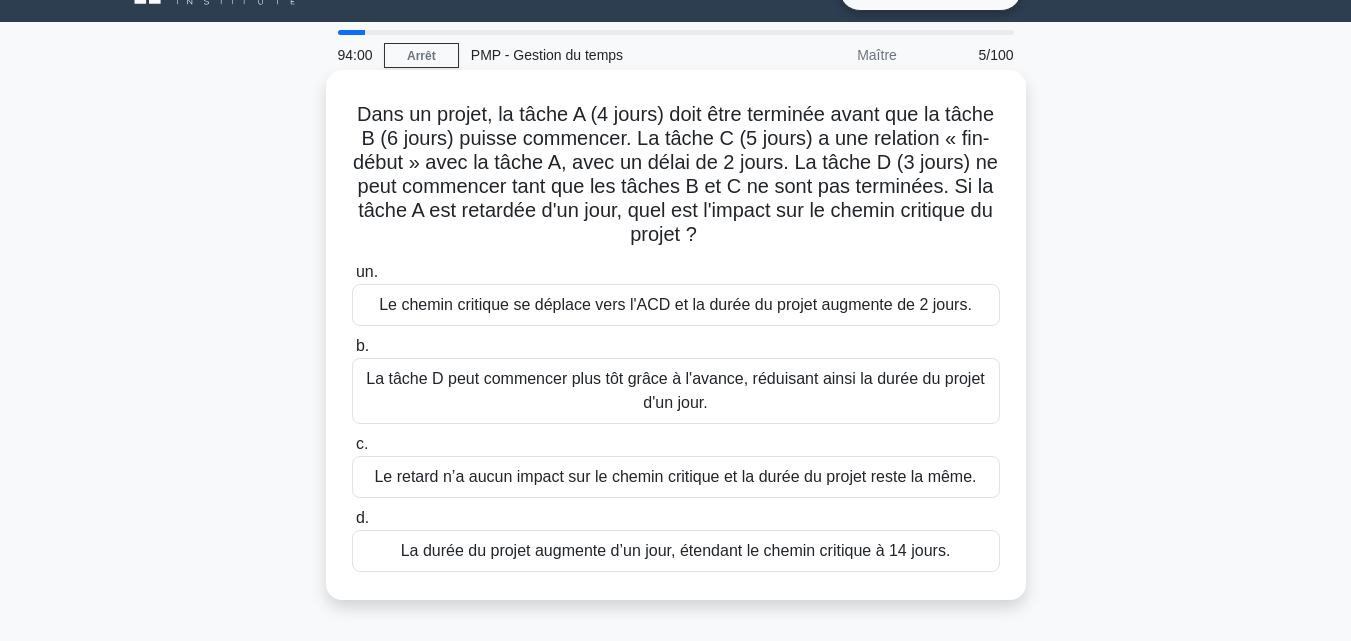 click on "La durée du projet augmente d’un jour, étendant le chemin critique à 14 jours." at bounding box center (676, 550) 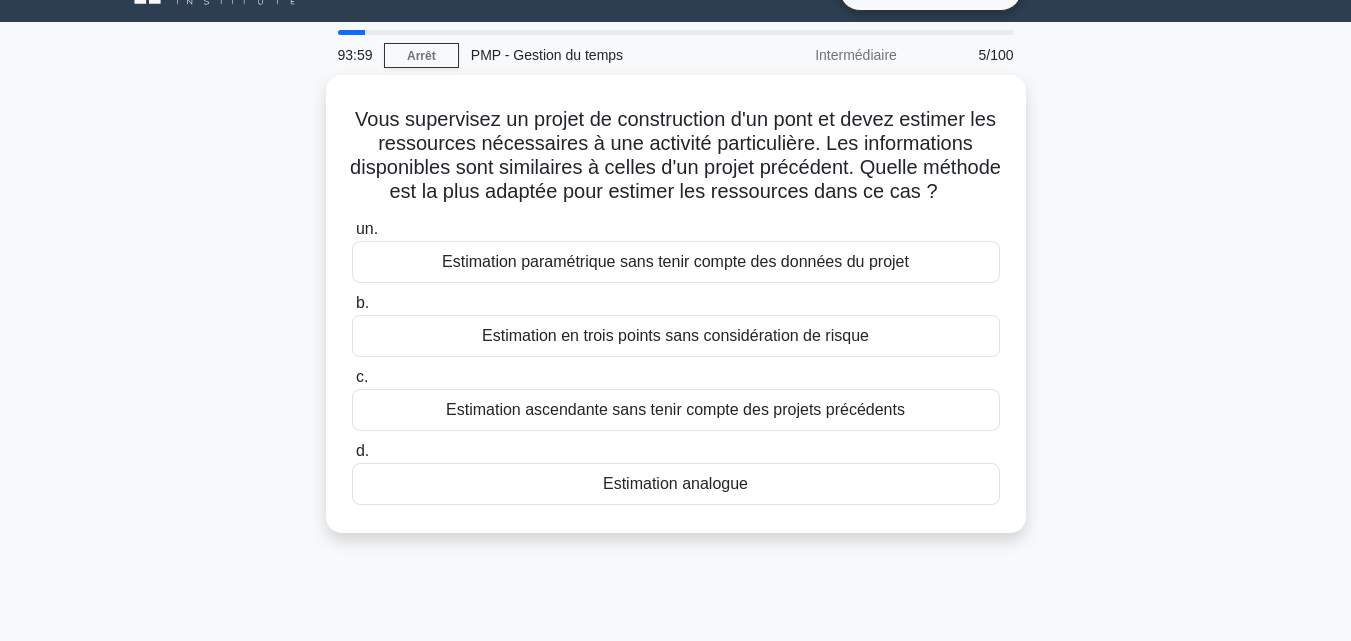 scroll, scrollTop: 0, scrollLeft: 0, axis: both 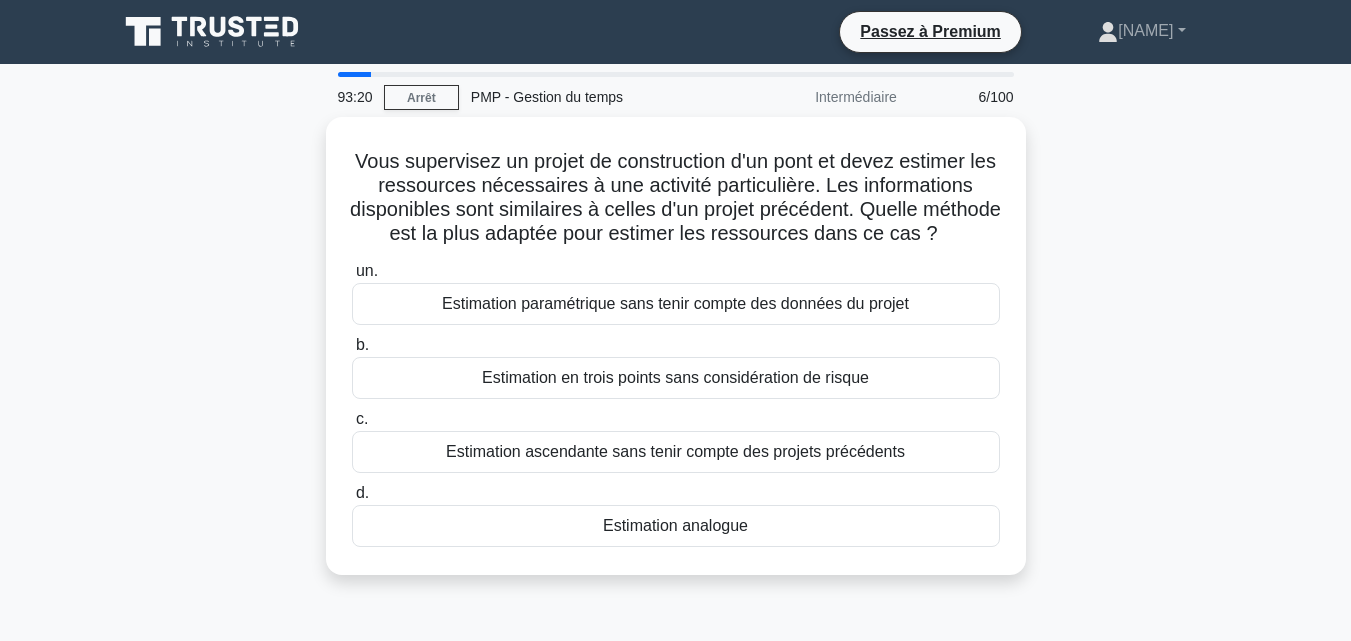 click on "Estimation analogue" at bounding box center (675, 525) 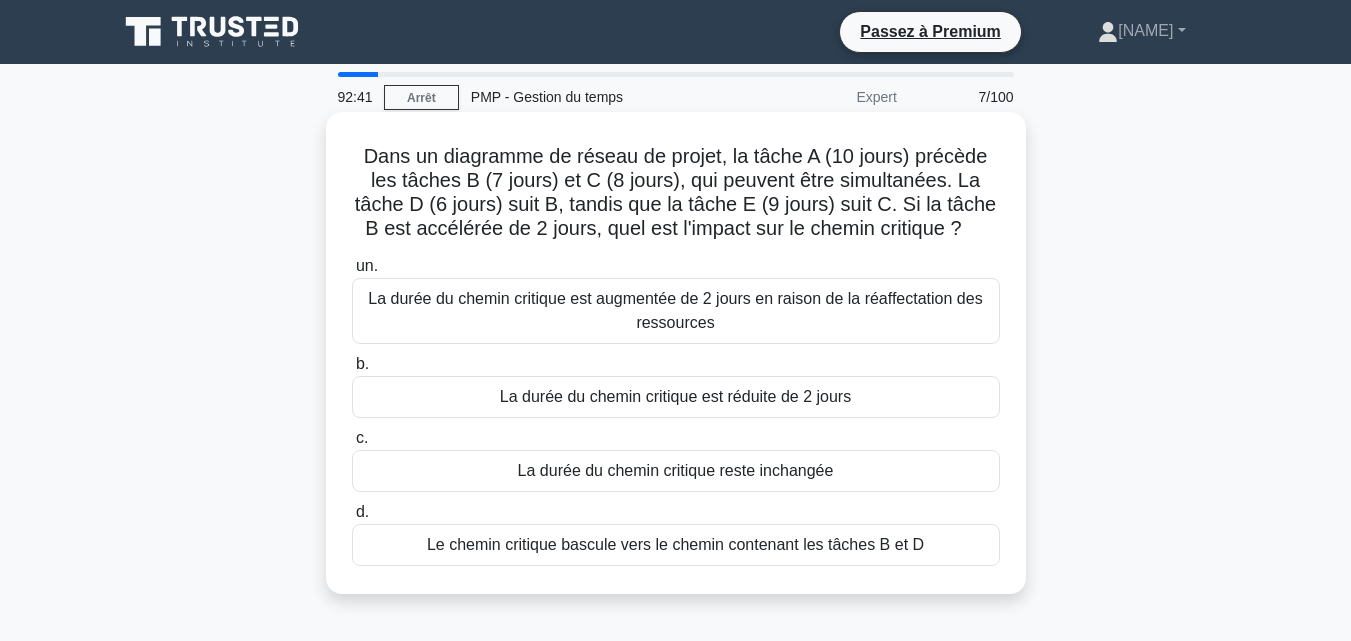 click on "La durée du chemin critique reste inchangée" at bounding box center [676, 470] 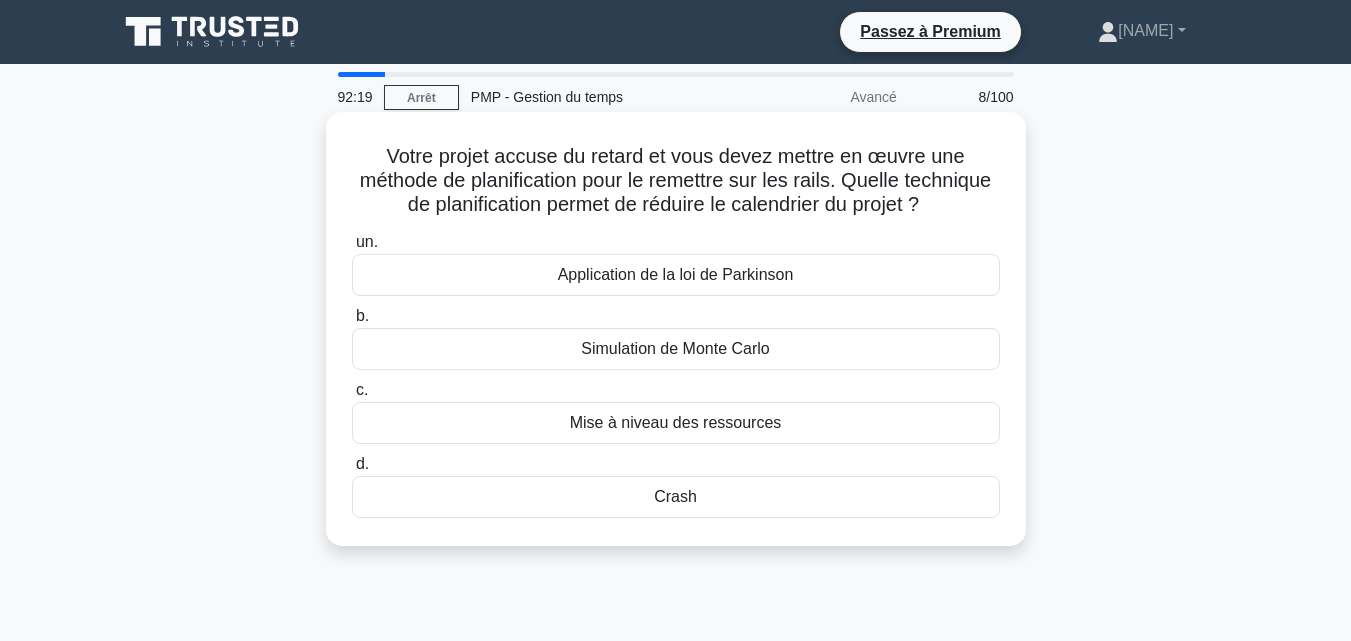 click on "Crash" at bounding box center (675, 496) 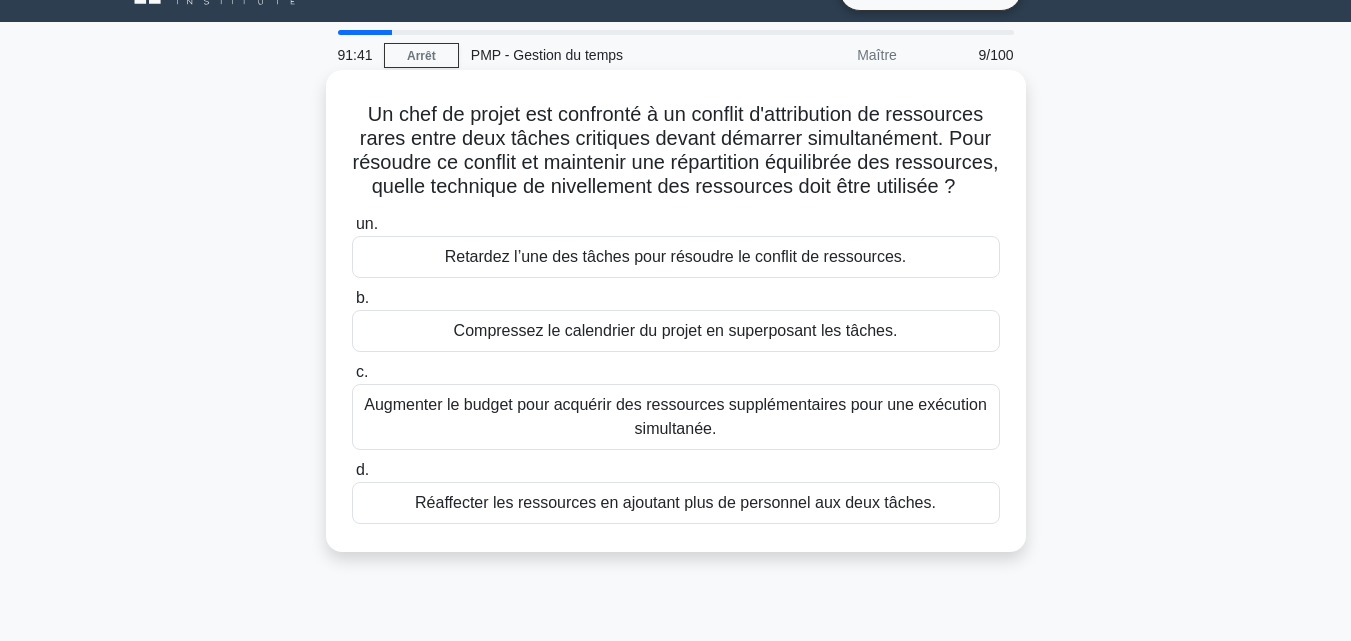 scroll, scrollTop: 43, scrollLeft: 0, axis: vertical 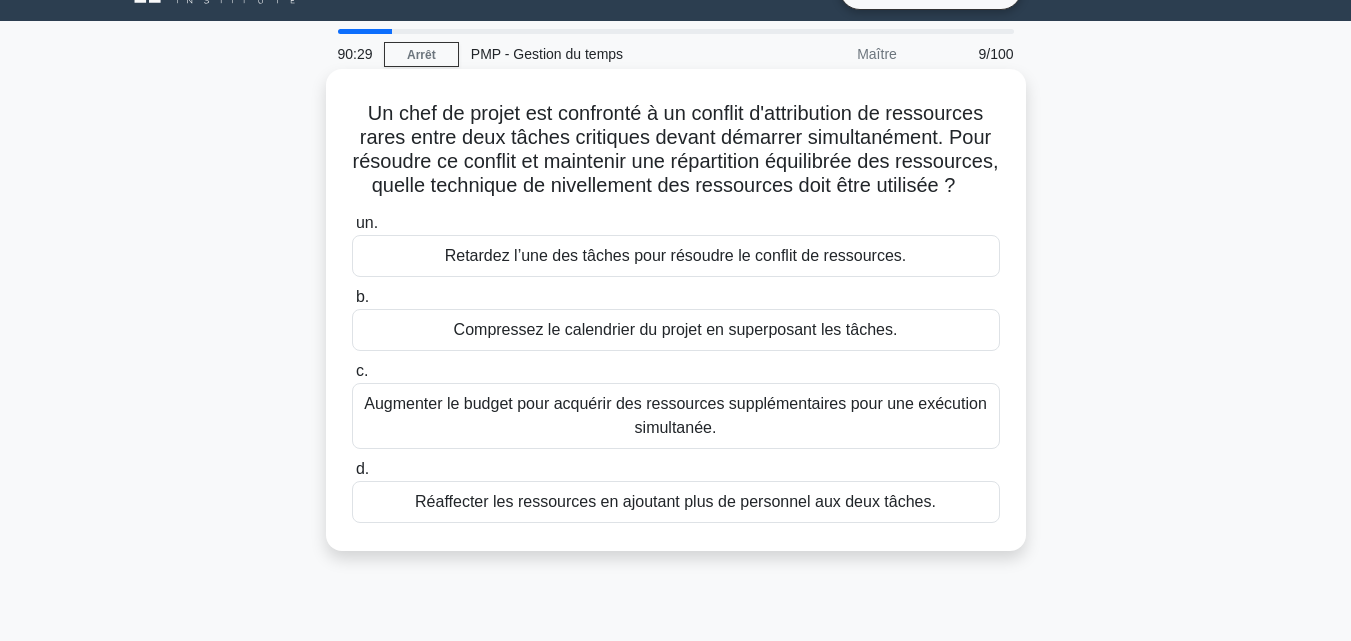 click on "Compressez le calendrier du projet en superposant les tâches." at bounding box center (676, 329) 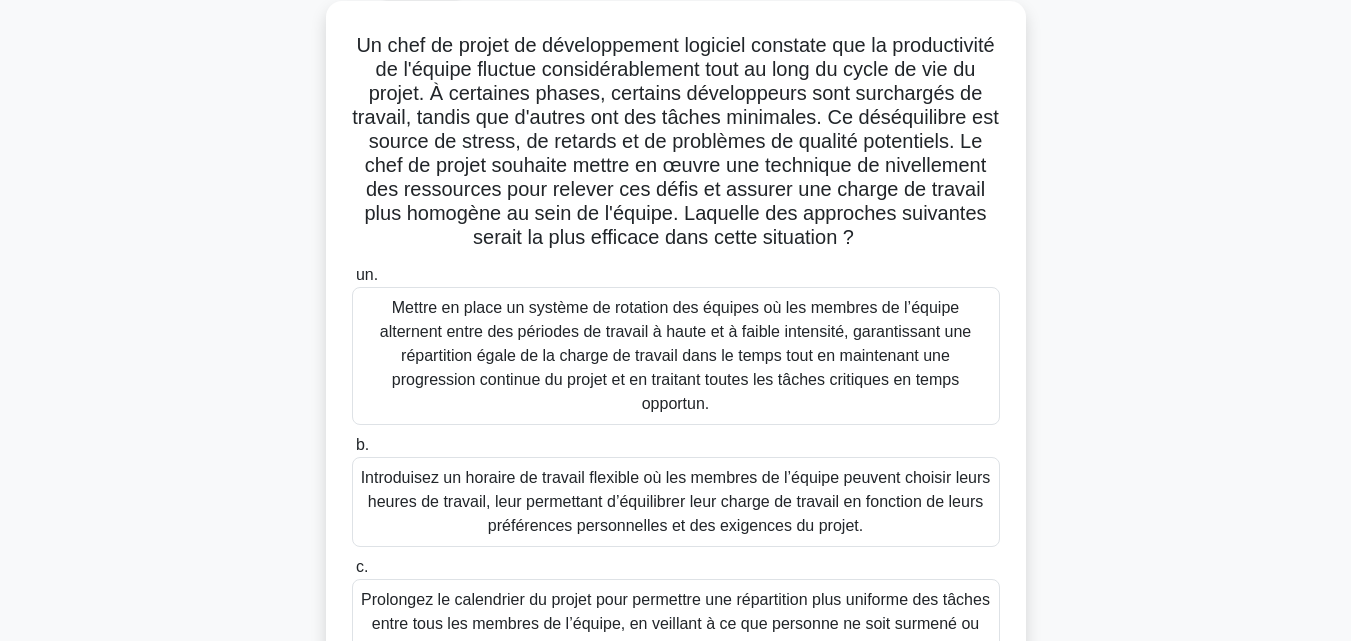 scroll, scrollTop: 110, scrollLeft: 0, axis: vertical 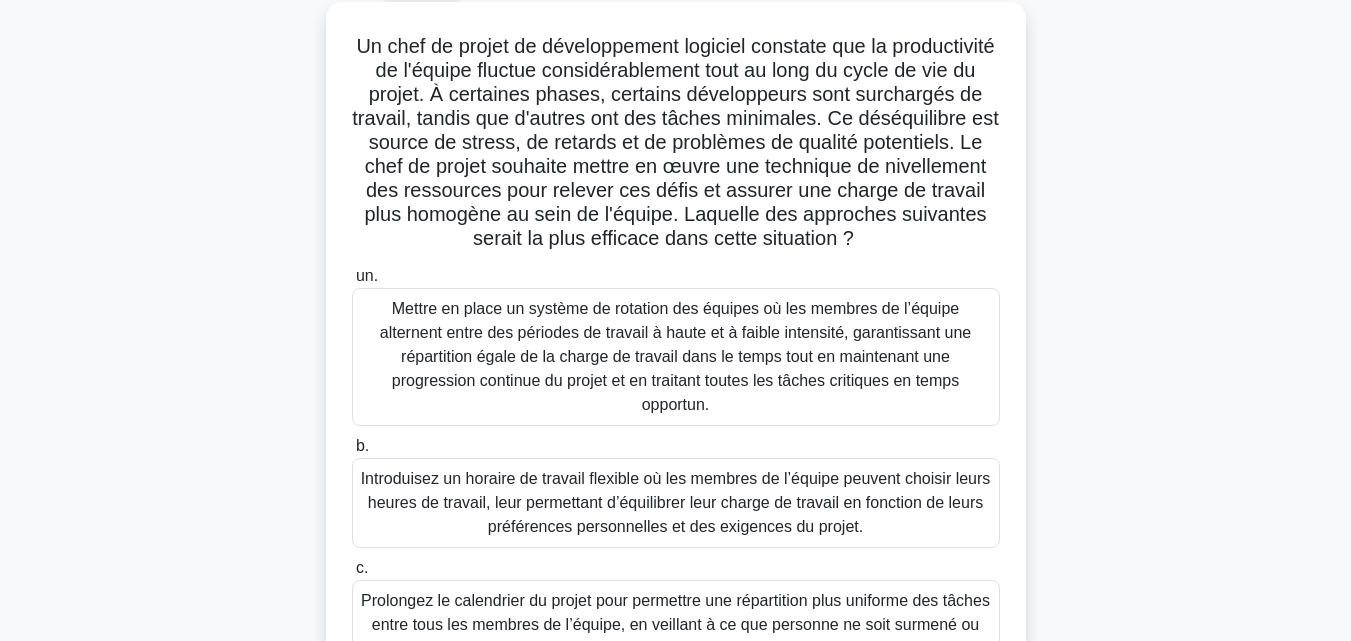 click on "Mettre en place un système de rotation des équipes où les membres de l’équipe alternent entre des périodes de travail à haute et à faible intensité, garantissant une répartition égale de la charge de travail dans le temps tout en maintenant une progression continue du projet et en traitant toutes les tâches critiques en temps opportun." at bounding box center (676, 356) 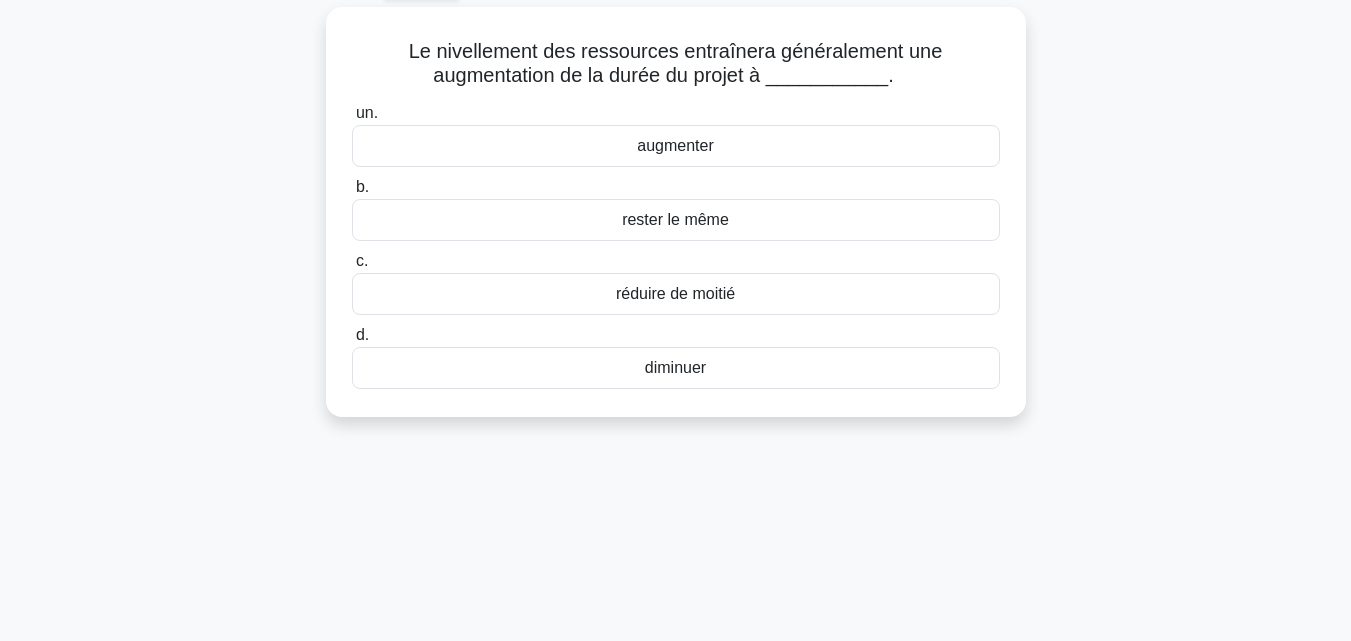 scroll, scrollTop: 0, scrollLeft: 0, axis: both 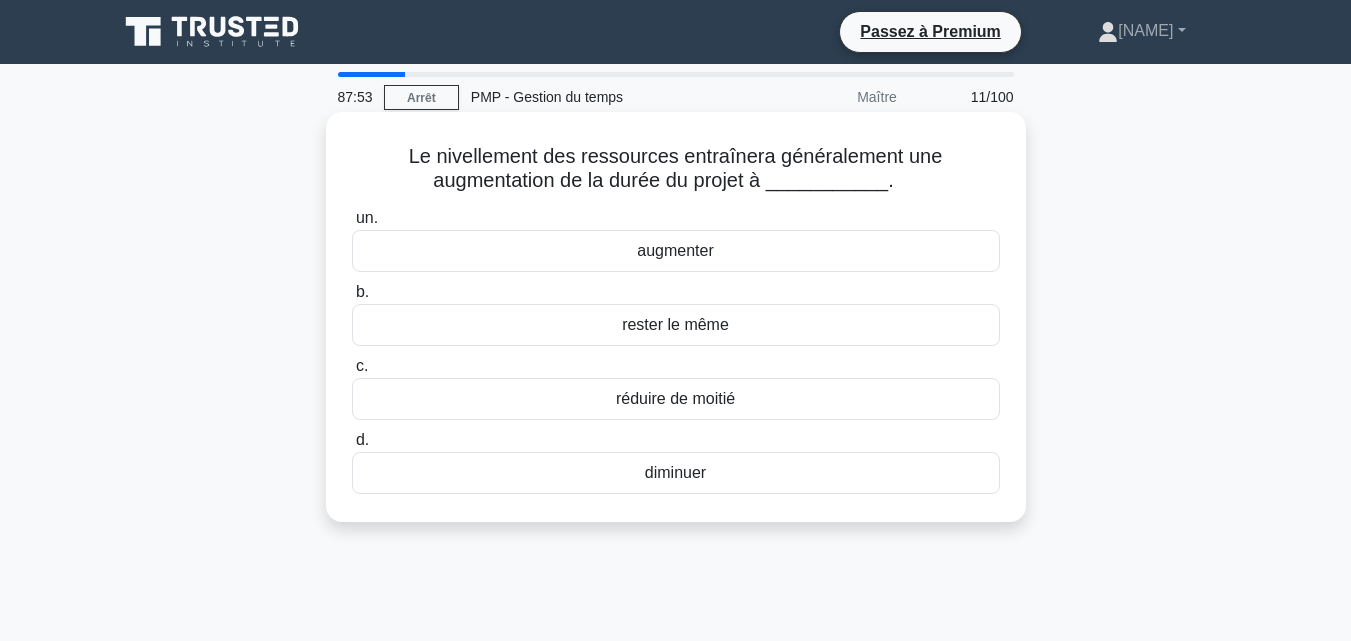 click on "augmenter" at bounding box center (675, 250) 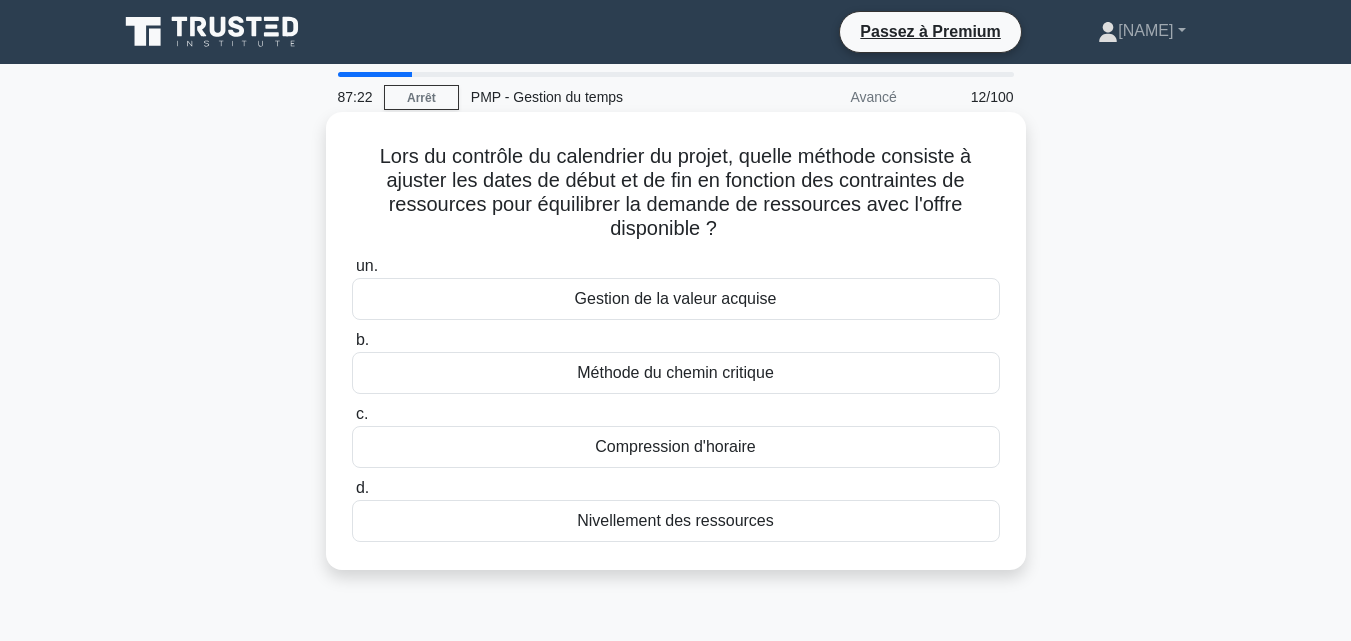 click on "Nivellement des ressources" at bounding box center (675, 520) 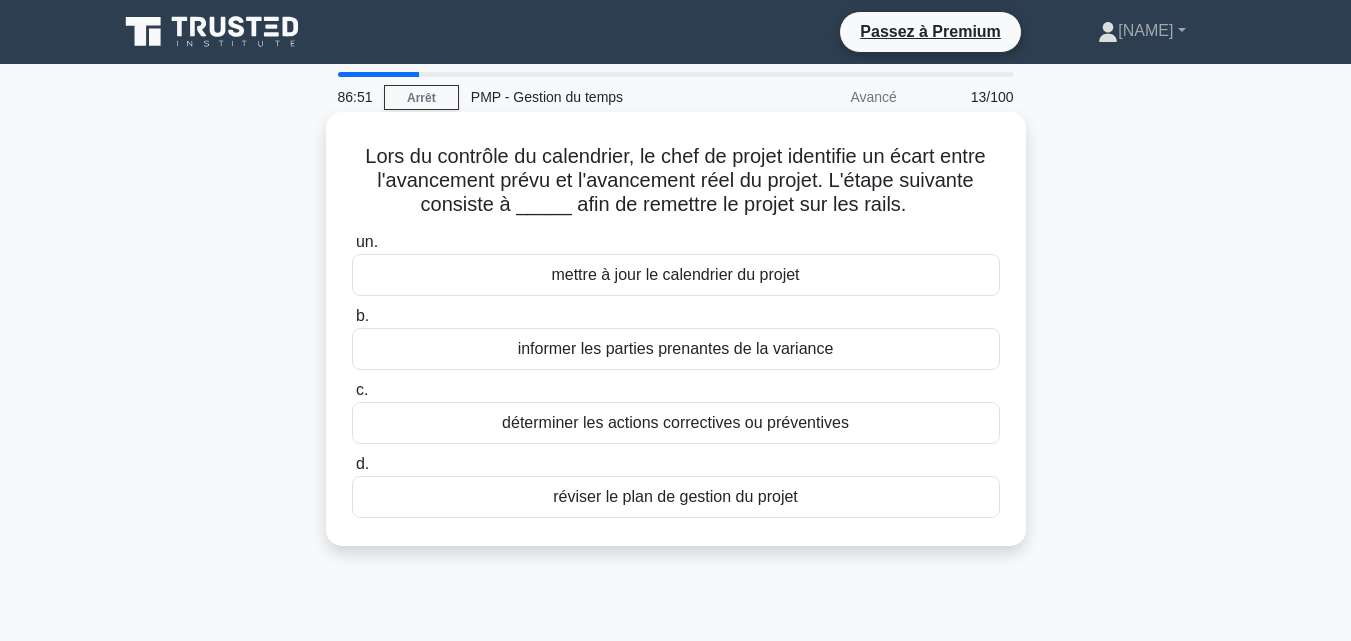 click on "déterminer les actions correctives ou préventives" at bounding box center (675, 422) 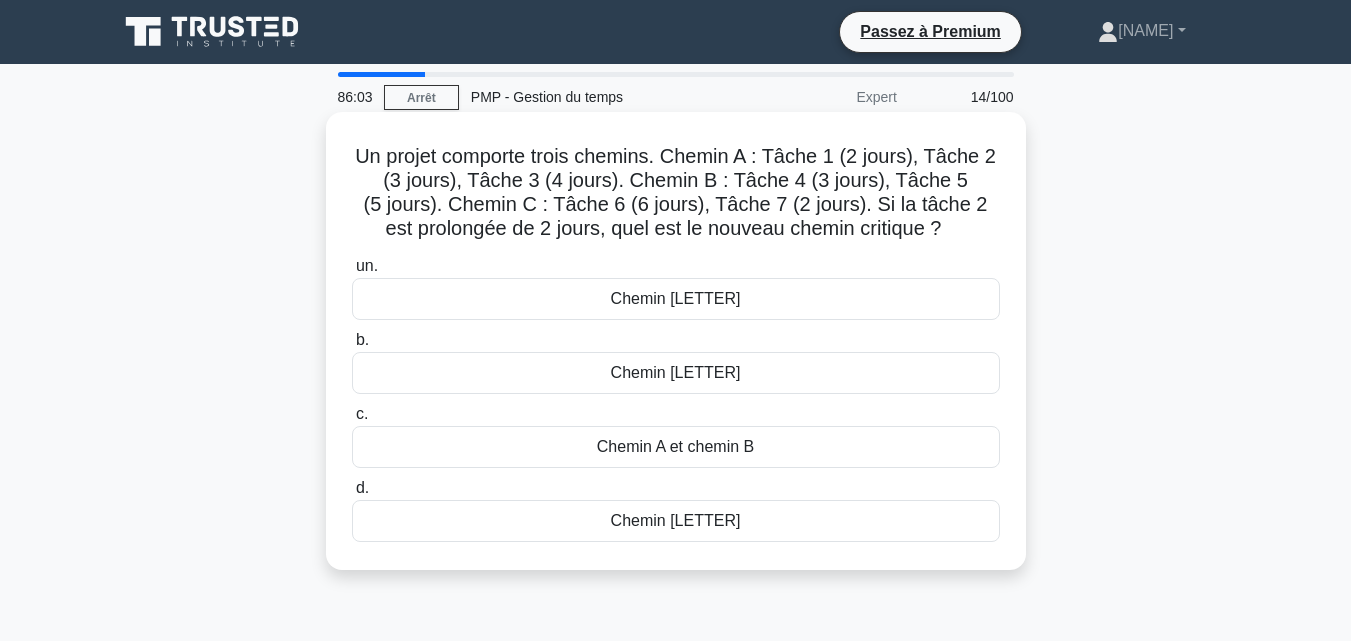 click on "Chemin [LETTER]" at bounding box center [676, 520] 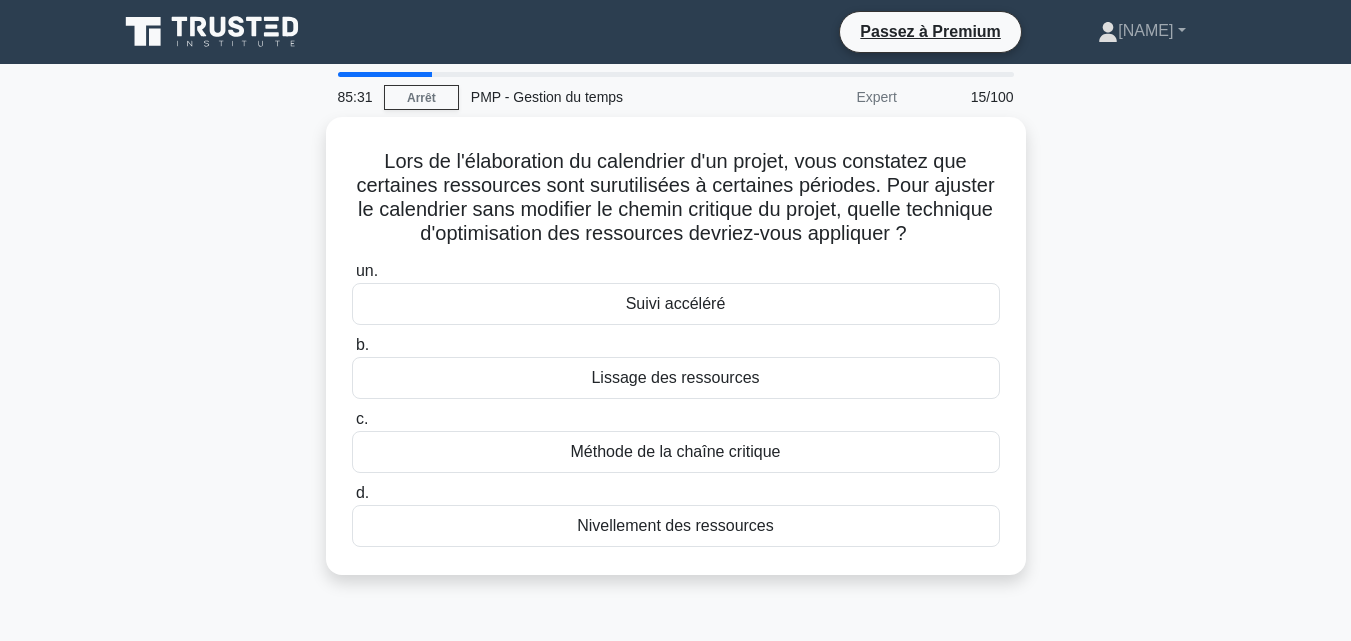 click on "Nivellement des ressources" at bounding box center (675, 525) 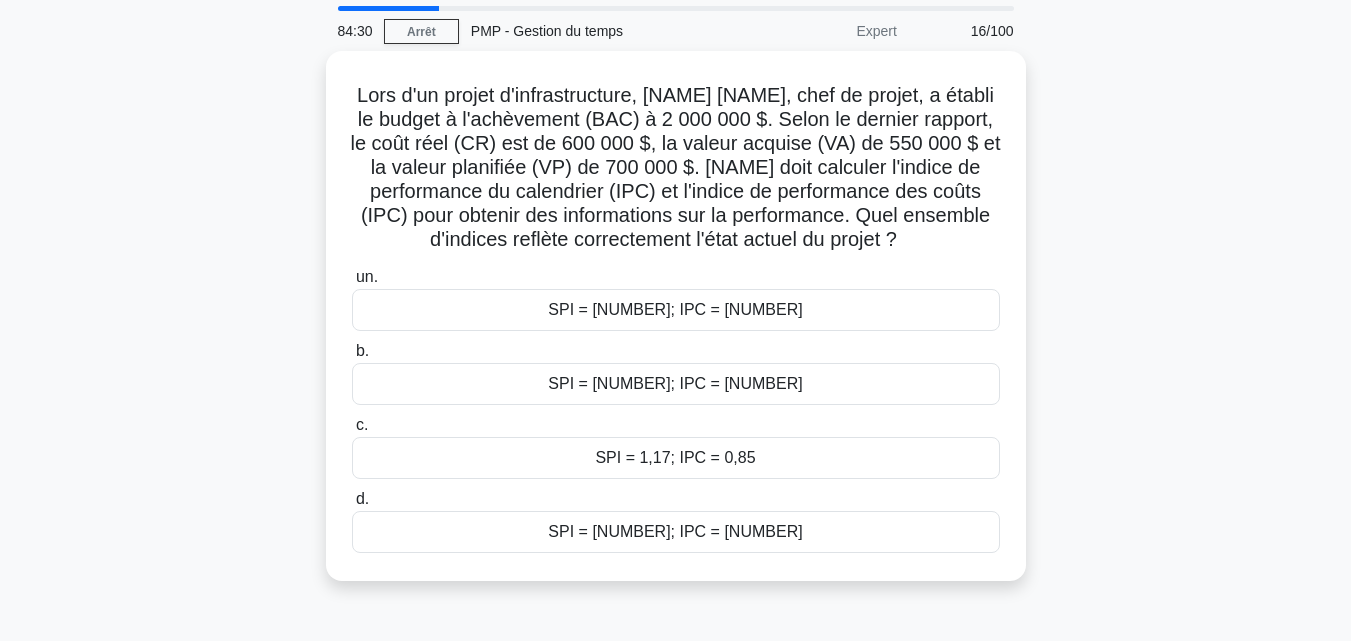 scroll, scrollTop: 67, scrollLeft: 0, axis: vertical 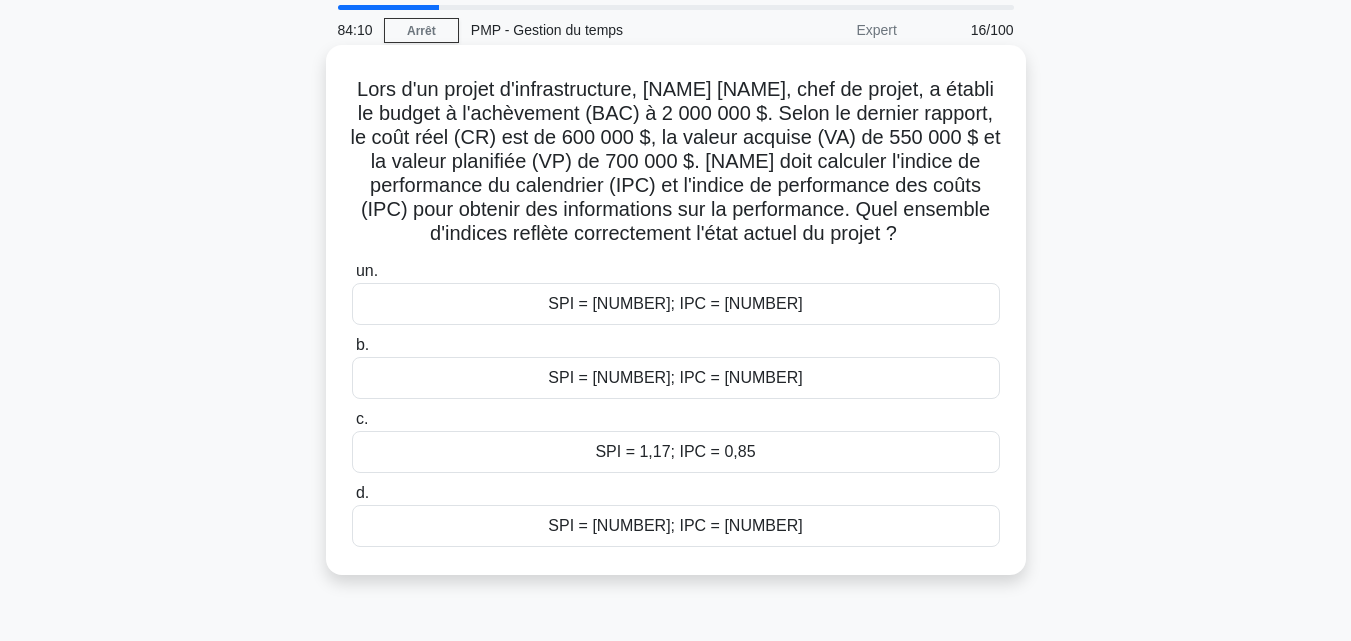 click on "SPI = [NUMBER]; IPC = [NUMBER]" at bounding box center [675, 303] 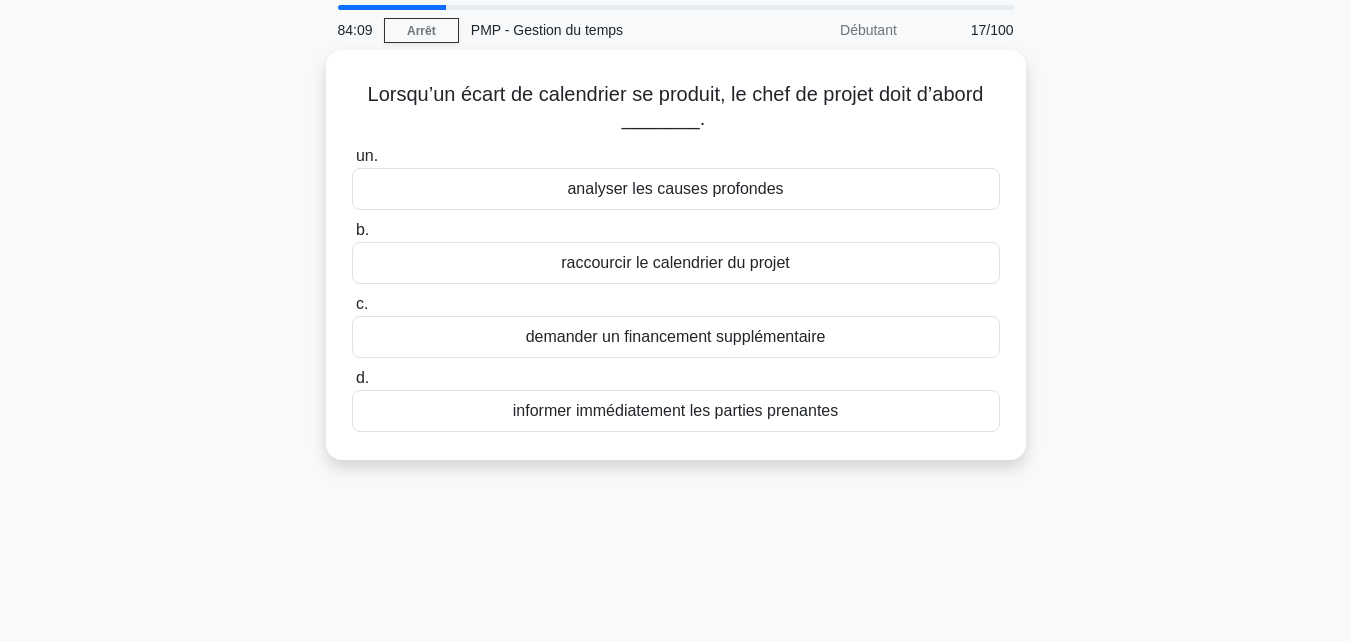scroll, scrollTop: 0, scrollLeft: 0, axis: both 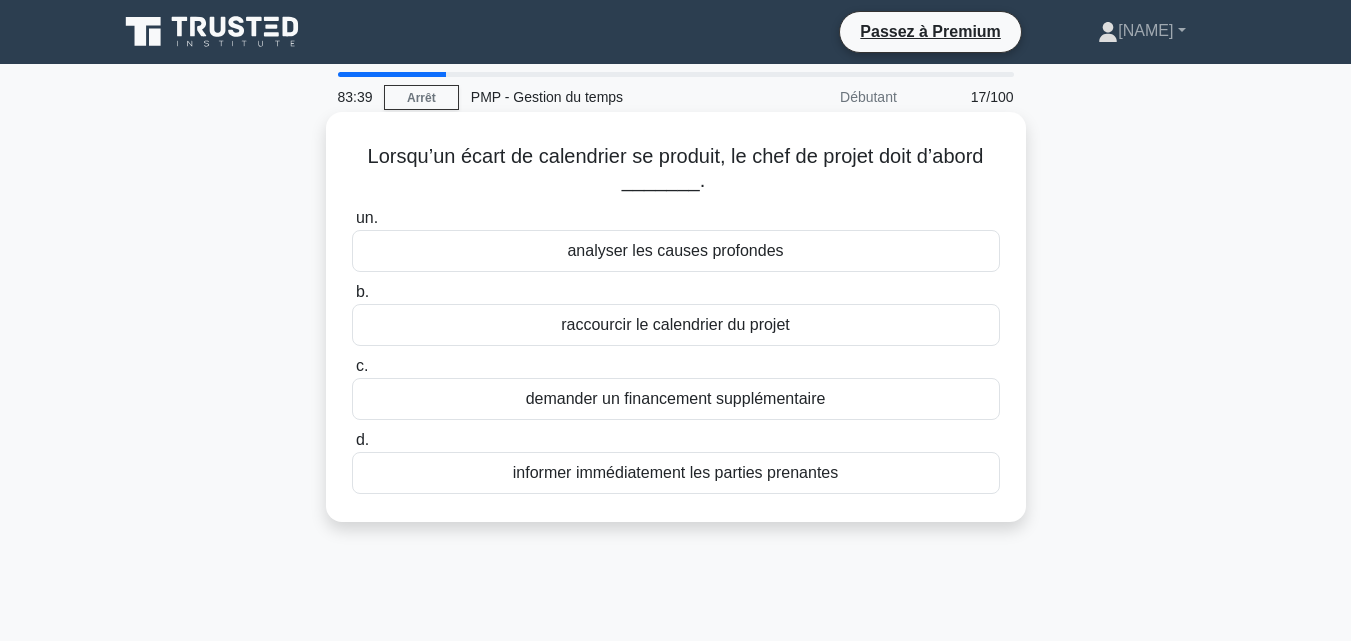 click on "informer immédiatement les parties prenantes" at bounding box center [675, 472] 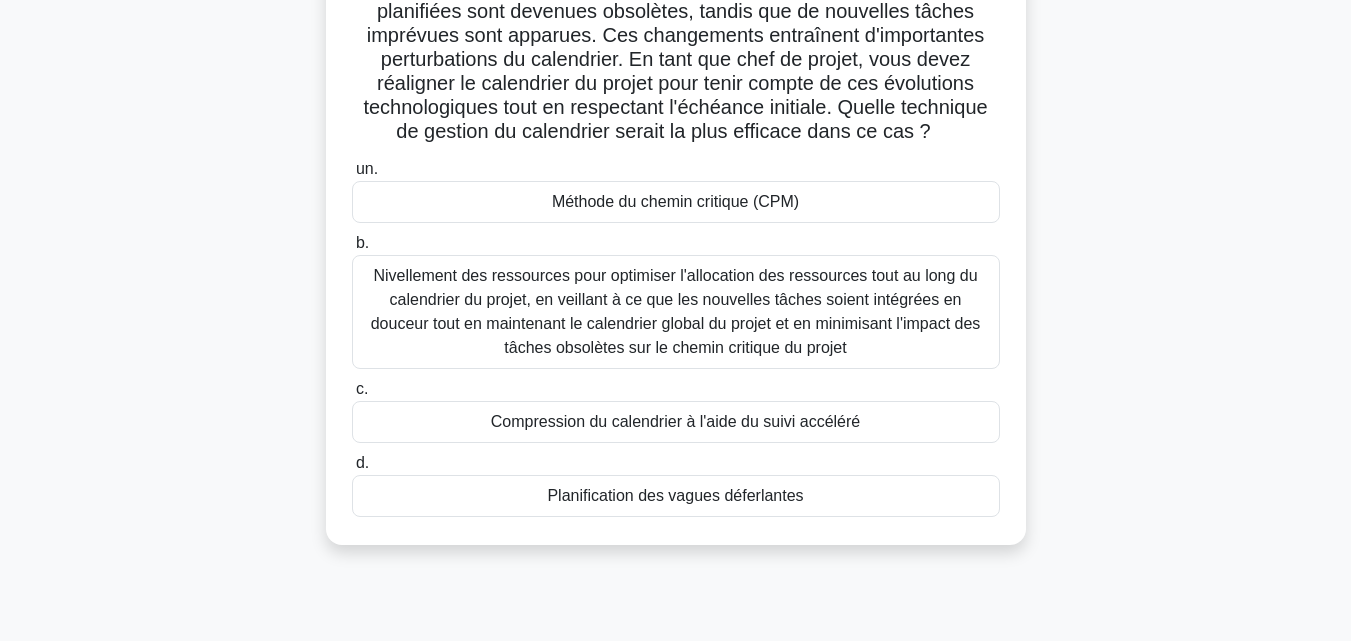 scroll, scrollTop: 240, scrollLeft: 0, axis: vertical 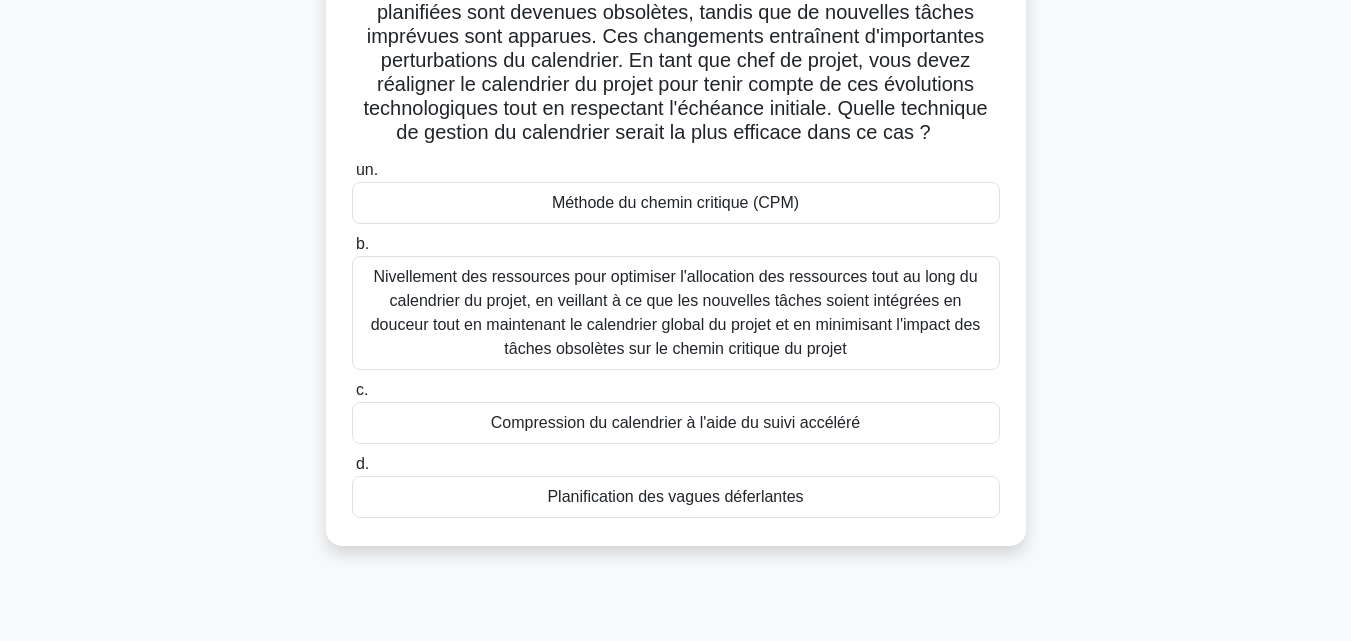 click on "Méthode du chemin critique (CPM)" at bounding box center [675, 202] 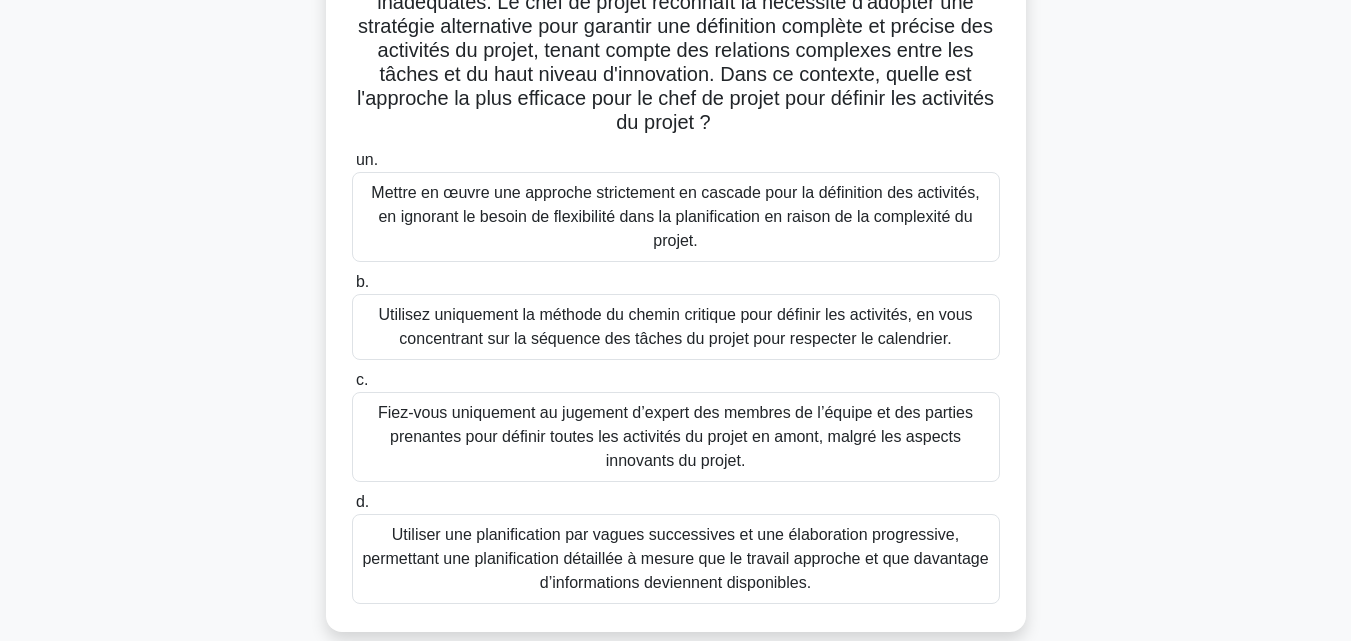 scroll, scrollTop: 347, scrollLeft: 0, axis: vertical 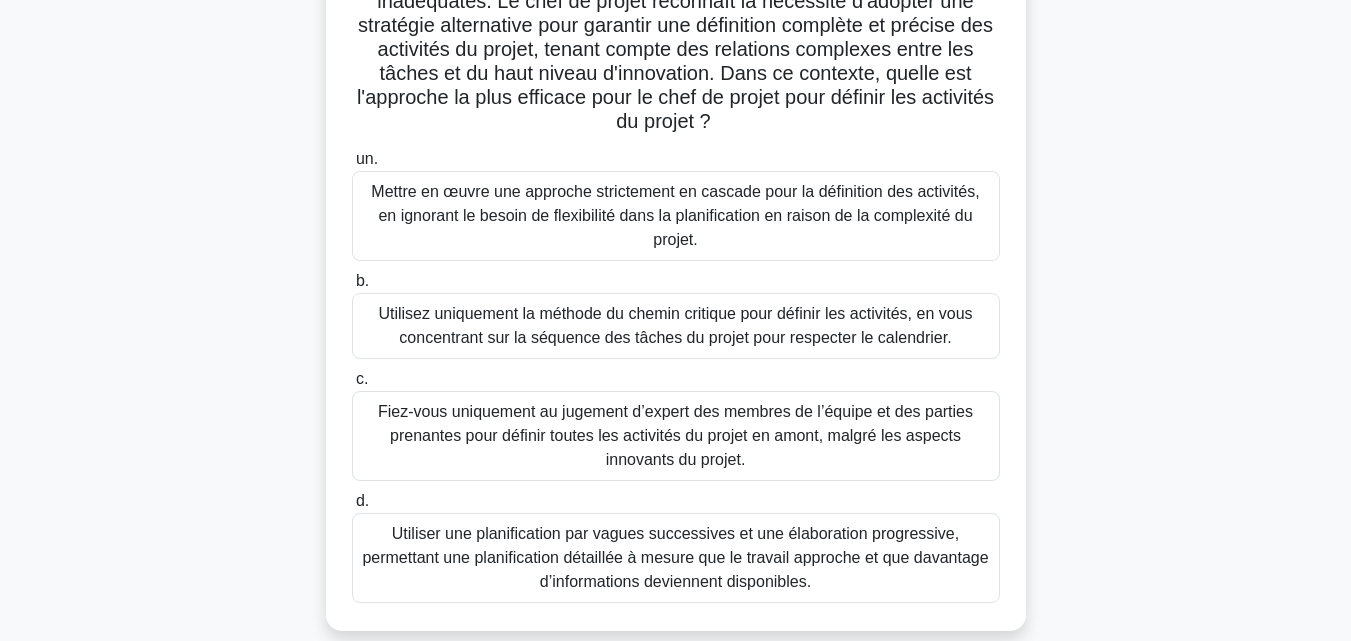 click on "Utiliser une planification par vagues successives et une élaboration progressive, permettant une planification détaillée à mesure que le travail approche et que davantage d’informations deviennent disponibles." at bounding box center (675, 557) 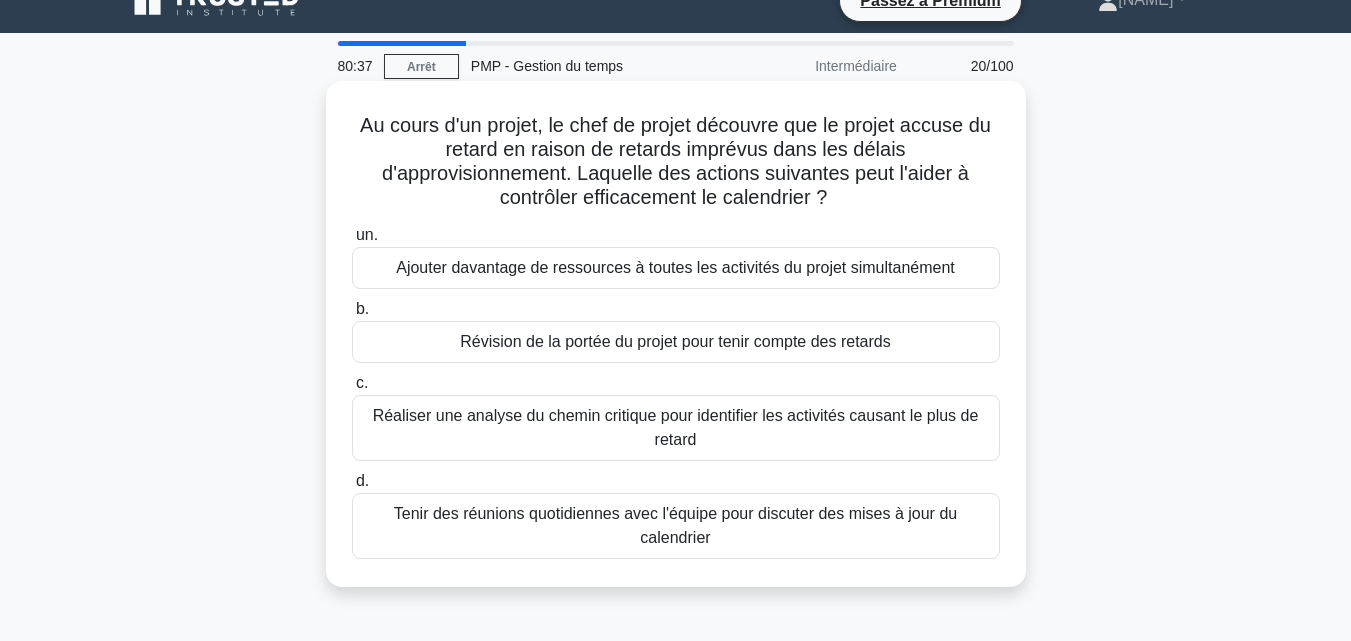 scroll, scrollTop: 32, scrollLeft: 0, axis: vertical 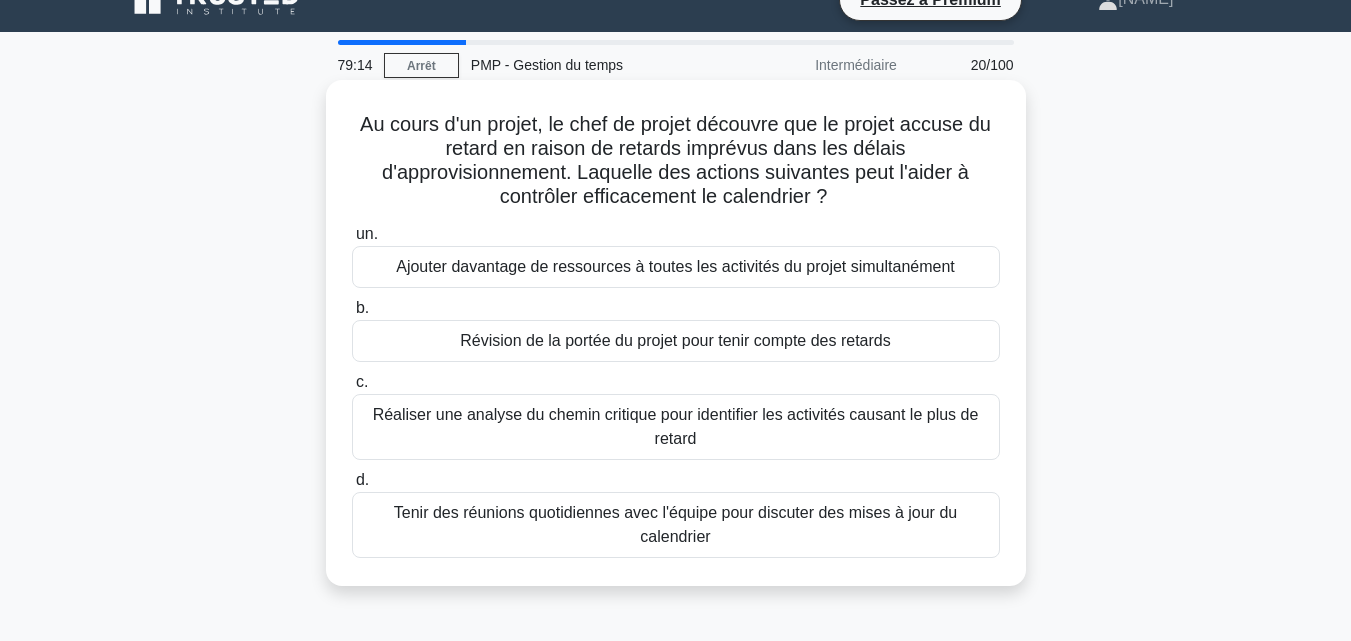 click on "Révision de la portée du projet pour tenir compte des retards" at bounding box center [675, 340] 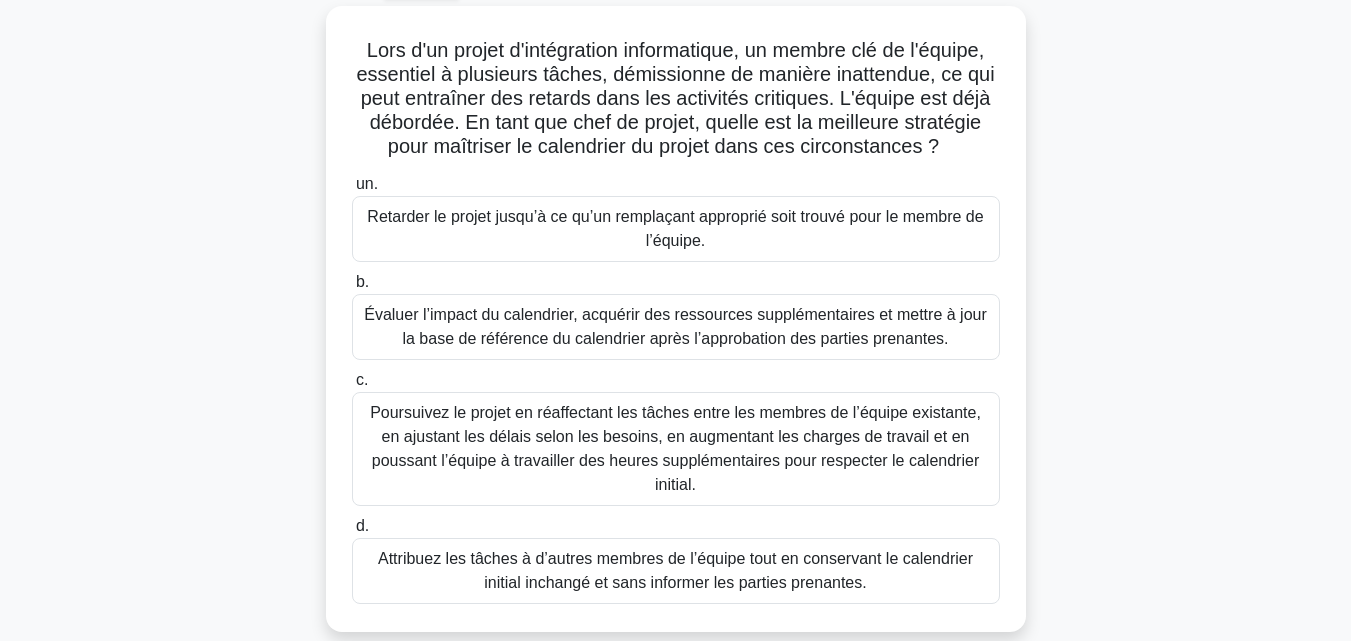scroll, scrollTop: 112, scrollLeft: 0, axis: vertical 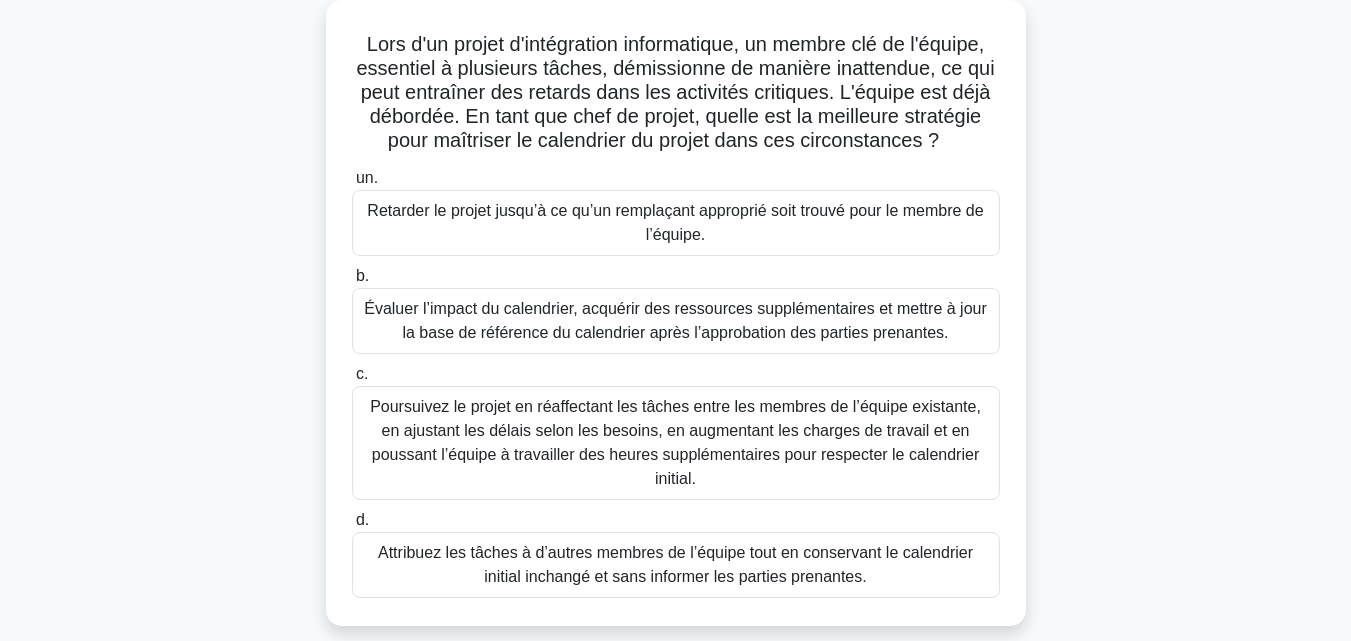 click on "Évaluer l’impact du calendrier, acquérir des ressources supplémentaires et mettre à jour la base de référence du calendrier après l’approbation des parties prenantes." at bounding box center [675, 320] 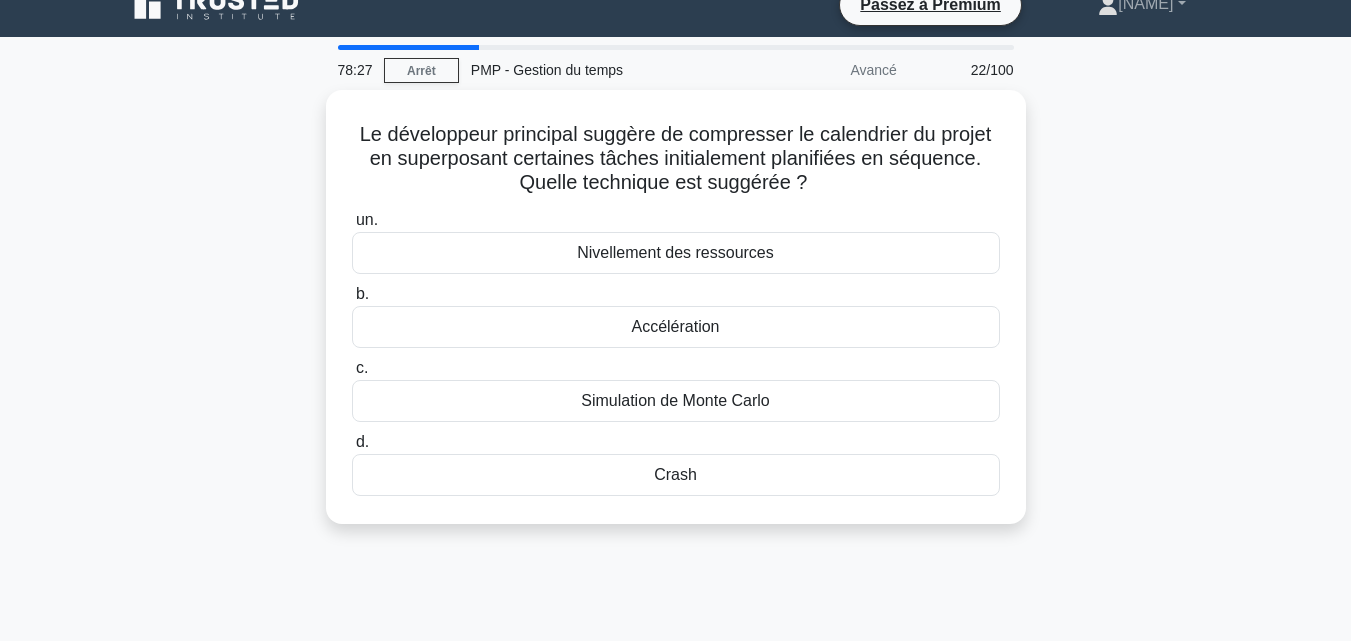 scroll, scrollTop: 28, scrollLeft: 0, axis: vertical 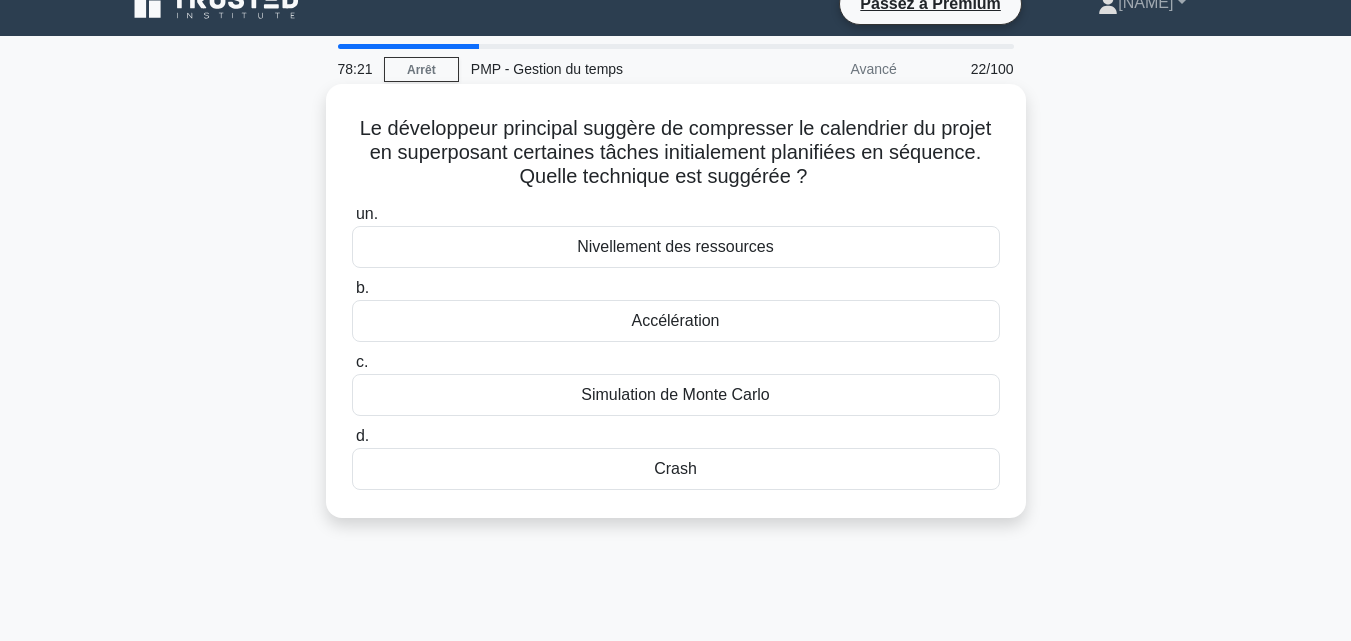 click on "Crash" at bounding box center [675, 468] 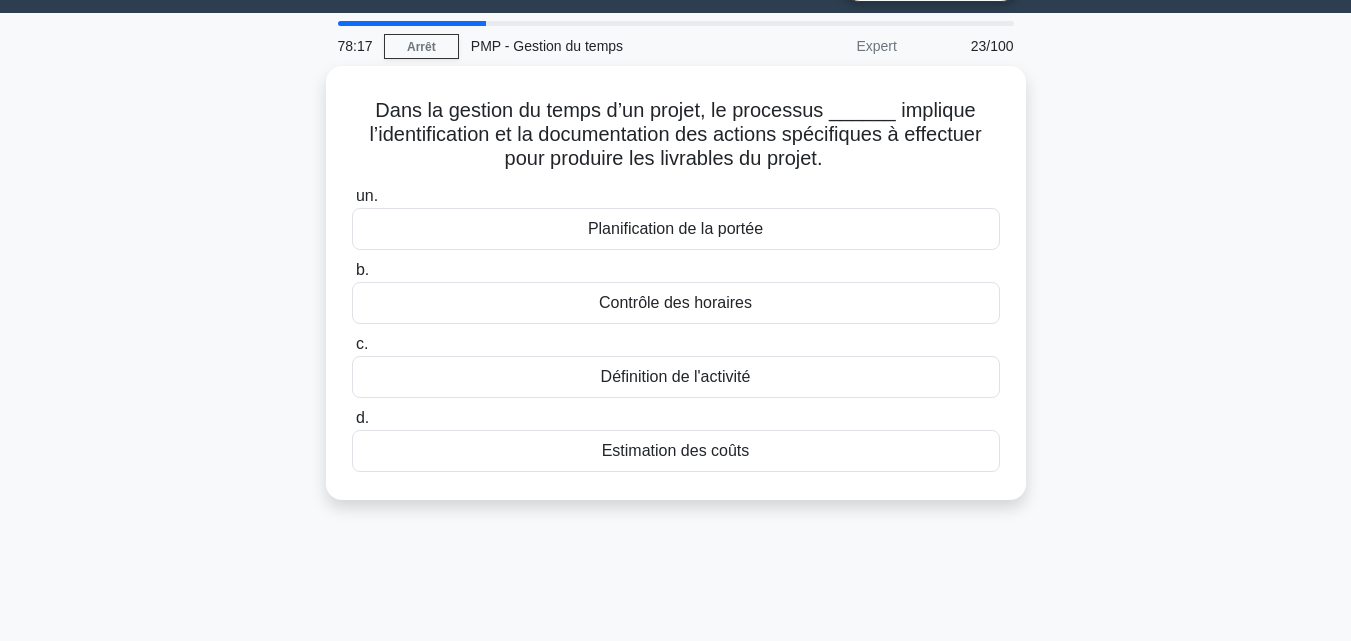 scroll, scrollTop: 52, scrollLeft: 0, axis: vertical 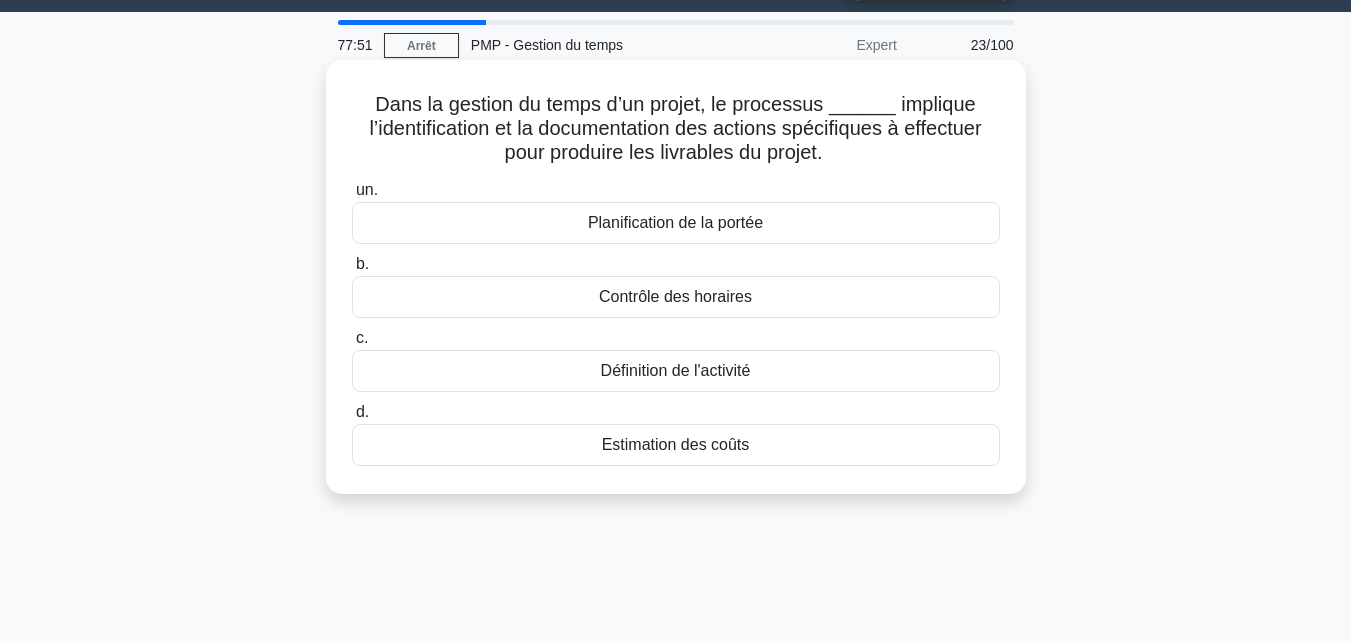 click on "Définition de l'activité" at bounding box center [676, 370] 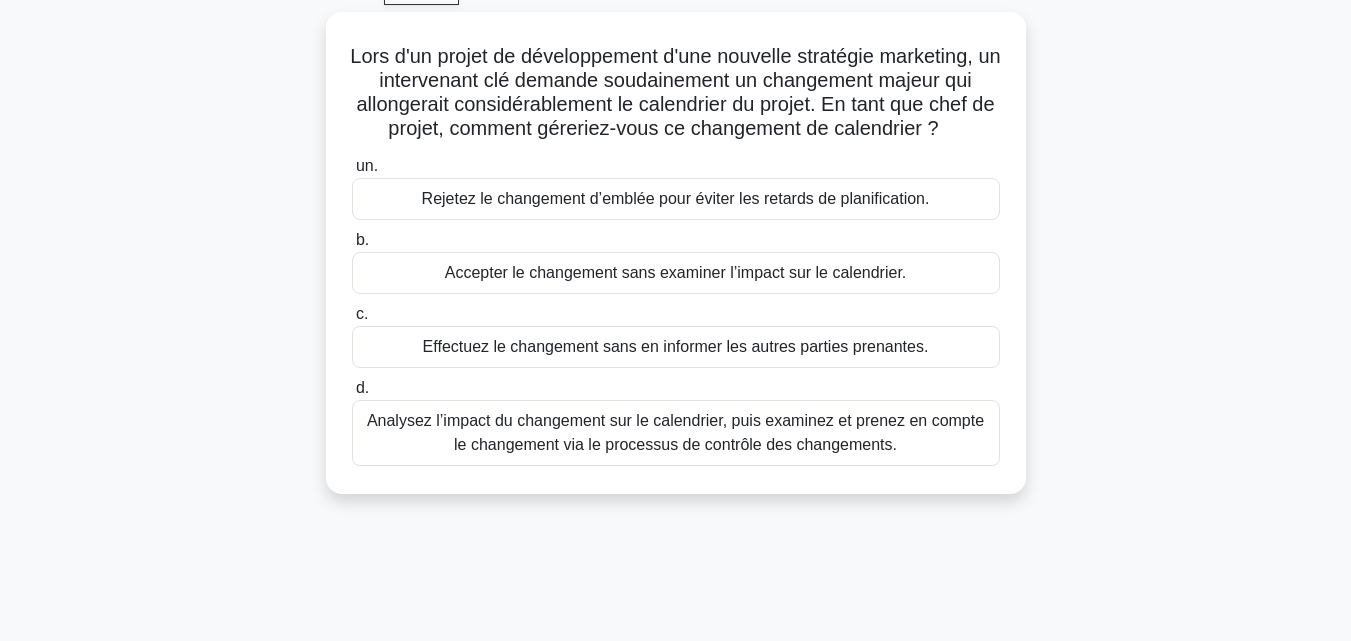 scroll, scrollTop: 106, scrollLeft: 0, axis: vertical 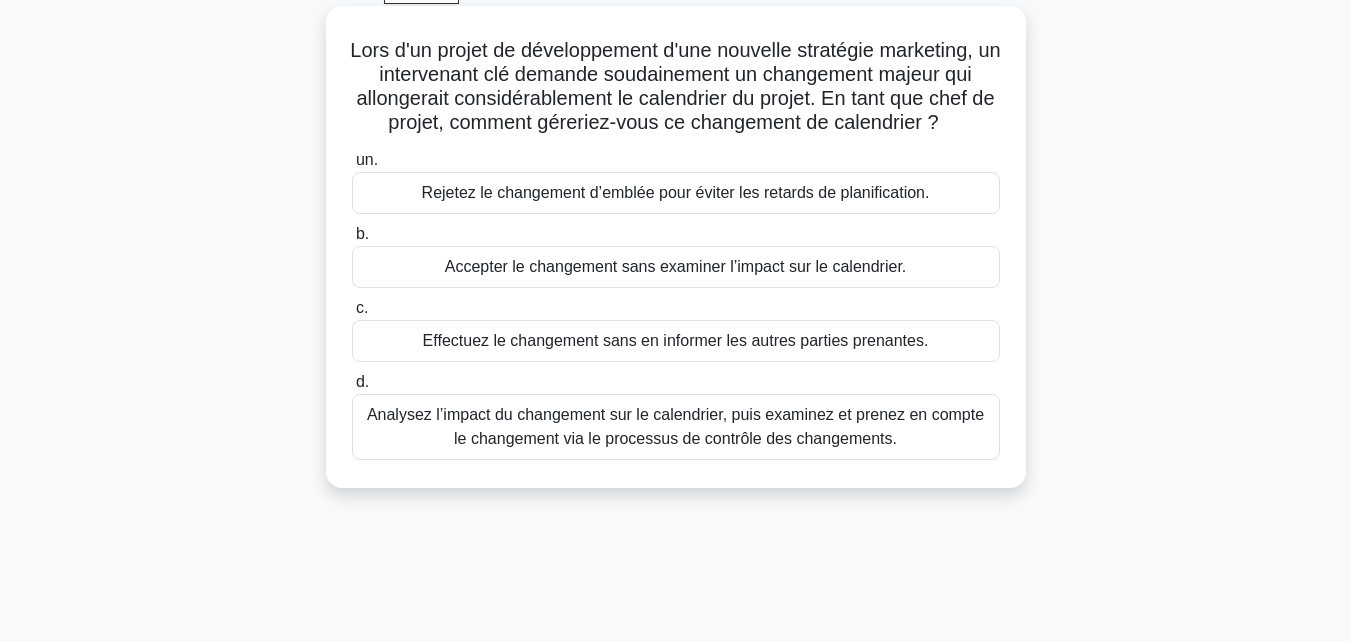 click on "Analysez l’impact du changement sur le calendrier, puis examinez et prenez en compte le changement via le processus de contrôle des changements." at bounding box center (675, 426) 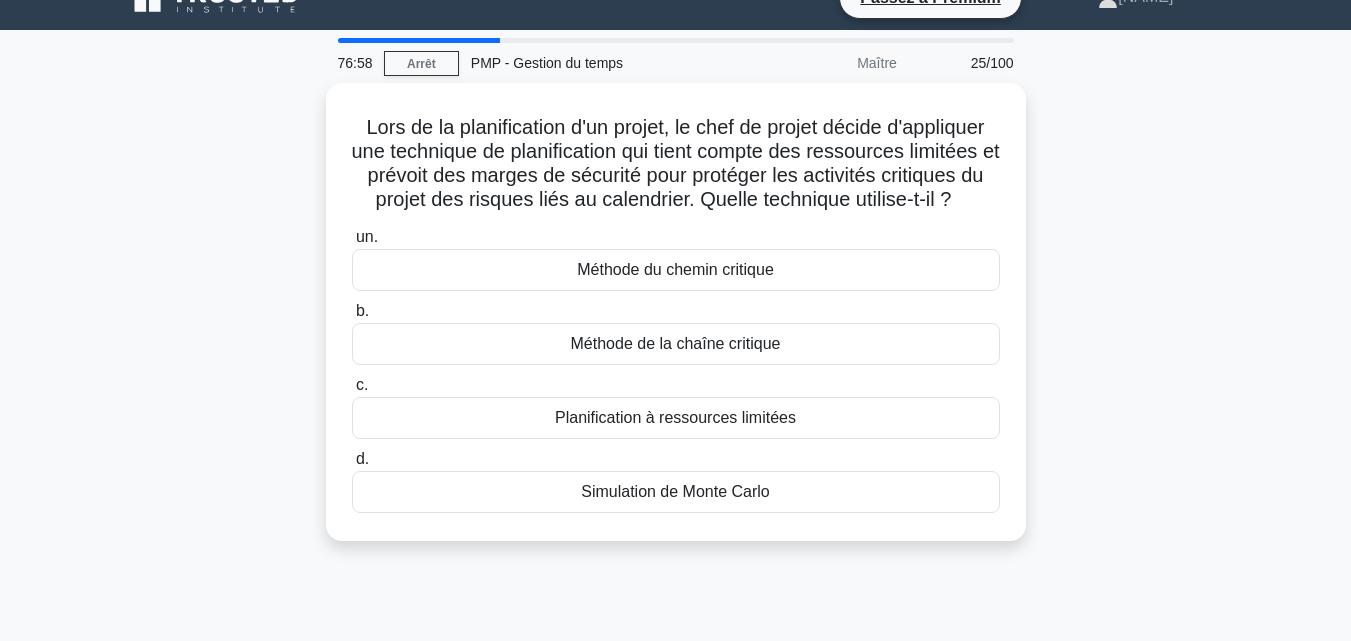 scroll, scrollTop: 35, scrollLeft: 0, axis: vertical 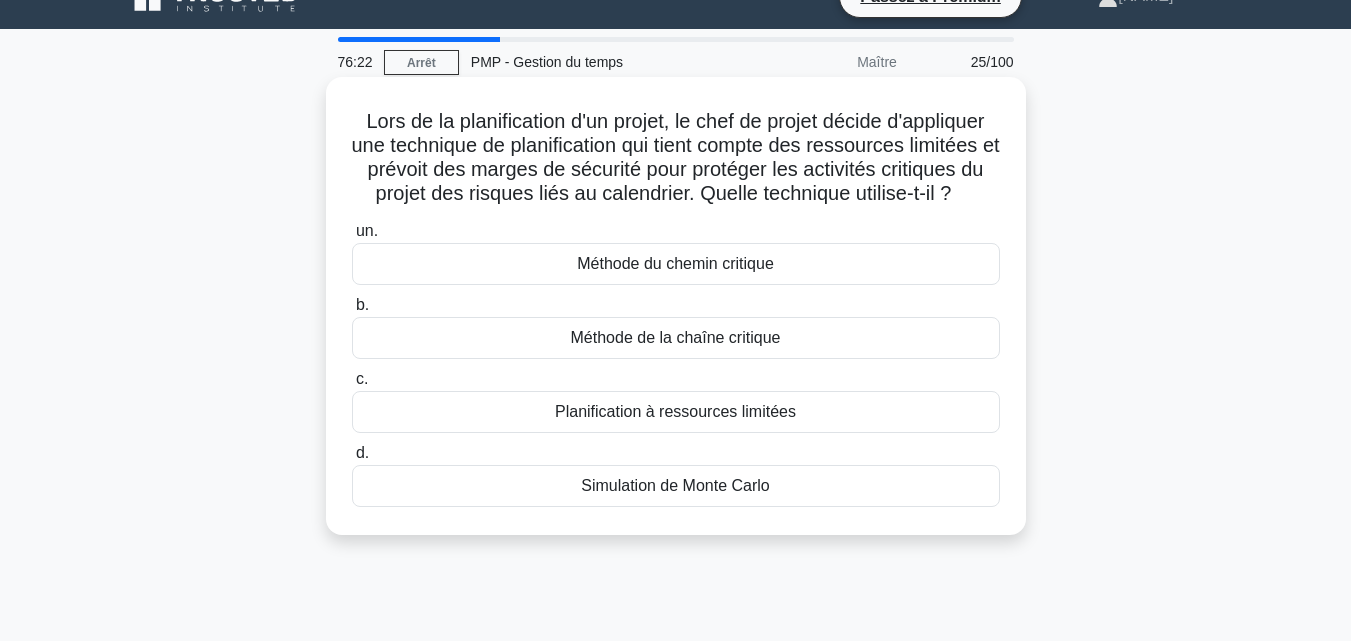 click on "Méthode du chemin critique" at bounding box center (675, 263) 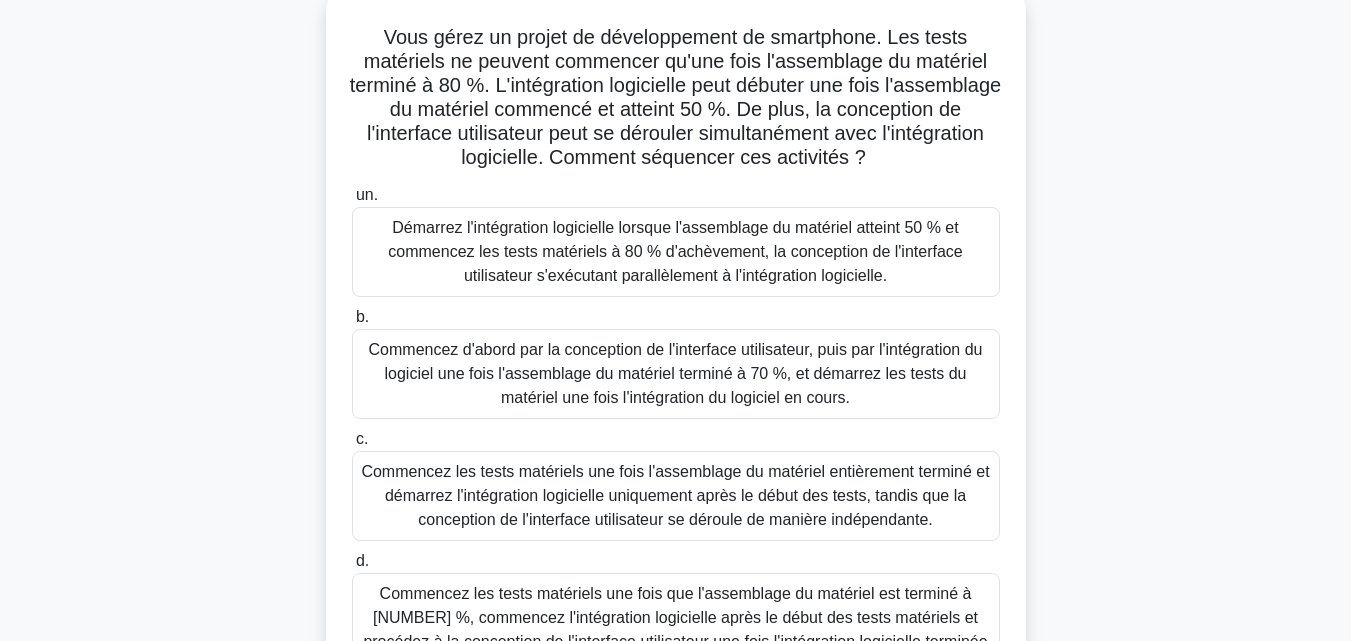 scroll, scrollTop: 106, scrollLeft: 0, axis: vertical 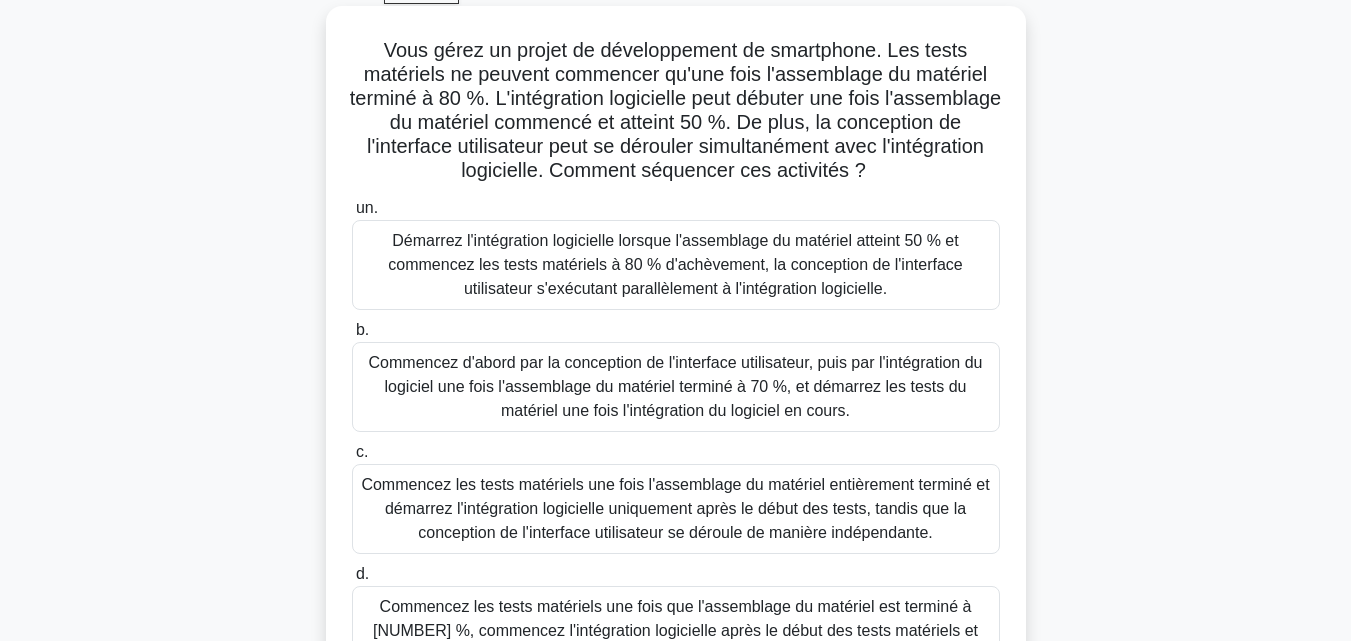 click on "Démarrez l'intégration logicielle lorsque l'assemblage du matériel atteint 50 % et commencez les tests matériels à 80 % d'achèvement, la conception de l'interface utilisateur s'exécutant parallèlement à l'intégration logicielle." at bounding box center (675, 264) 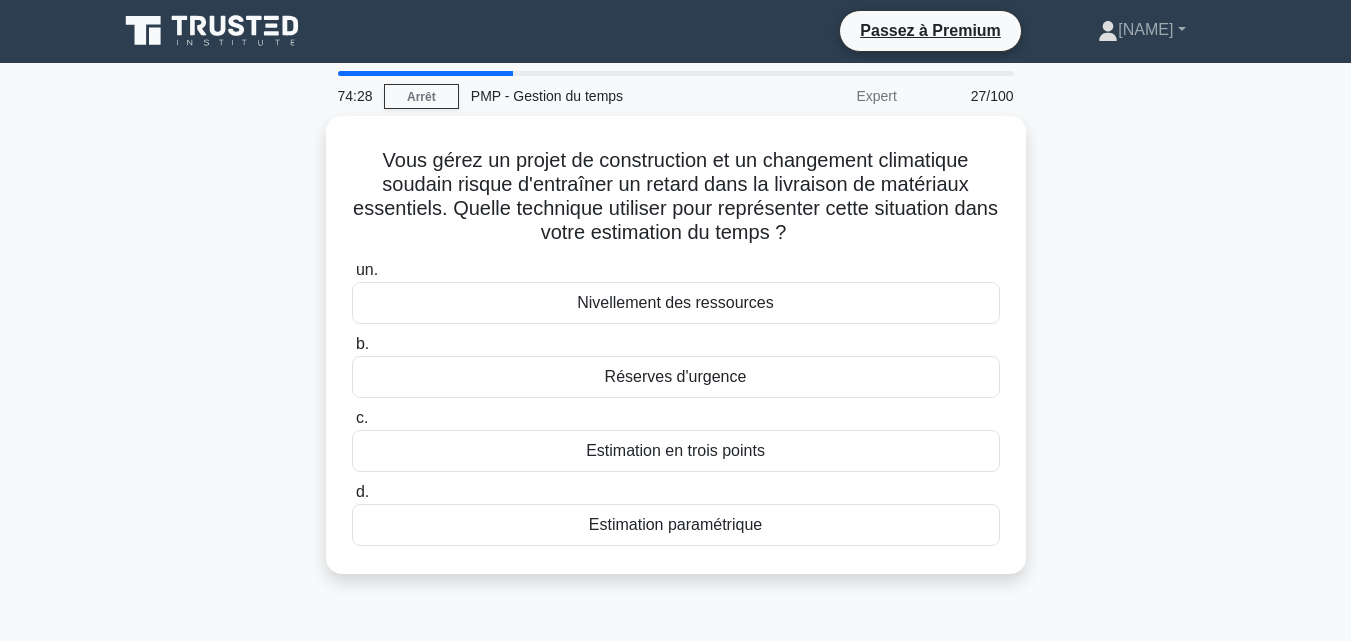 scroll, scrollTop: 0, scrollLeft: 0, axis: both 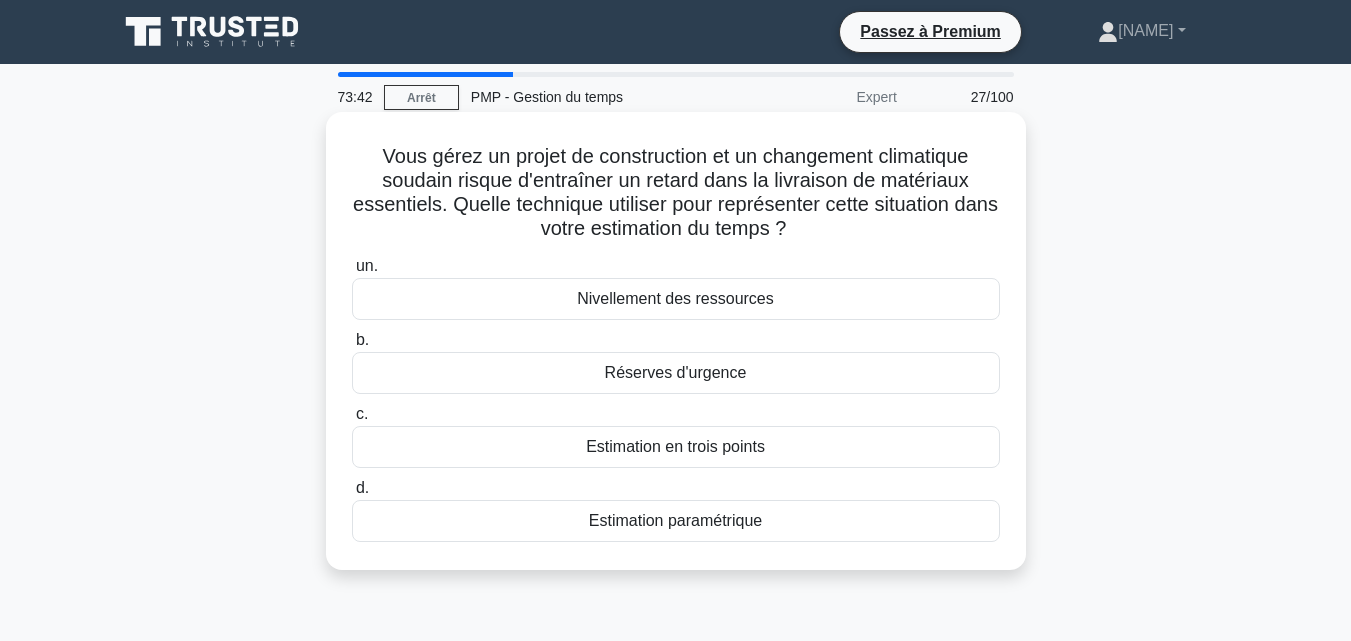 click on "Réserves d'urgence" at bounding box center (676, 372) 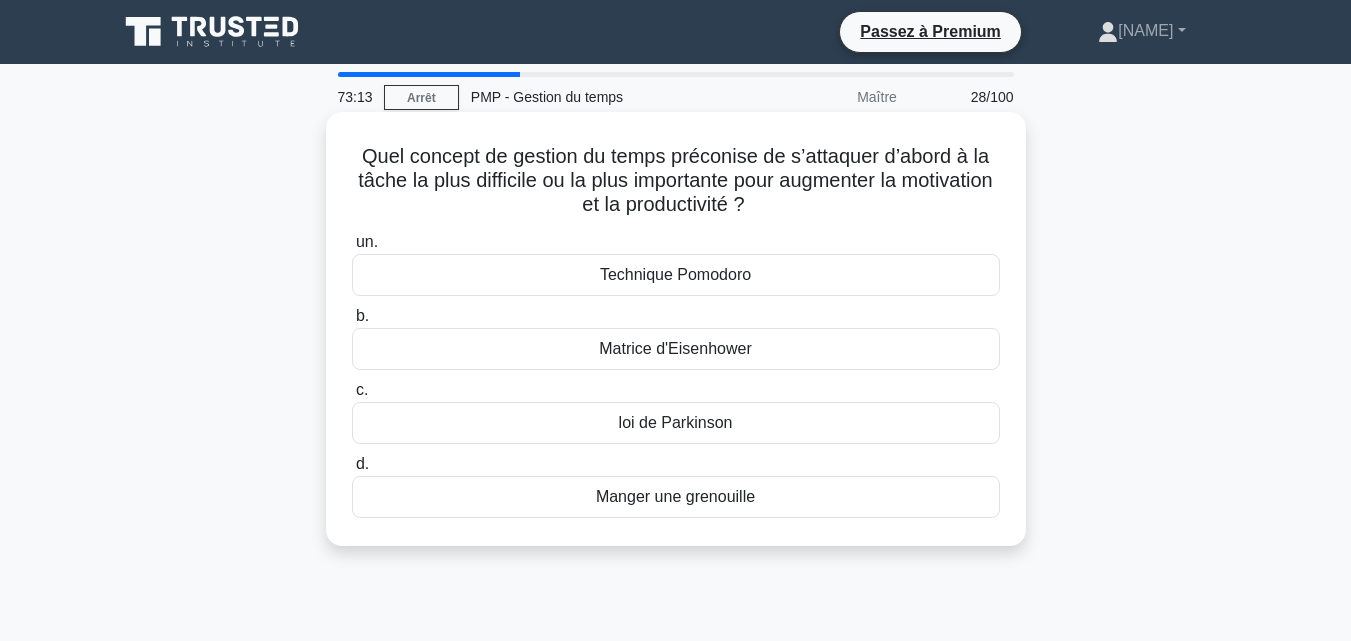 click on "Matrice d'Eisenhower" at bounding box center [675, 348] 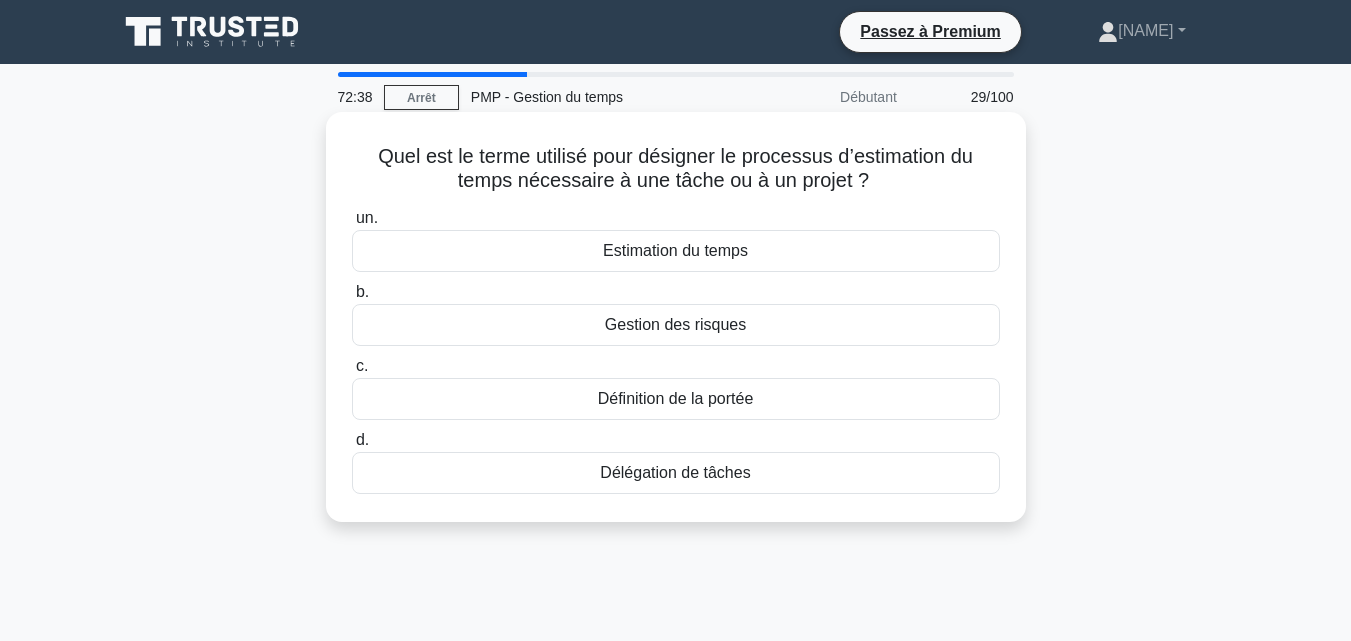 click on "Estimation du temps" at bounding box center (675, 250) 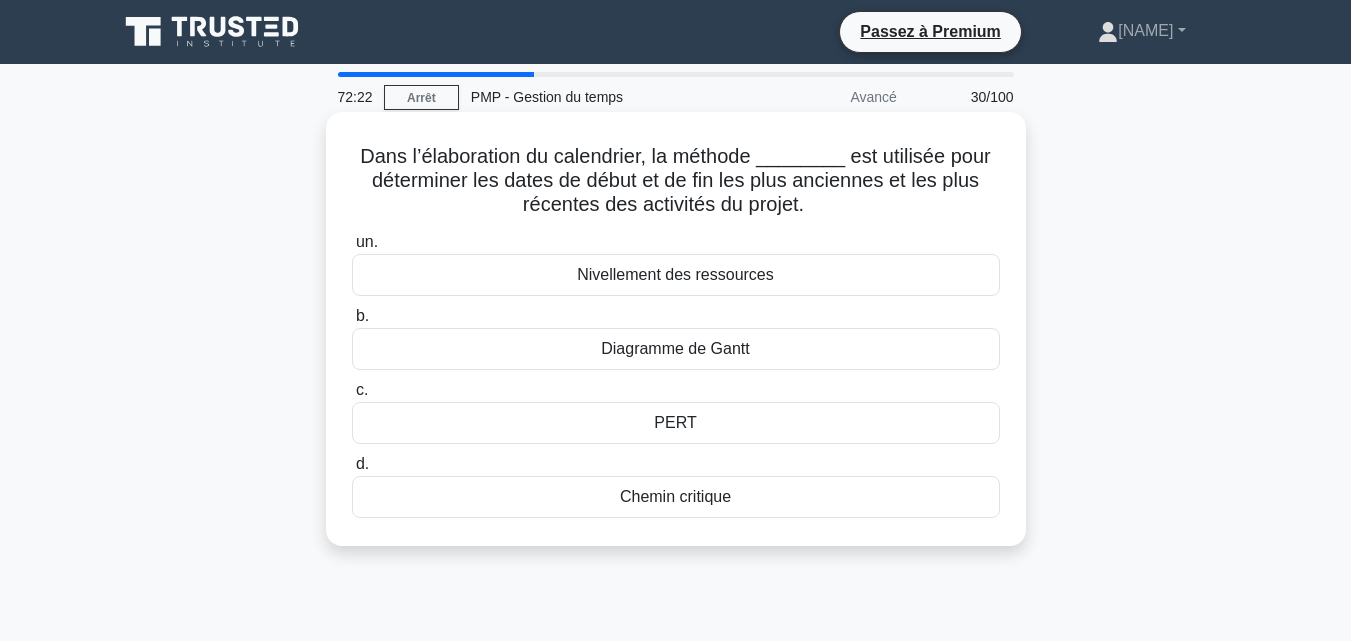click on "PERT" at bounding box center (675, 422) 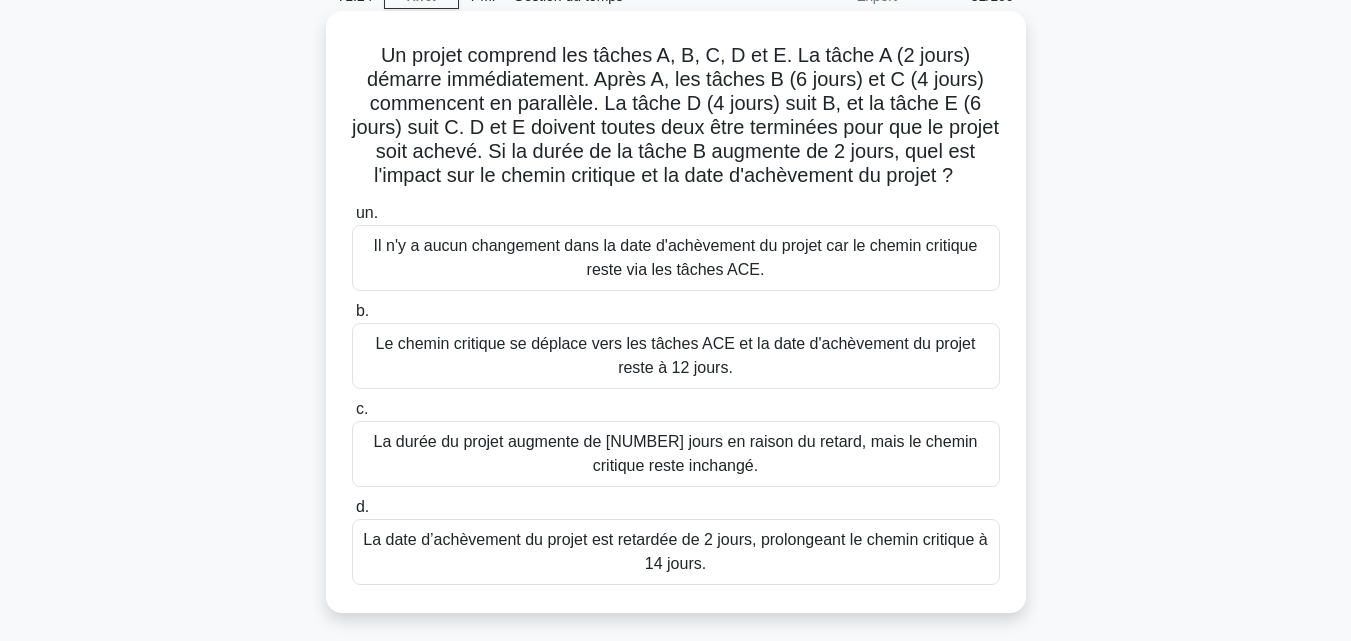 scroll, scrollTop: 100, scrollLeft: 0, axis: vertical 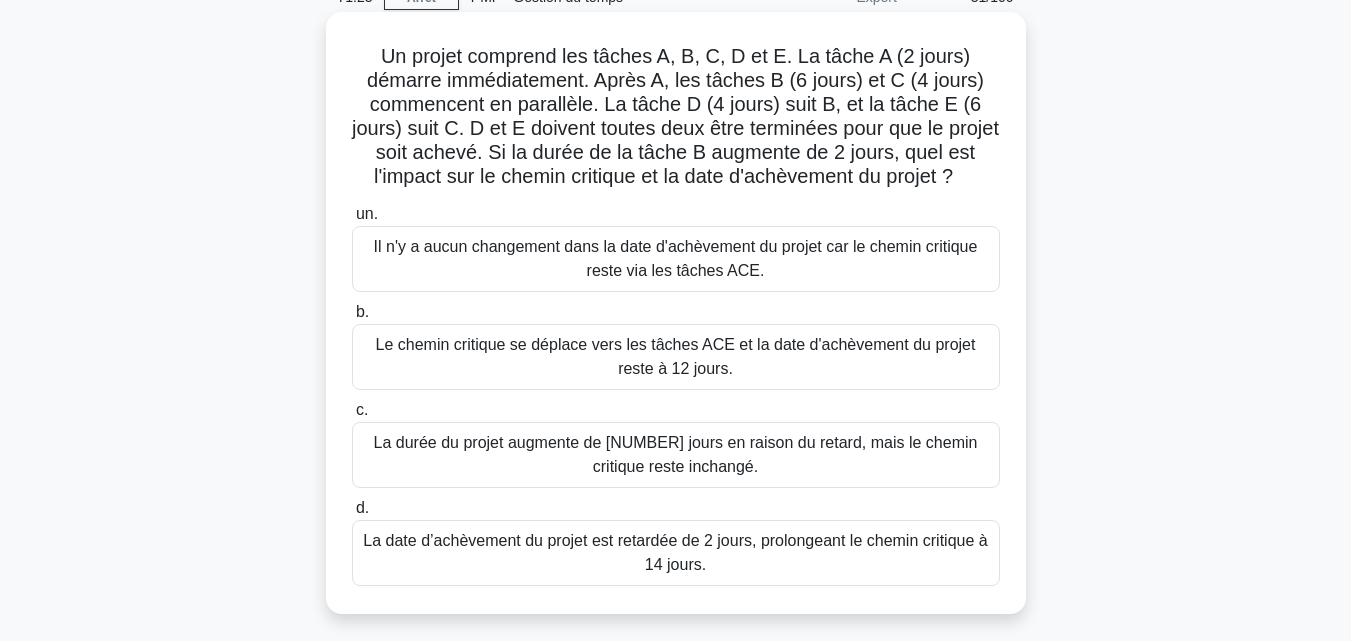 click on "La date d’achèvement du projet est retardée de 2 jours, prolongeant le chemin critique à 14 jours." at bounding box center [675, 552] 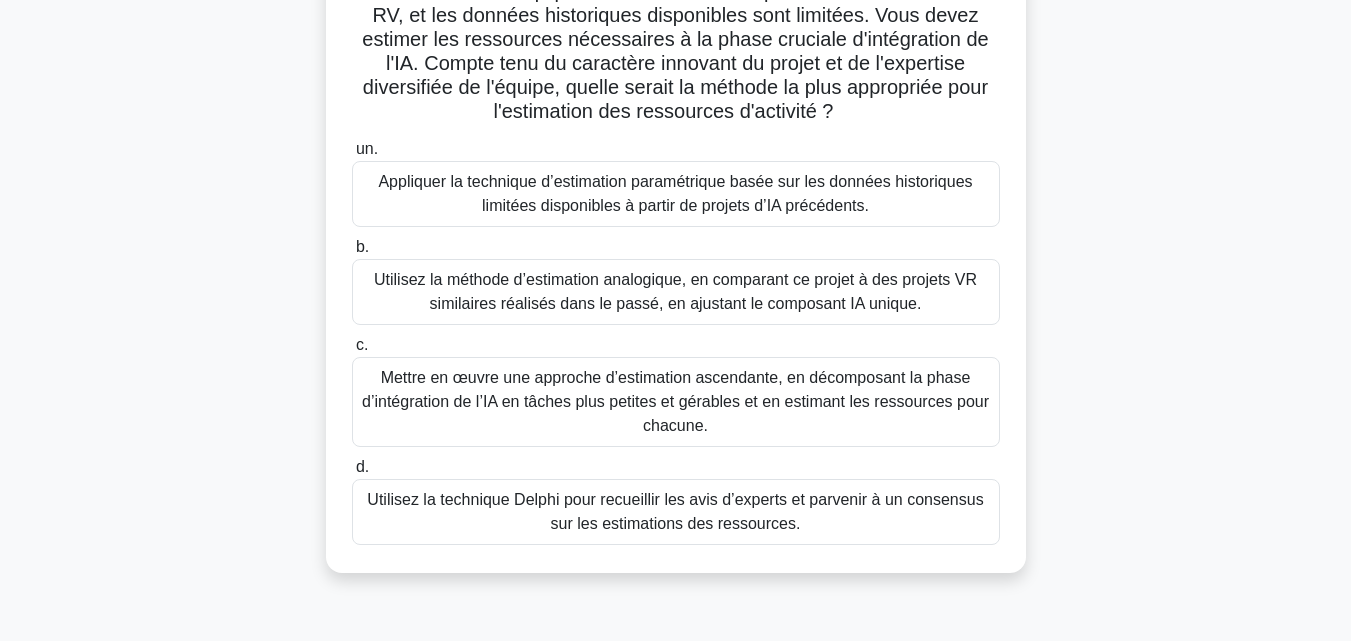 scroll, scrollTop: 238, scrollLeft: 0, axis: vertical 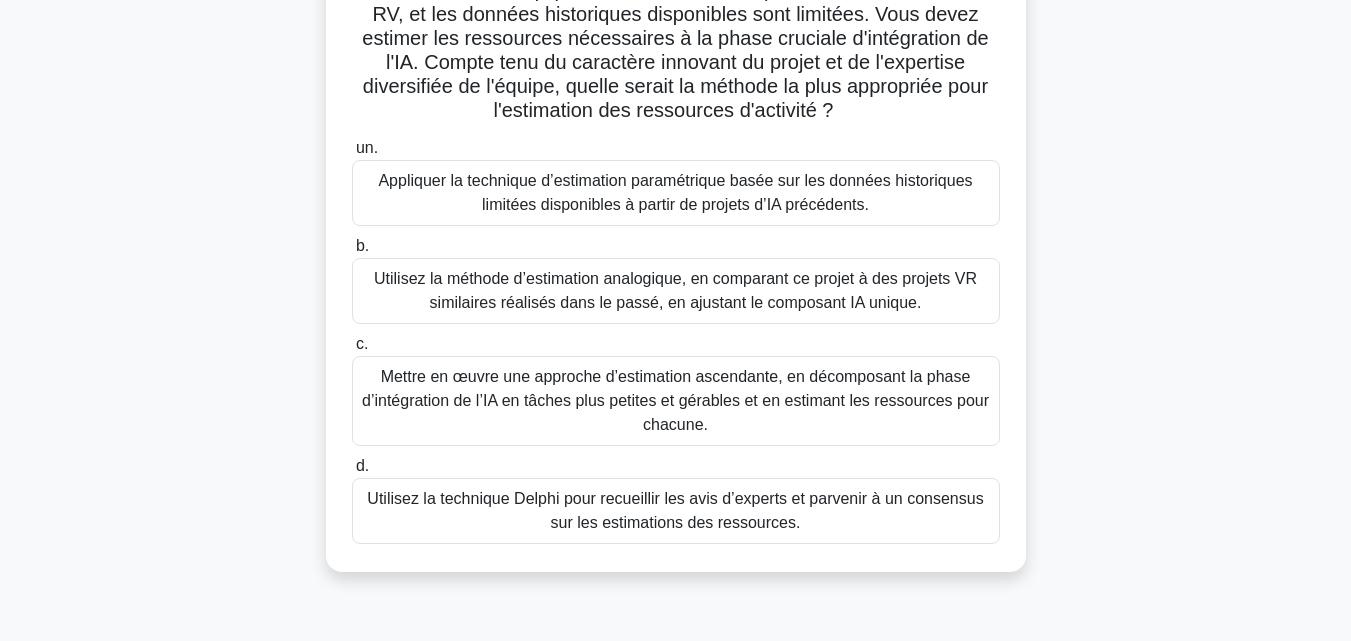 click on "un.
Appliquer la technique d’estimation paramétrique basée sur les données historiques limitées disponibles à partir de projets d’IA précédents.
b.
c. d." at bounding box center (676, 340) 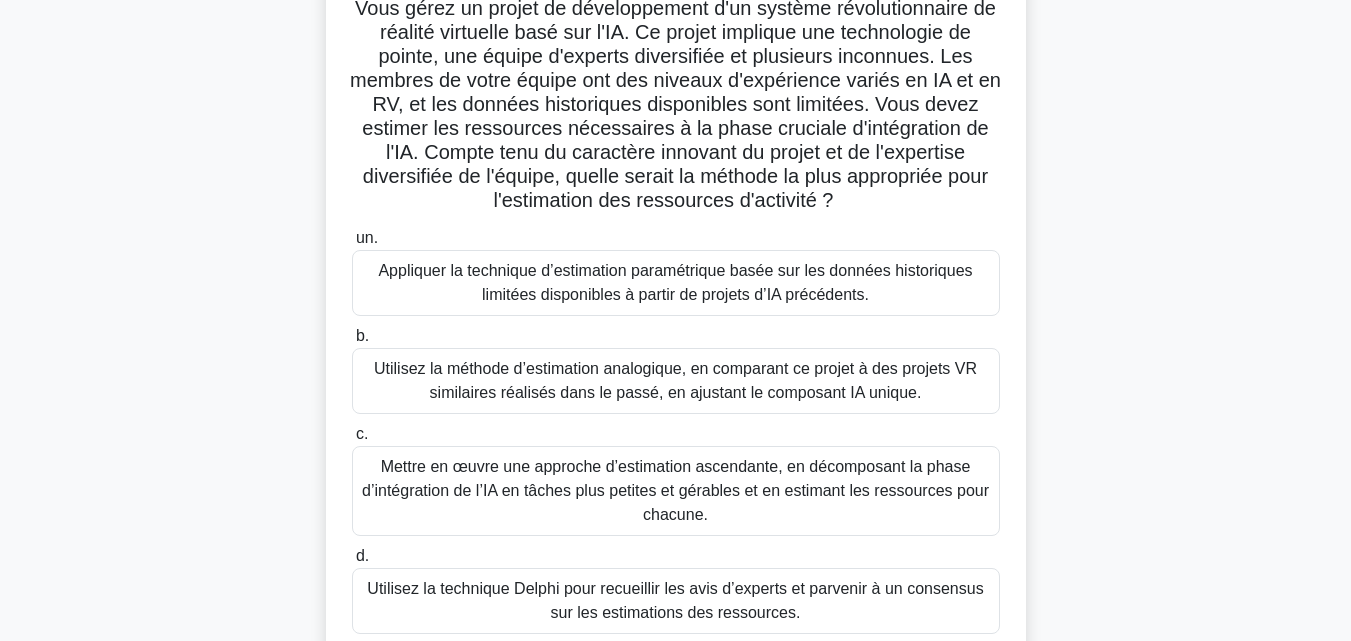 scroll, scrollTop: 149, scrollLeft: 0, axis: vertical 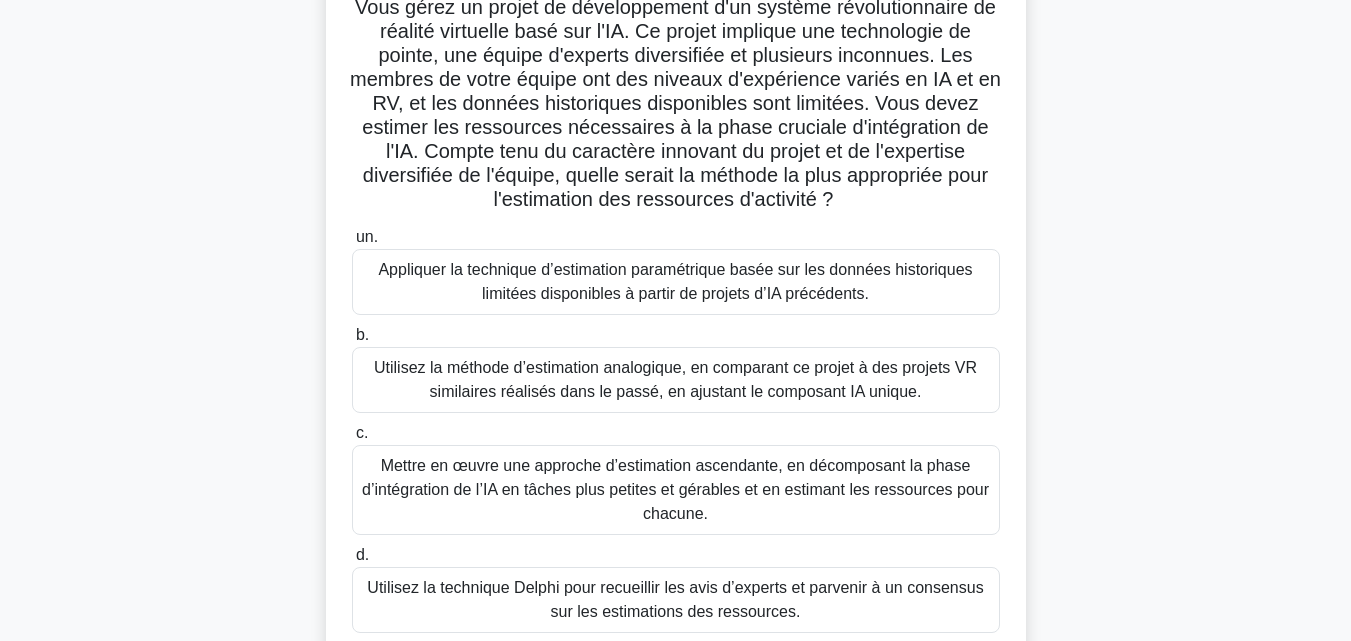 click on "Appliquer la technique d’estimation paramétrique basée sur les données historiques limitées disponibles à partir de projets d’IA précédents." at bounding box center [675, 281] 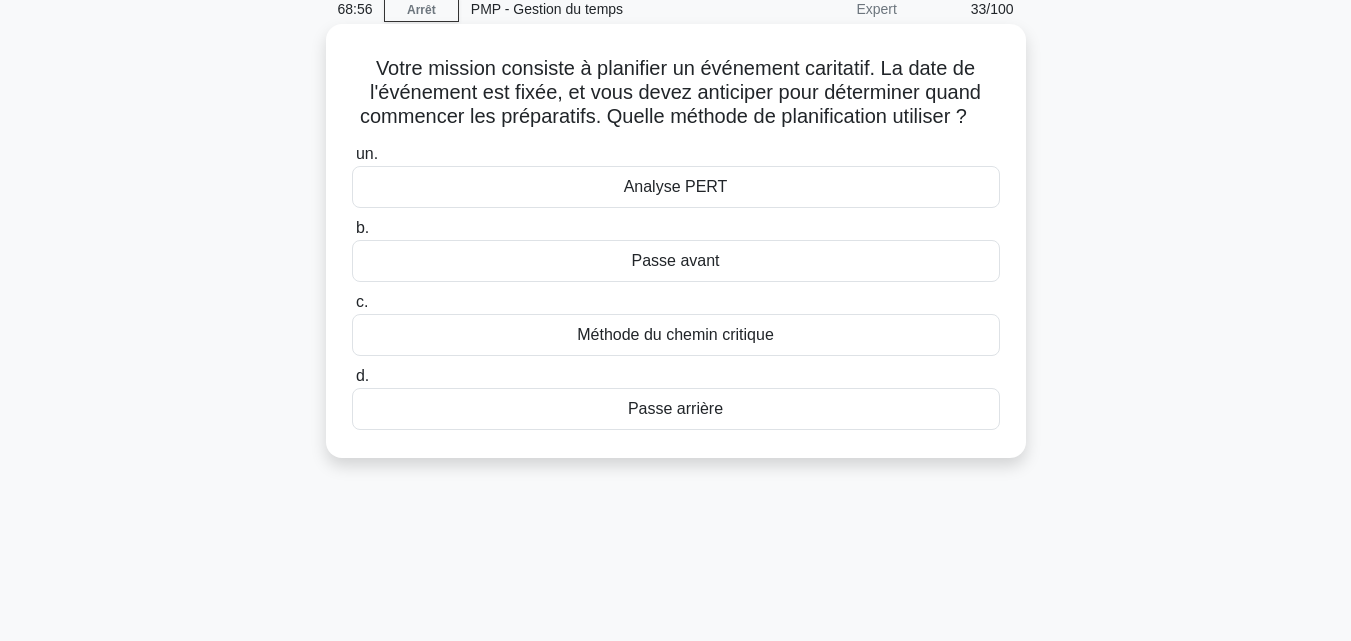 scroll, scrollTop: 87, scrollLeft: 0, axis: vertical 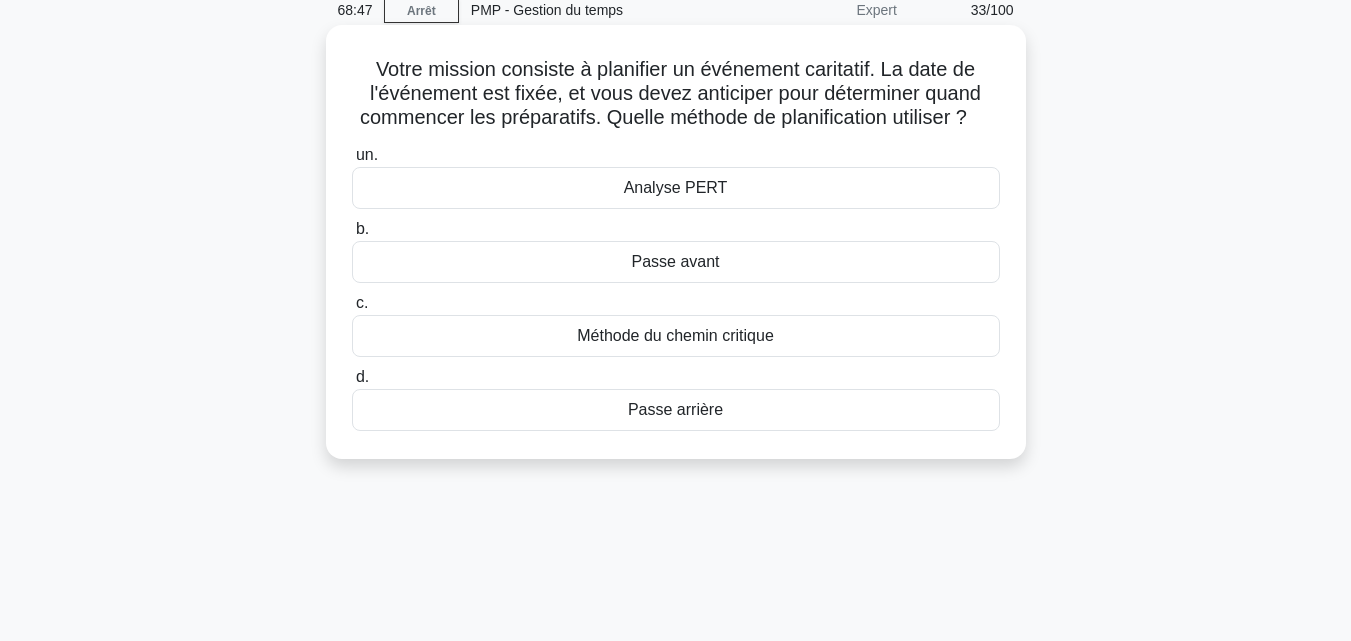 click on "Votre mission consiste à planifier un événement caritatif. La date de l'événement est fixée, et vous devez anticiper pour déterminer quand commencer les préparatifs. Quelle méthode de planification utiliser ?" at bounding box center [670, 93] 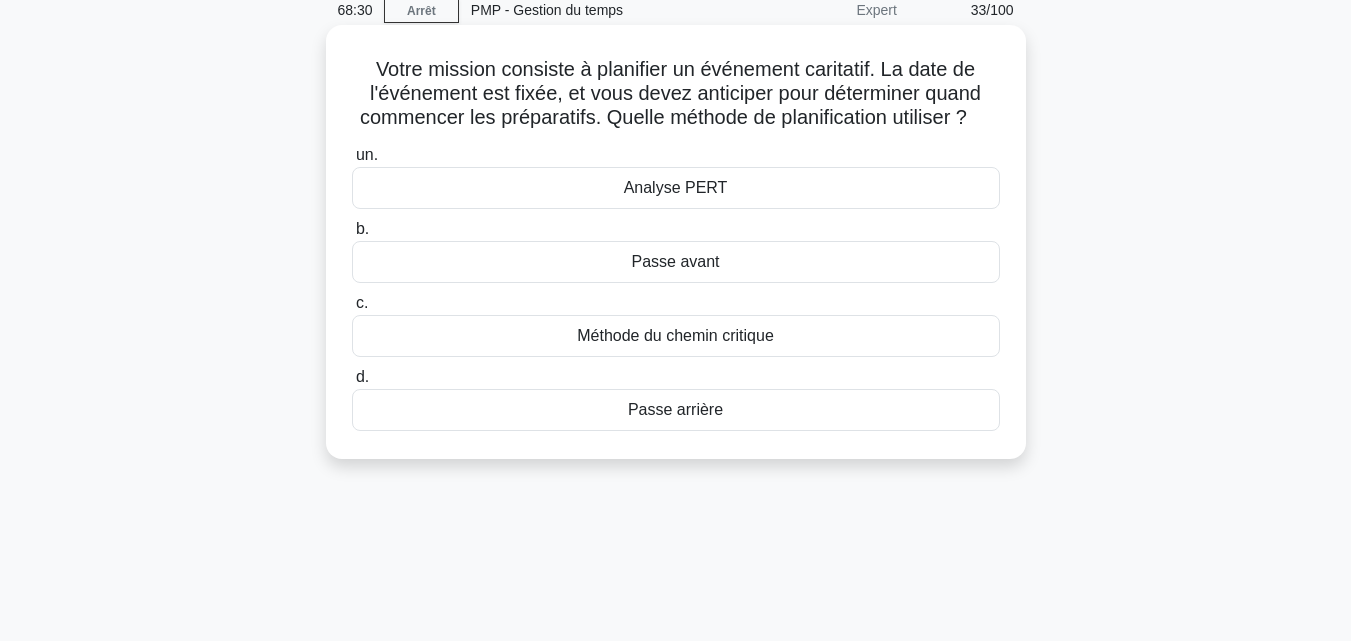 click on "Méthode du chemin critique" at bounding box center [675, 335] 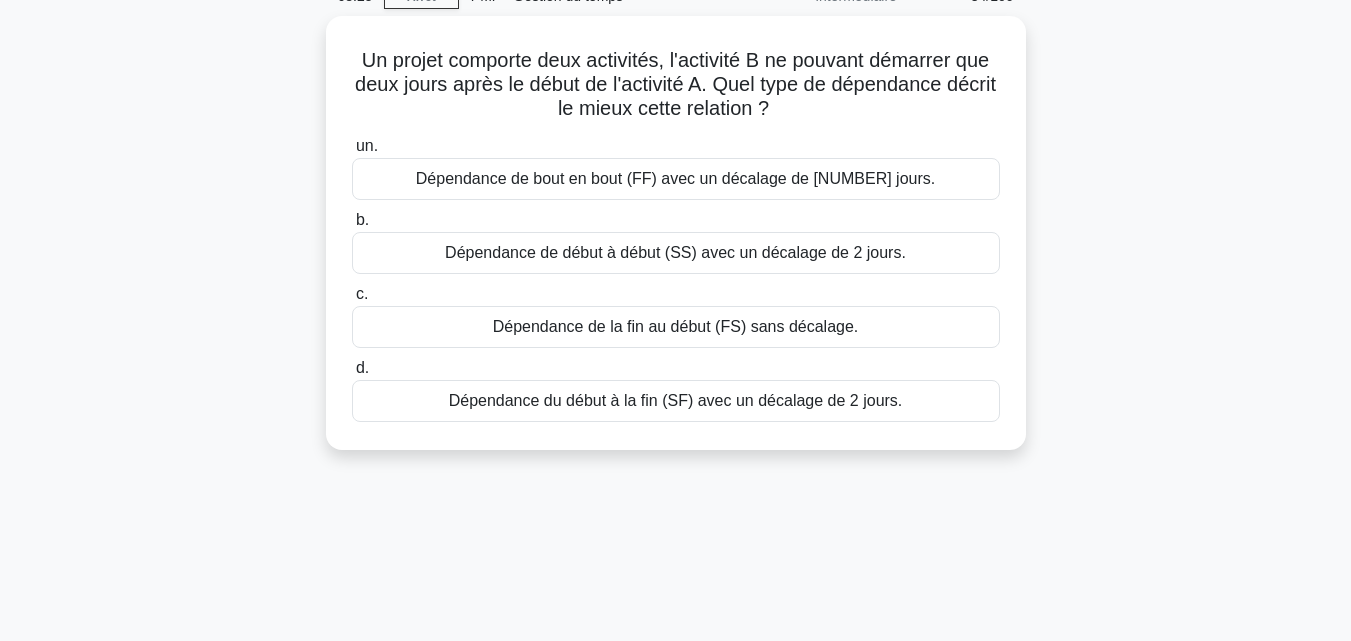 scroll, scrollTop: 102, scrollLeft: 0, axis: vertical 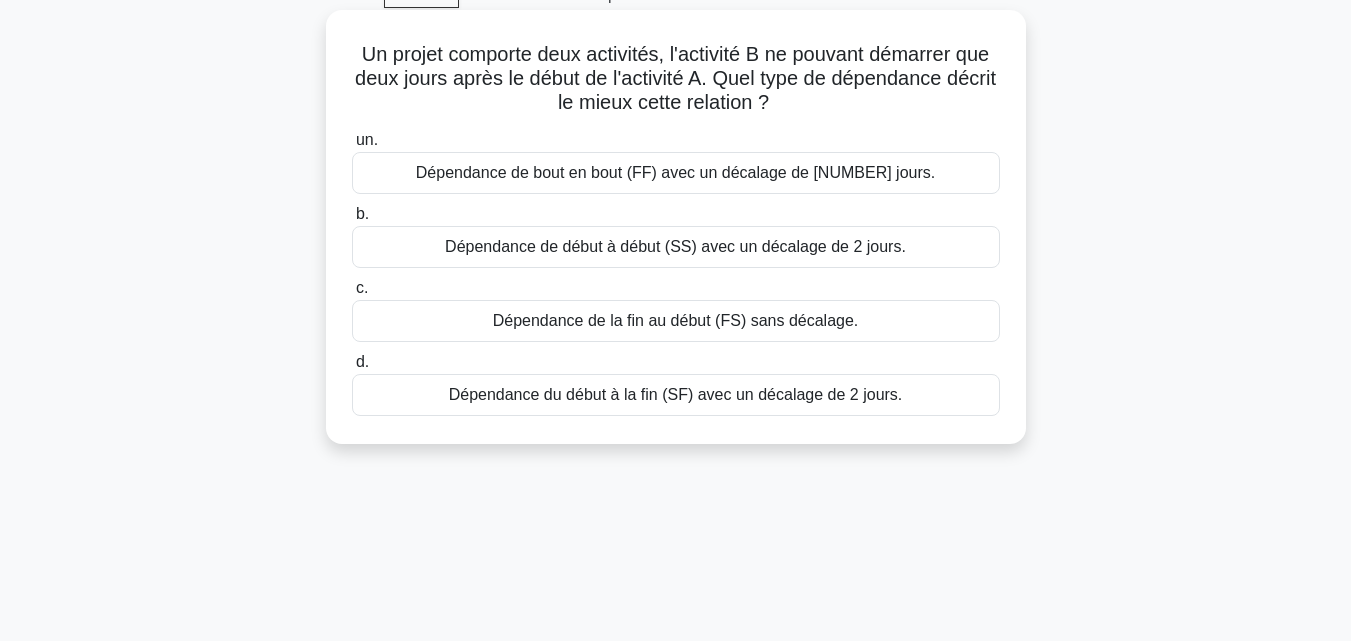 click on "Dépendance de début à début (SS) avec un décalage de 2 jours." at bounding box center (675, 246) 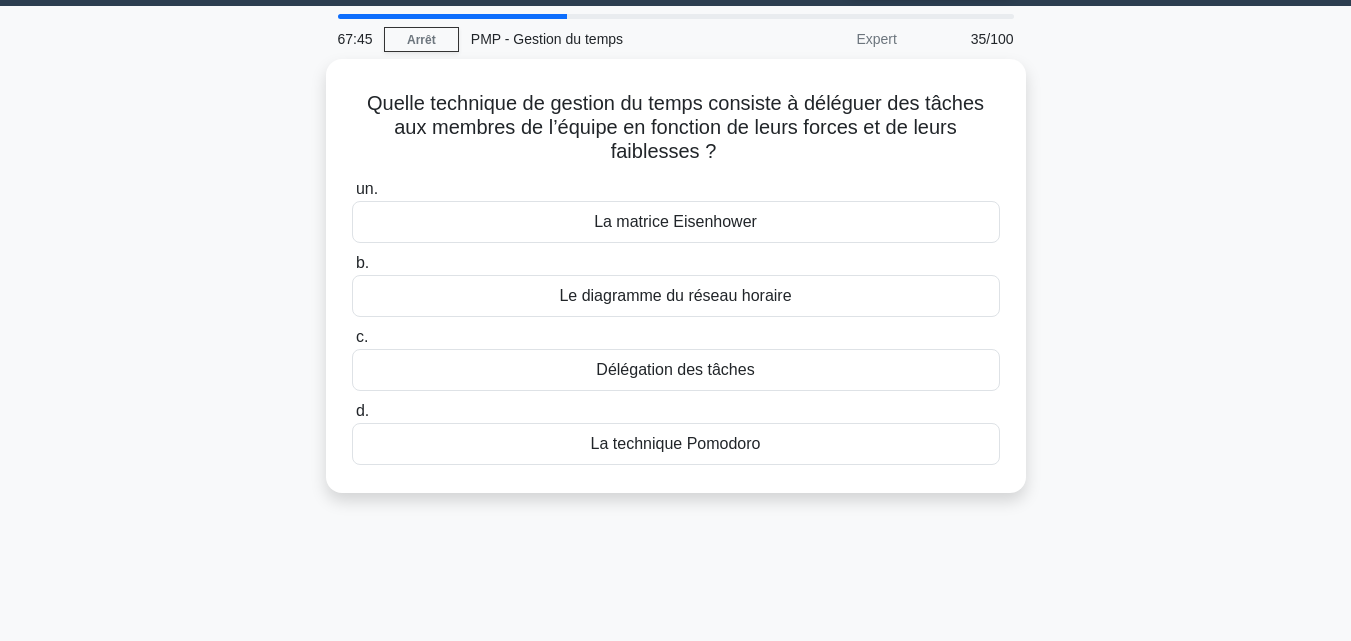 scroll, scrollTop: 59, scrollLeft: 0, axis: vertical 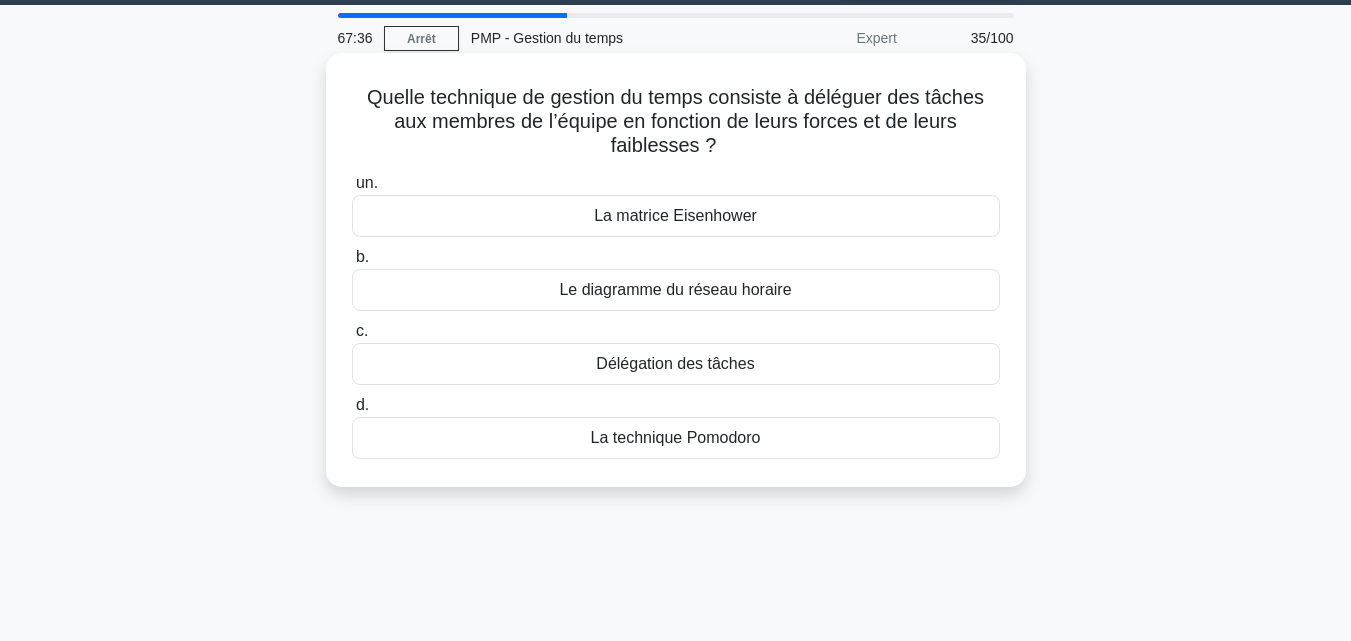click on "La matrice Eisenhower" at bounding box center (675, 215) 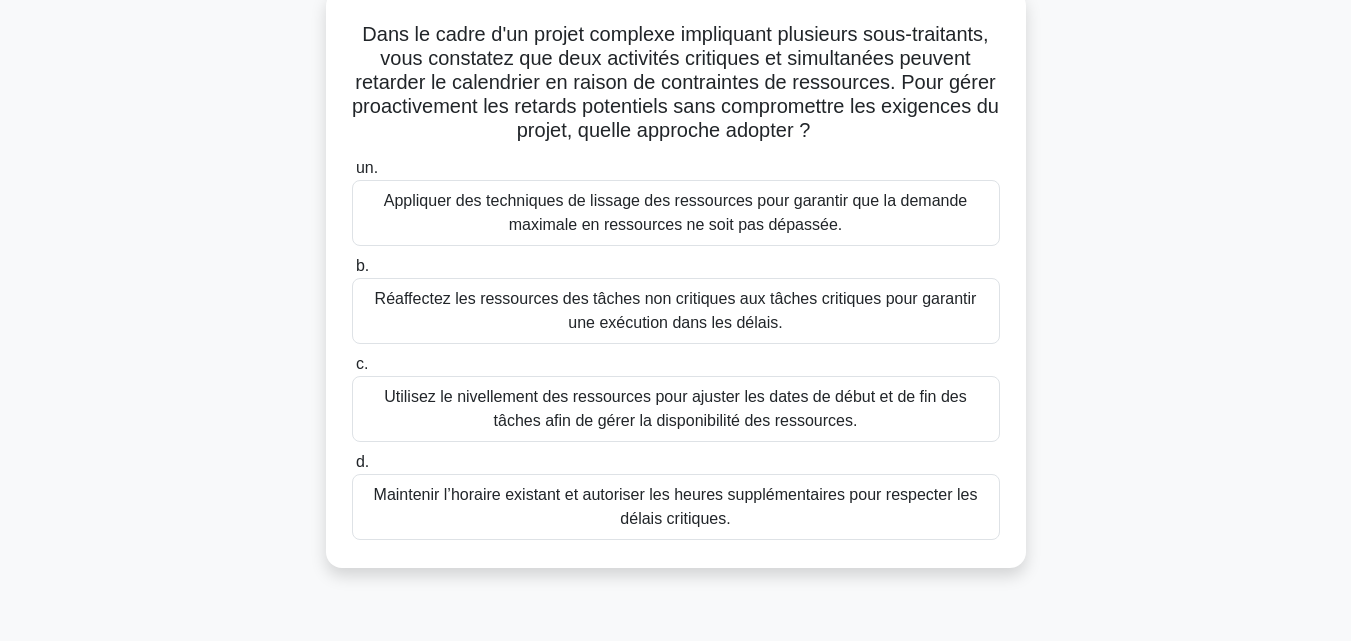 scroll, scrollTop: 130, scrollLeft: 0, axis: vertical 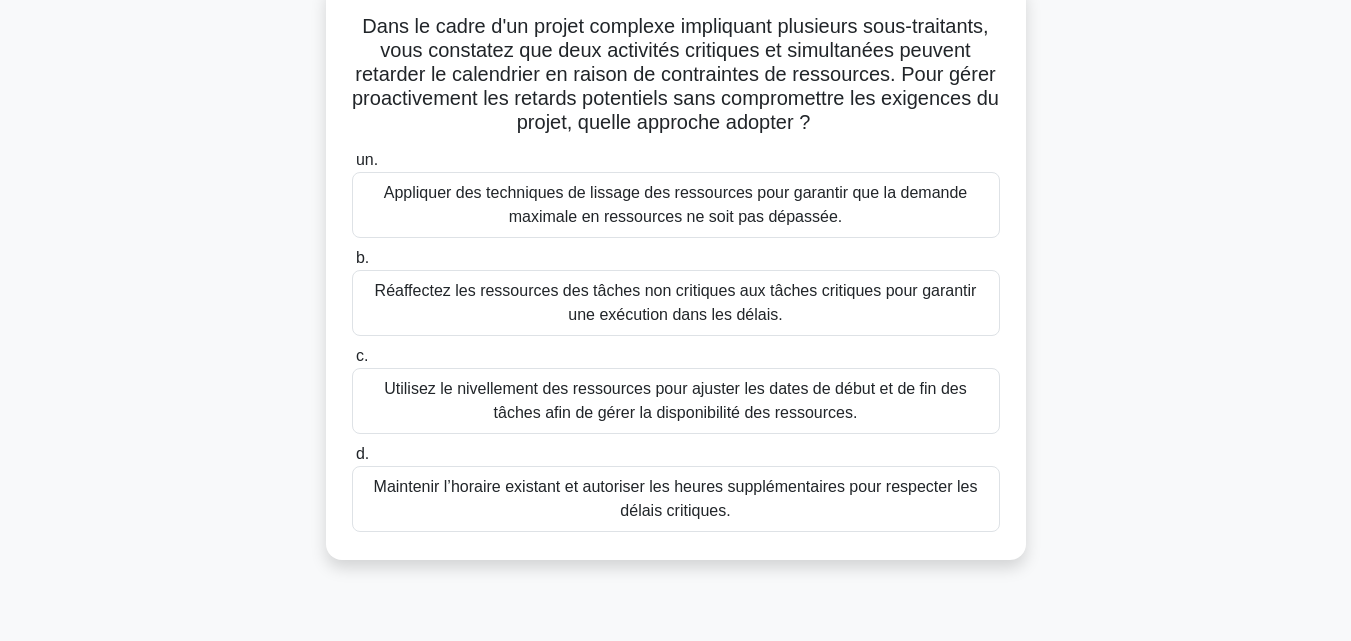 click on "Réaffectez les ressources des tâches non critiques aux tâches critiques pour garantir une exécution dans les délais." at bounding box center [676, 302] 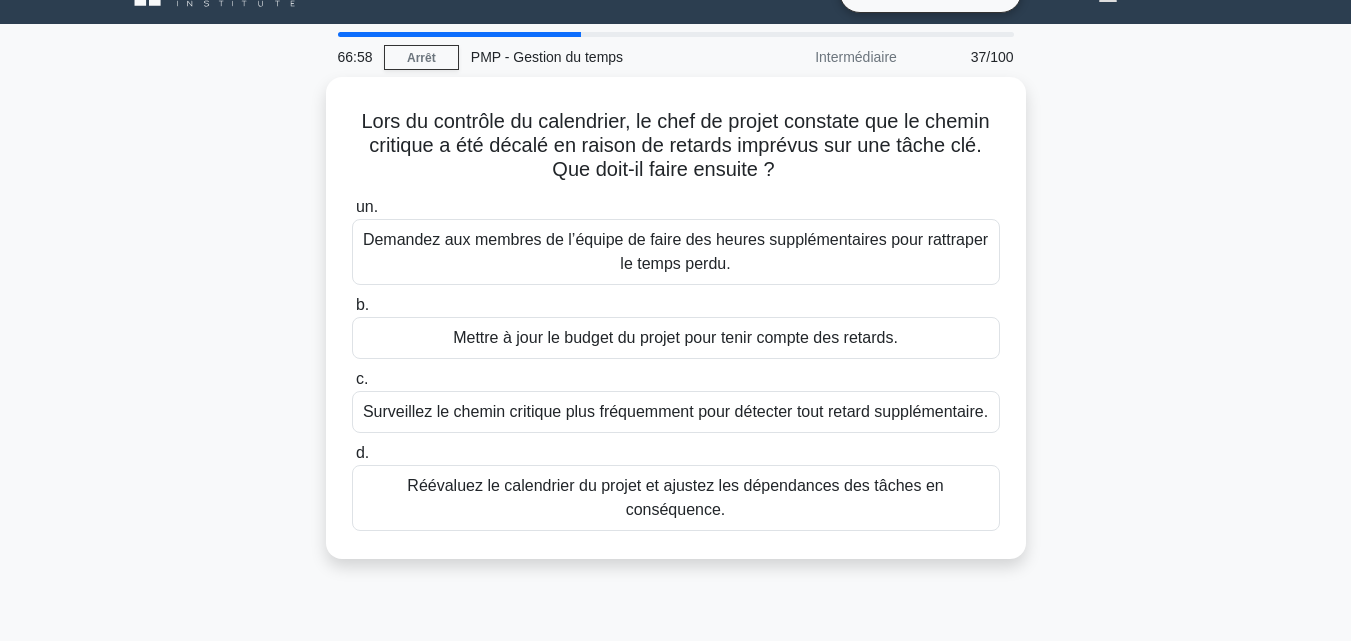 scroll, scrollTop: 0, scrollLeft: 0, axis: both 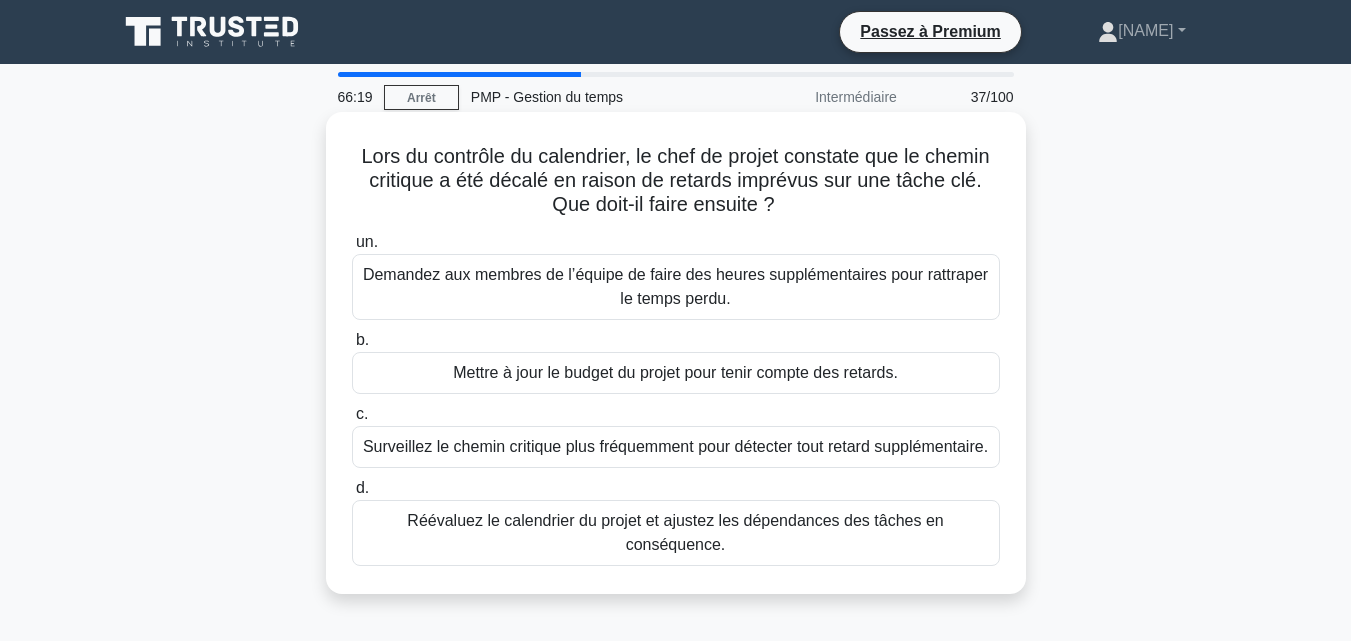 click on "Réévaluez le calendrier du projet et ajustez les dépendances des tâches en conséquence." at bounding box center (675, 532) 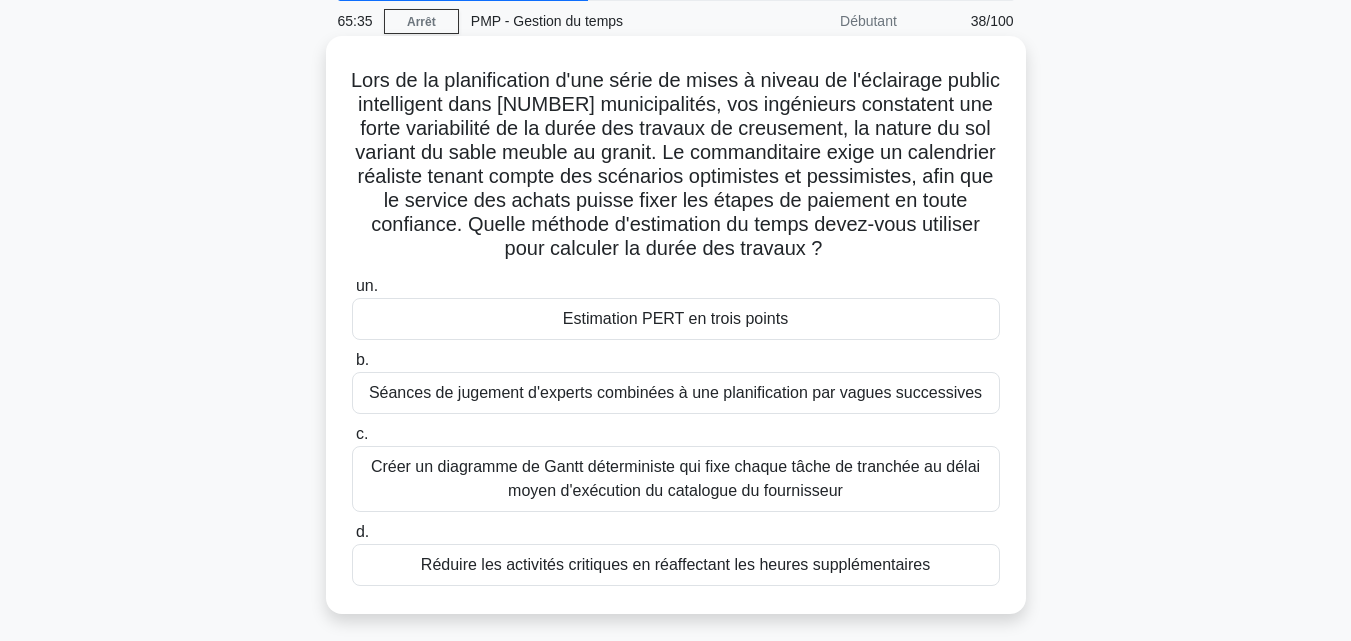 scroll, scrollTop: 67, scrollLeft: 0, axis: vertical 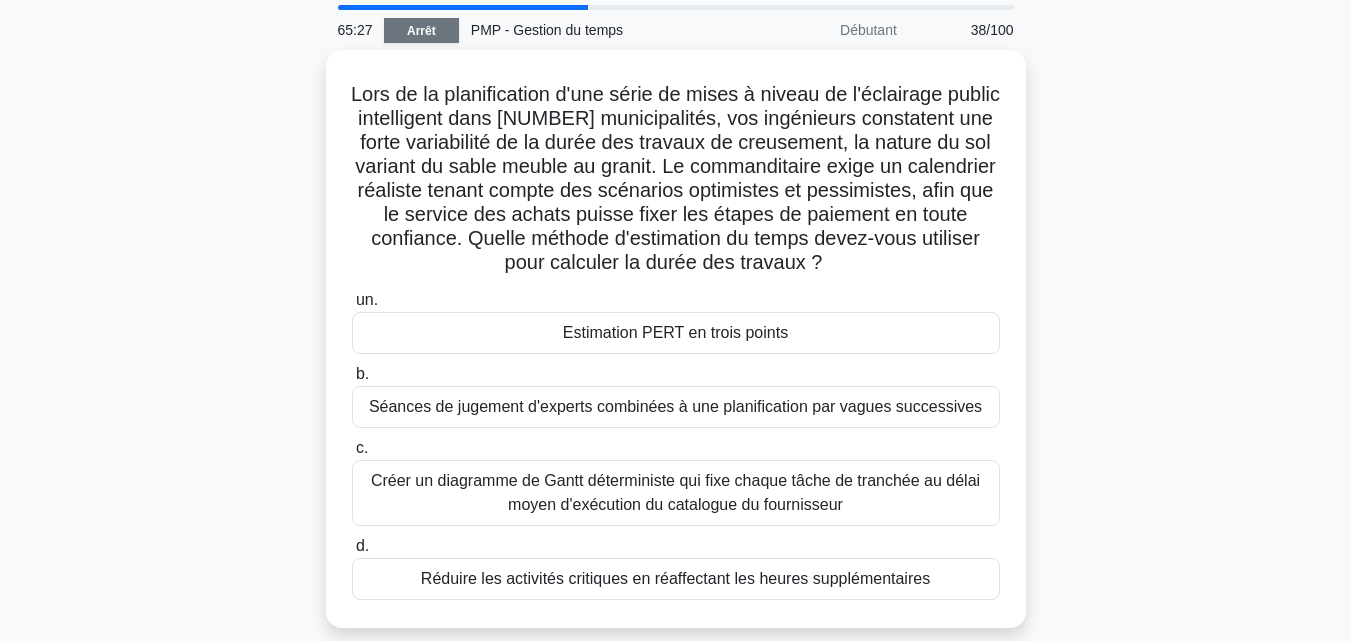 click on "Arrêt" at bounding box center (421, 31) 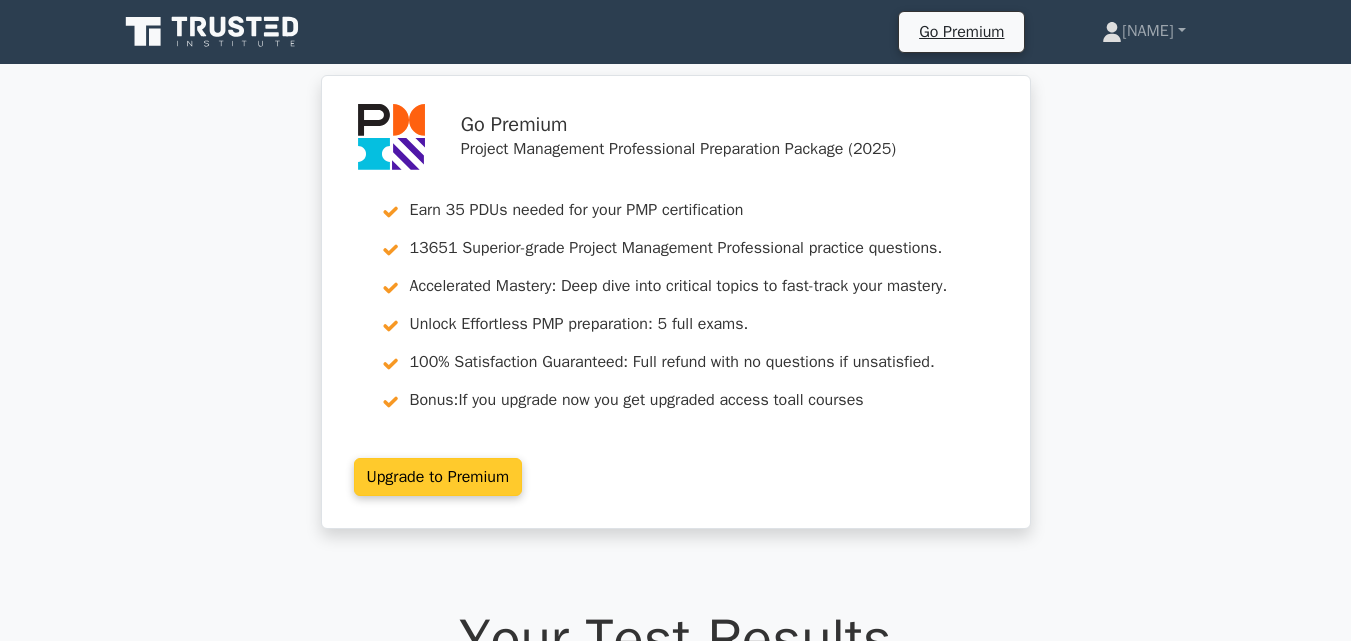 scroll, scrollTop: 0, scrollLeft: 0, axis: both 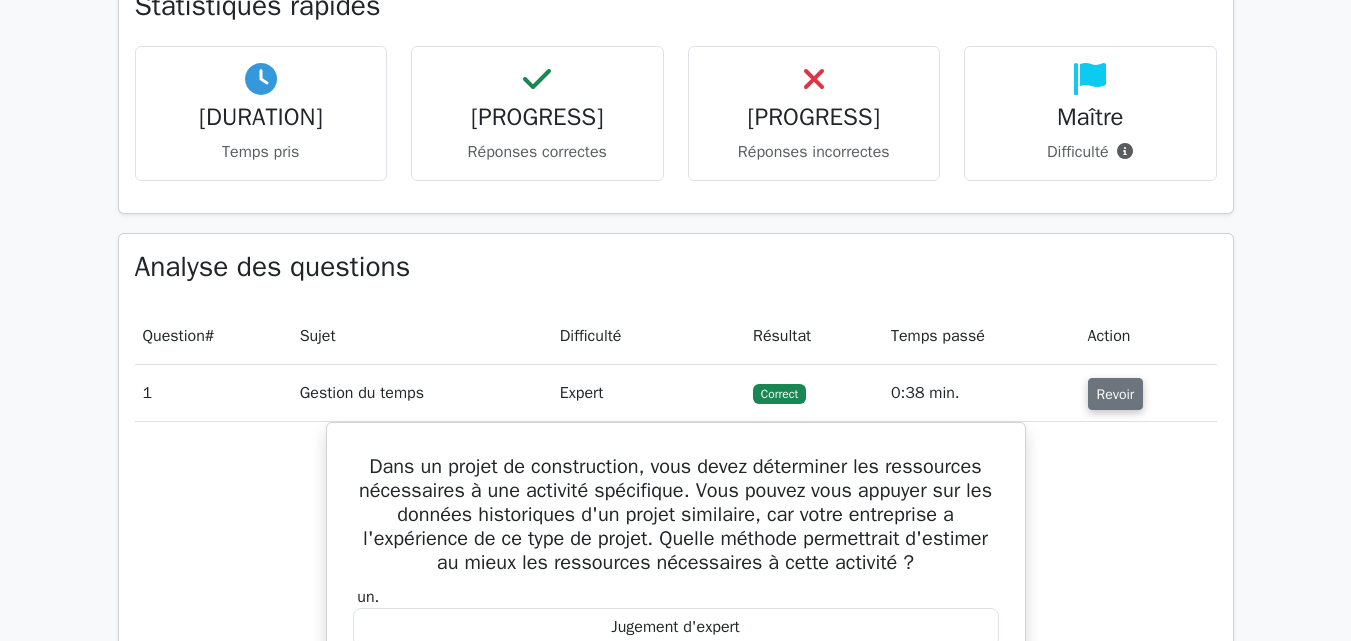 click on "Revoir" at bounding box center (1116, 394) 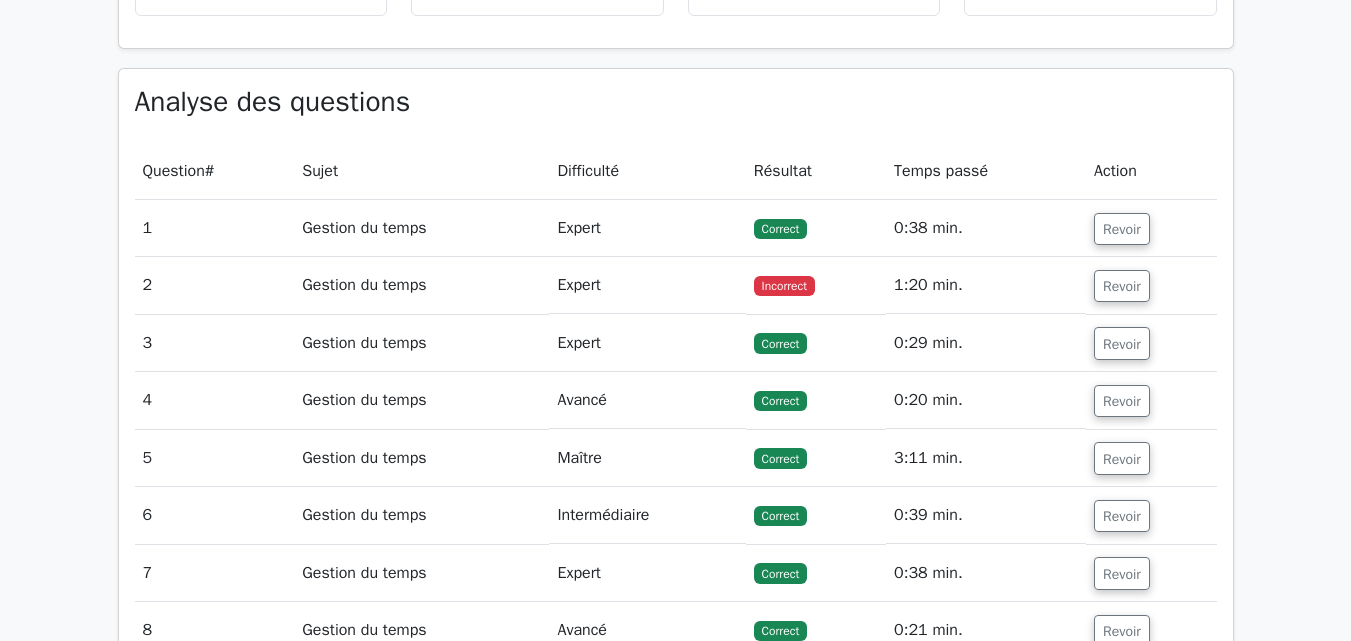 scroll, scrollTop: 1400, scrollLeft: 0, axis: vertical 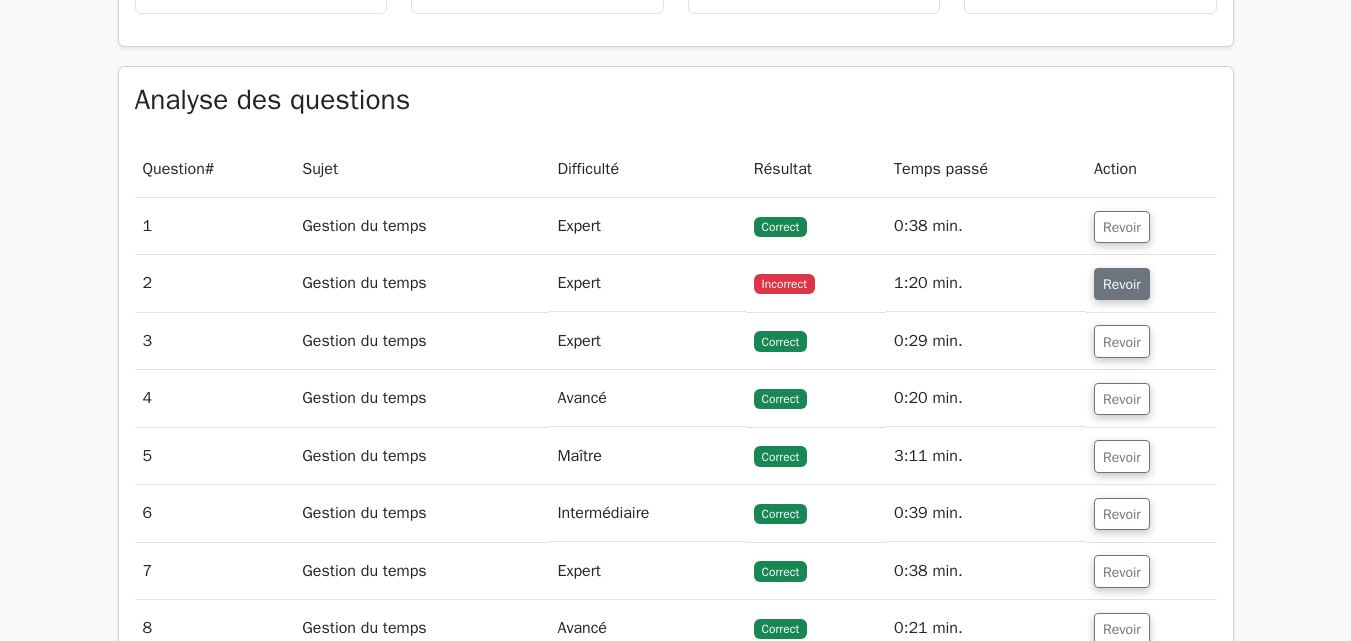 click on "Revoir" at bounding box center [1122, 284] 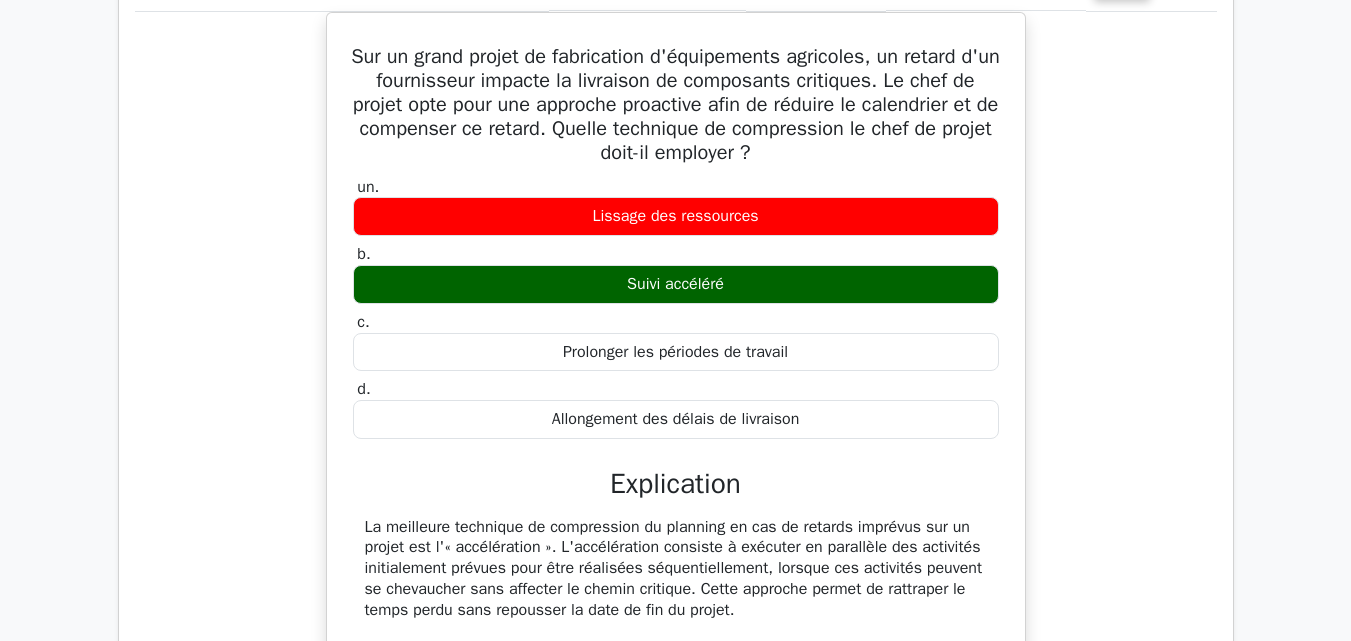 scroll, scrollTop: 1706, scrollLeft: 0, axis: vertical 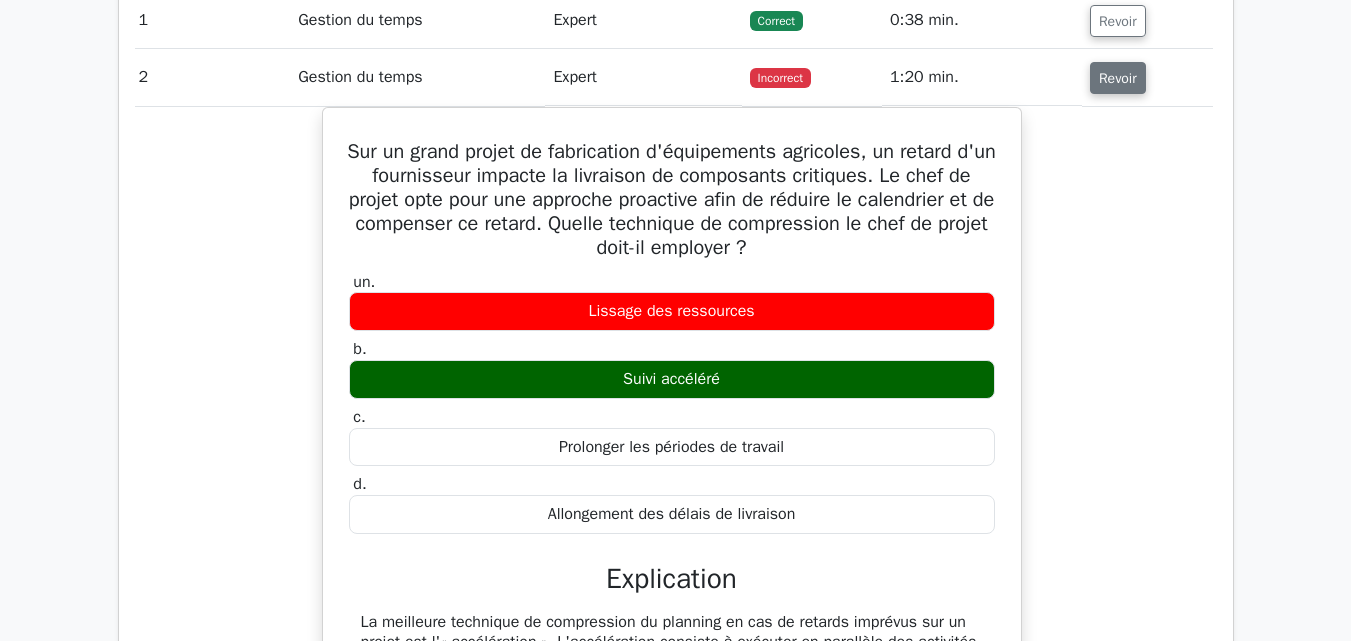 click on "Revoir" at bounding box center [1118, 78] 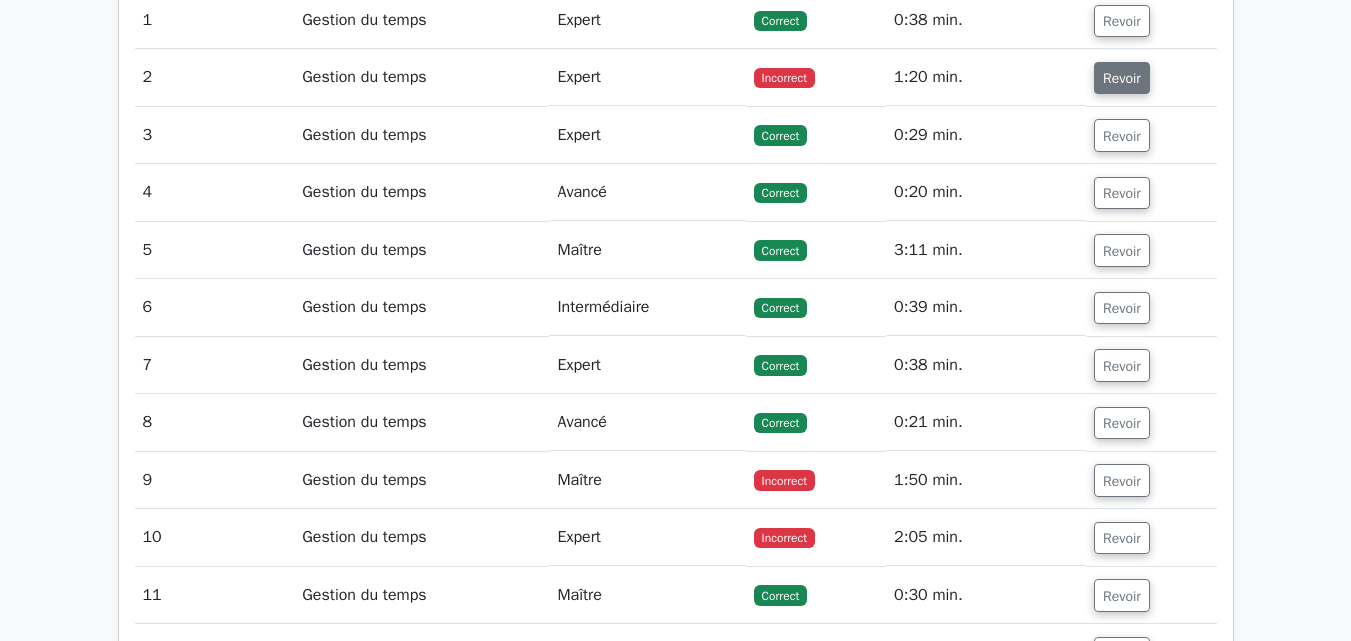 scroll, scrollTop: 0, scrollLeft: 0, axis: both 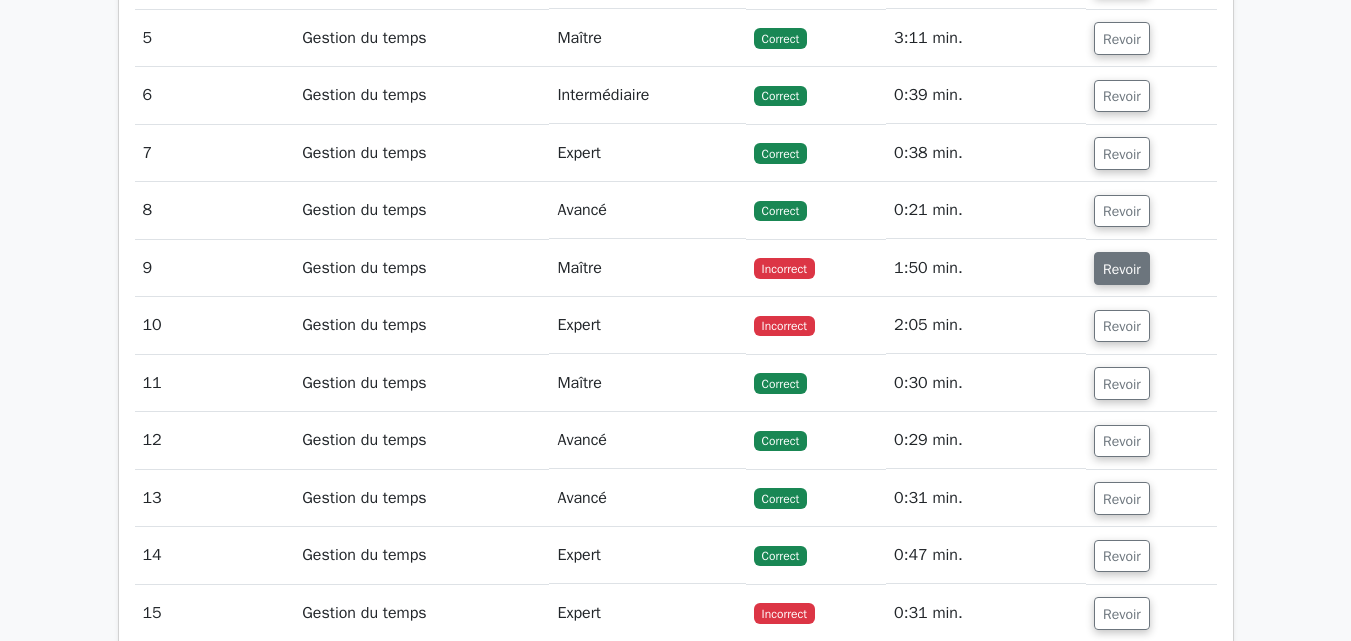 click on "Revoir" at bounding box center [1122, 269] 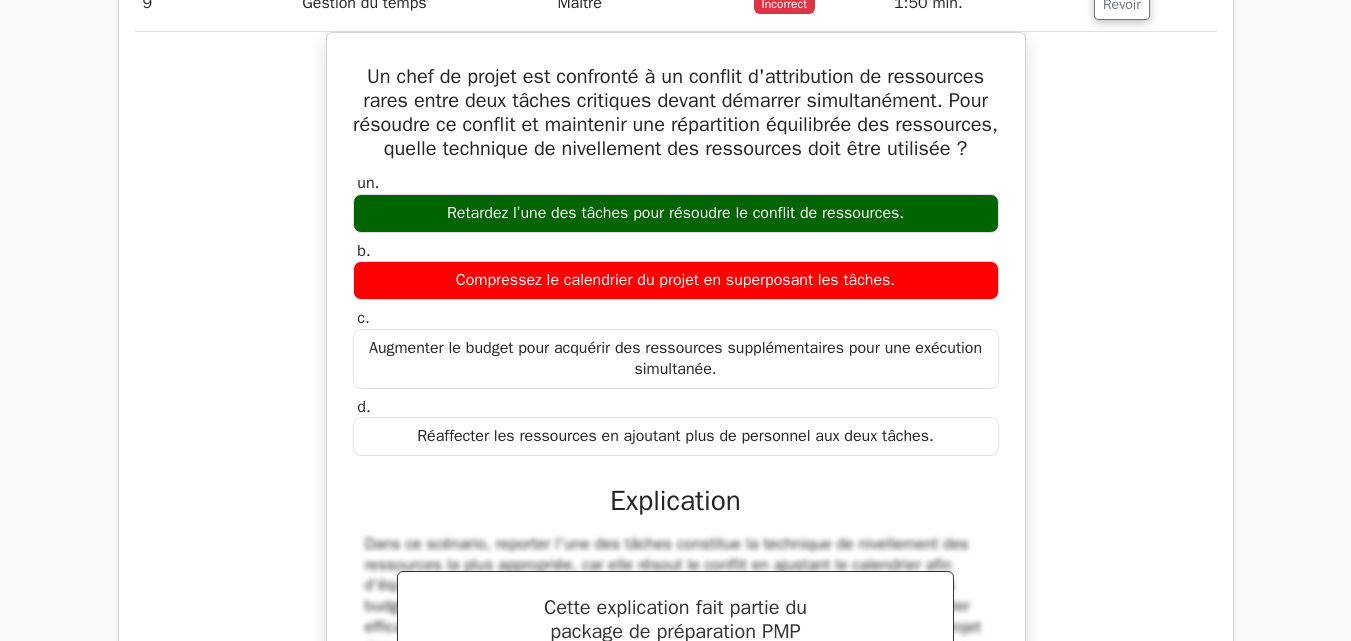 scroll, scrollTop: 2076, scrollLeft: 0, axis: vertical 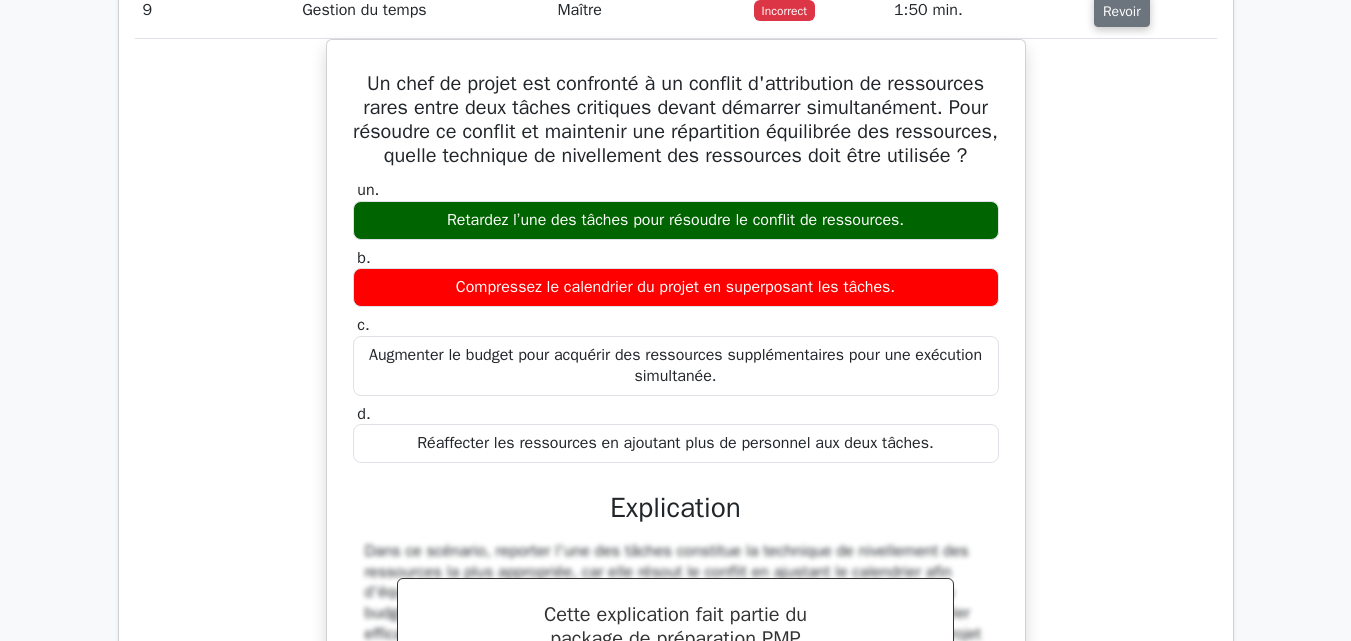 click on "Revoir" at bounding box center [1122, 11] 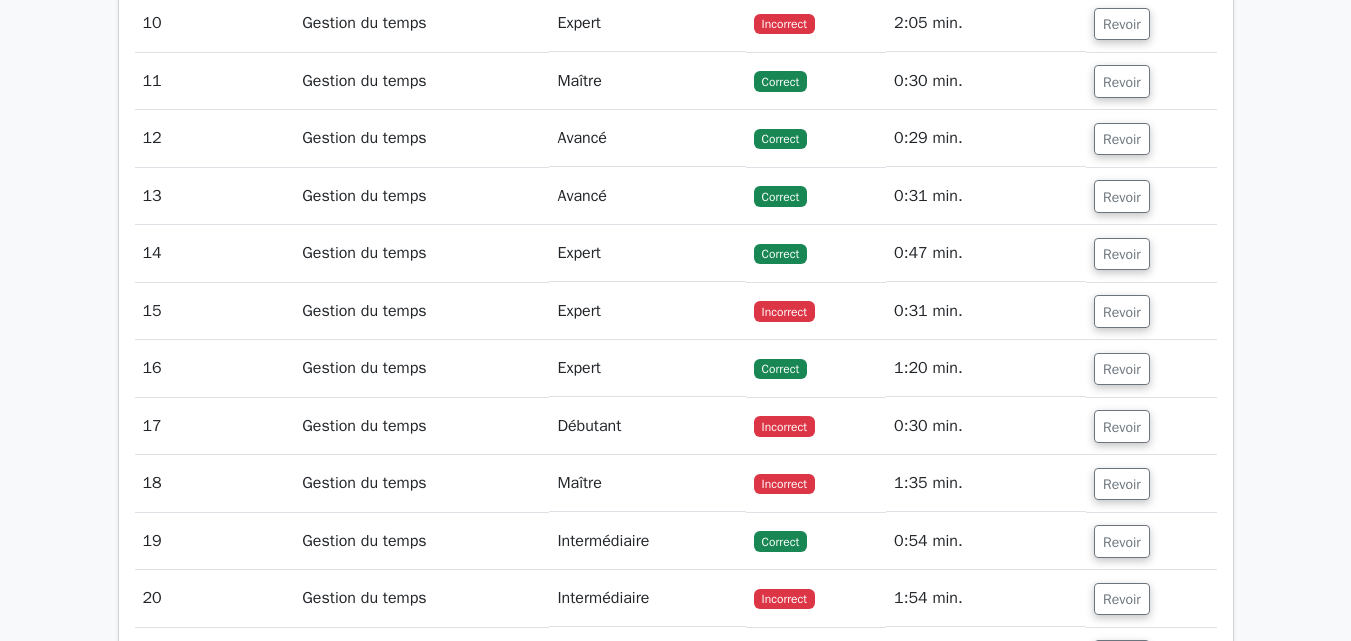scroll, scrollTop: 2121, scrollLeft: 0, axis: vertical 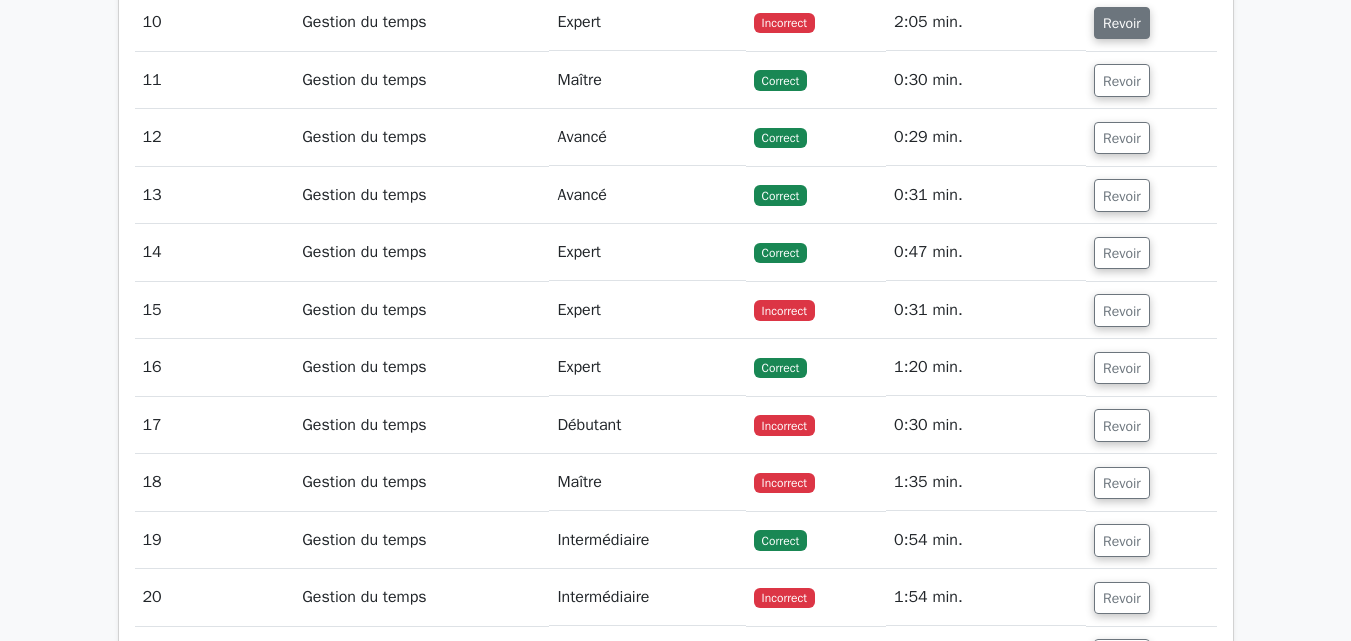 click on "Revoir" at bounding box center [1122, 22] 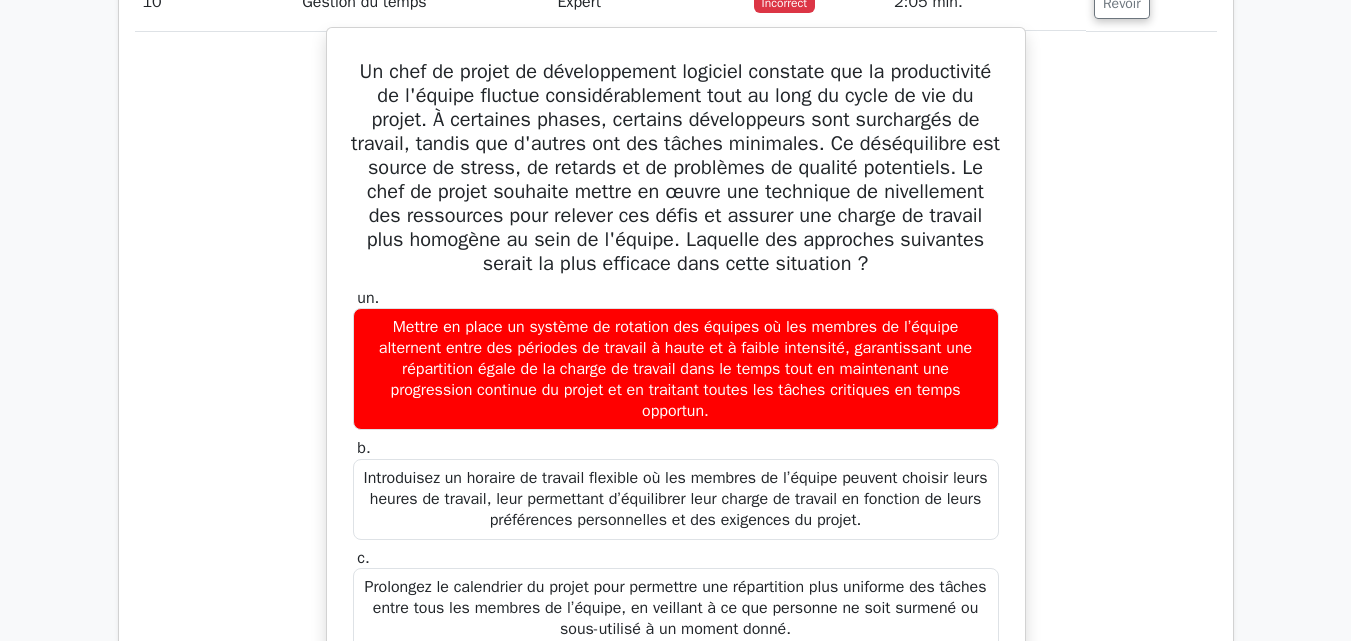 scroll, scrollTop: 2131, scrollLeft: 0, axis: vertical 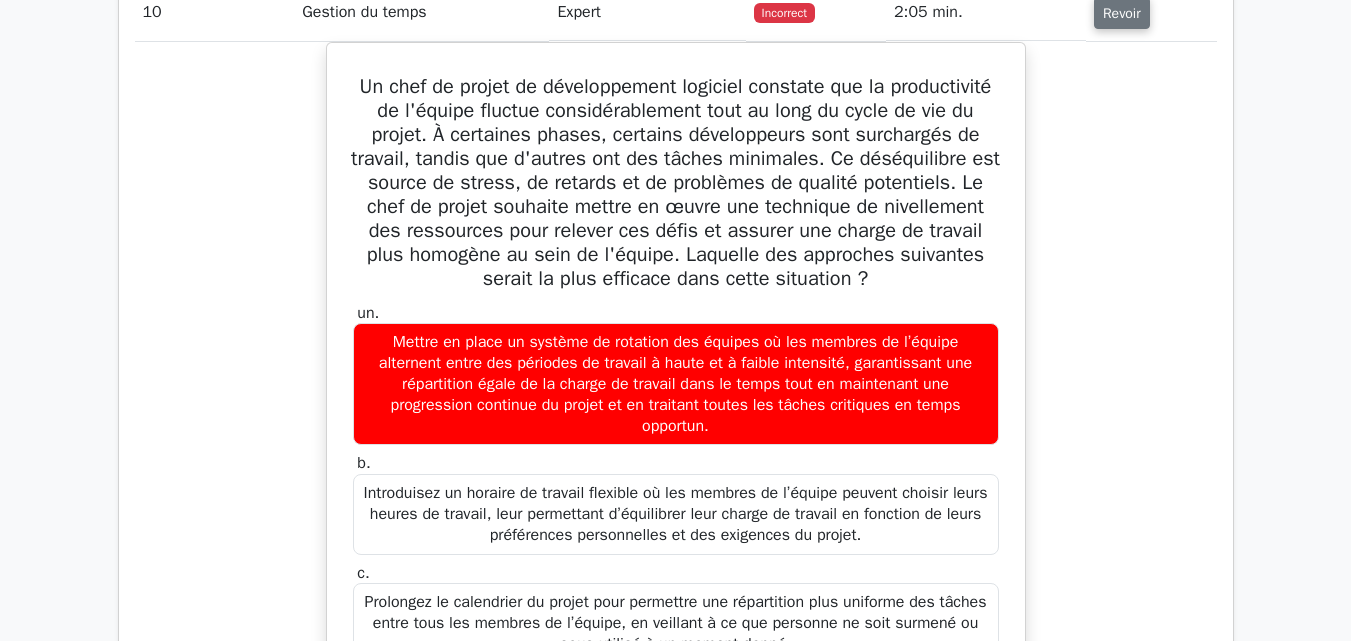 click on "Revoir" at bounding box center [1122, 13] 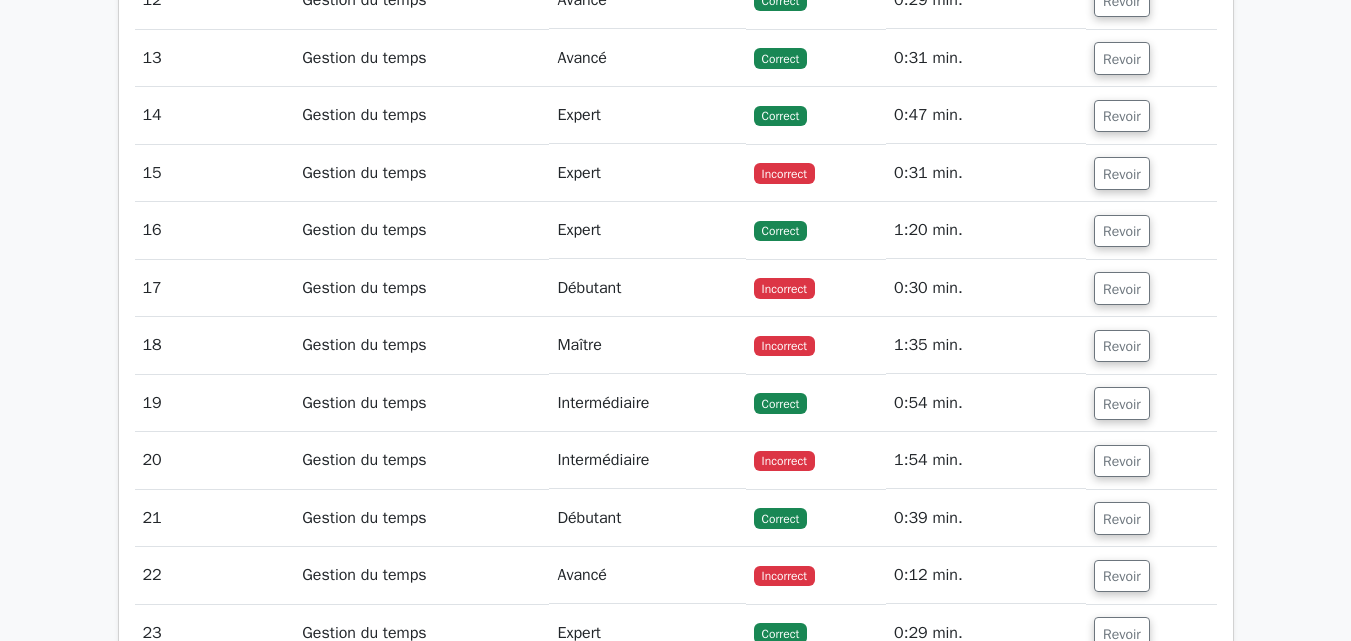 scroll, scrollTop: 2260, scrollLeft: 0, axis: vertical 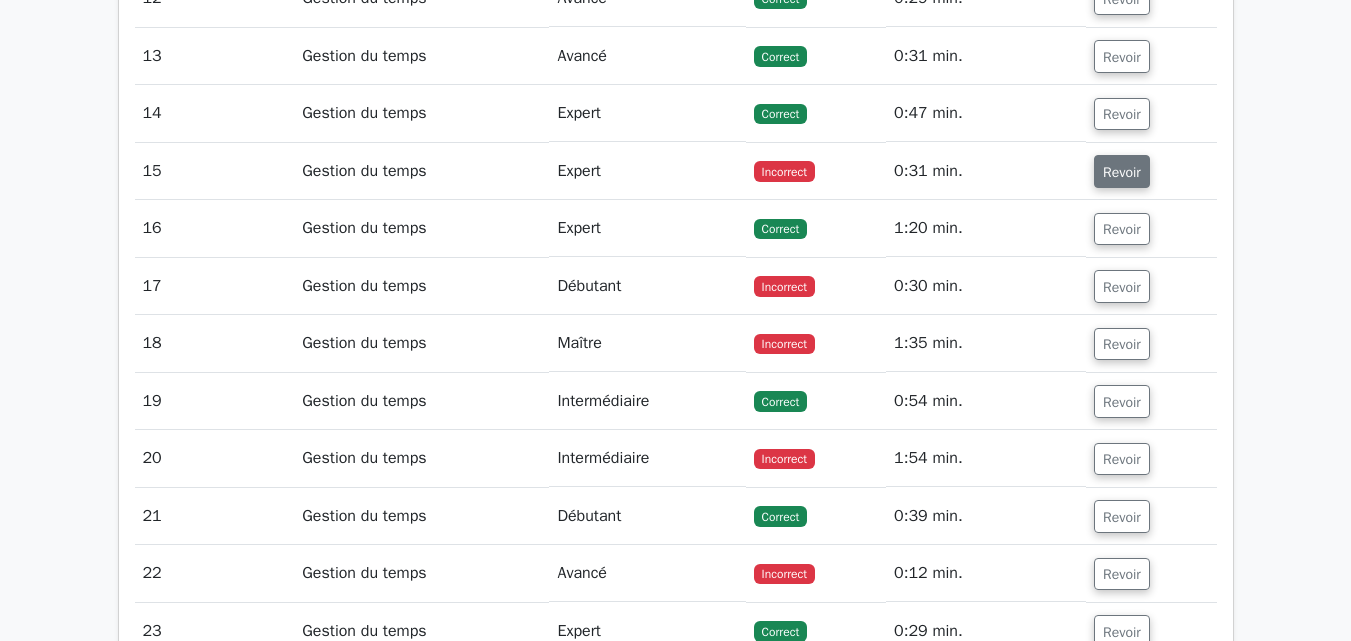 click on "Revoir" at bounding box center (1122, 172) 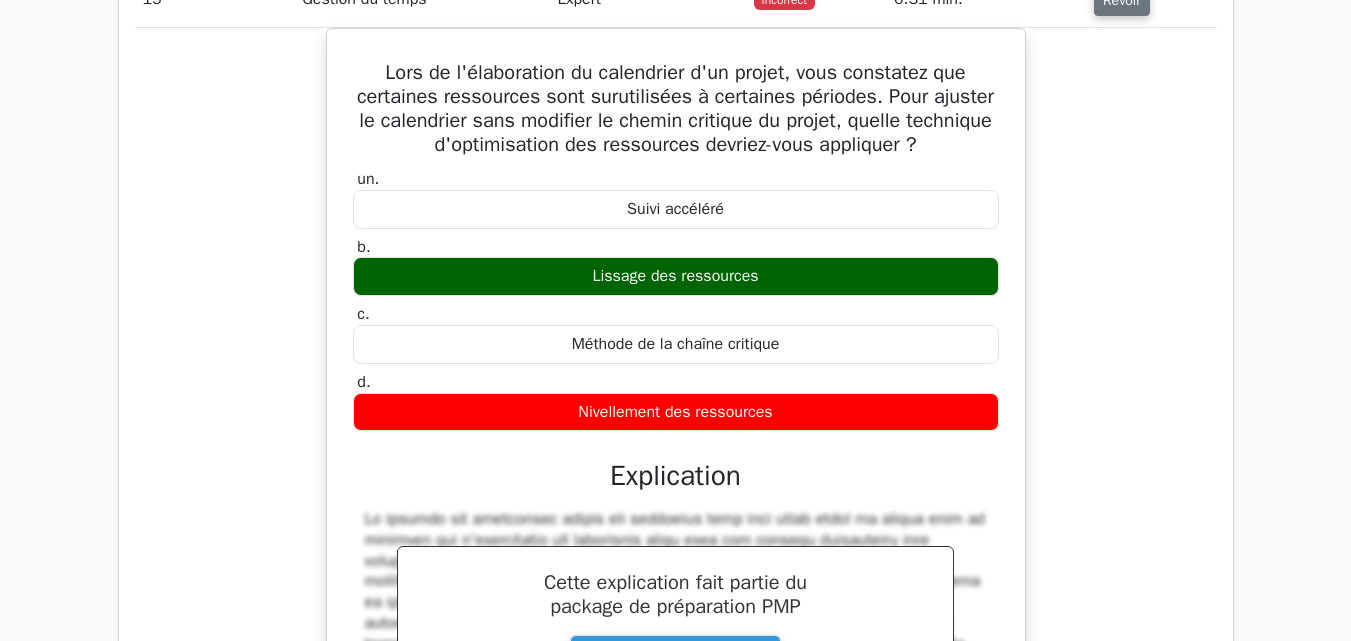 scroll, scrollTop: 2421, scrollLeft: 0, axis: vertical 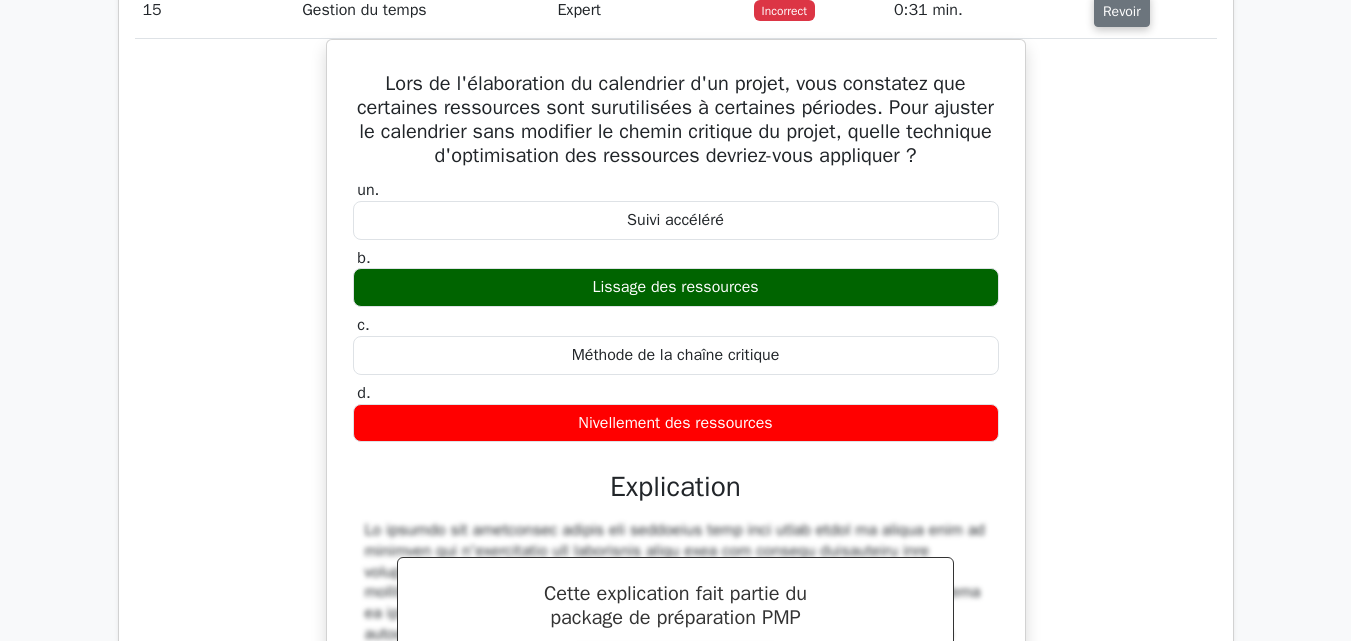 click on "Revoir" at bounding box center (1122, 11) 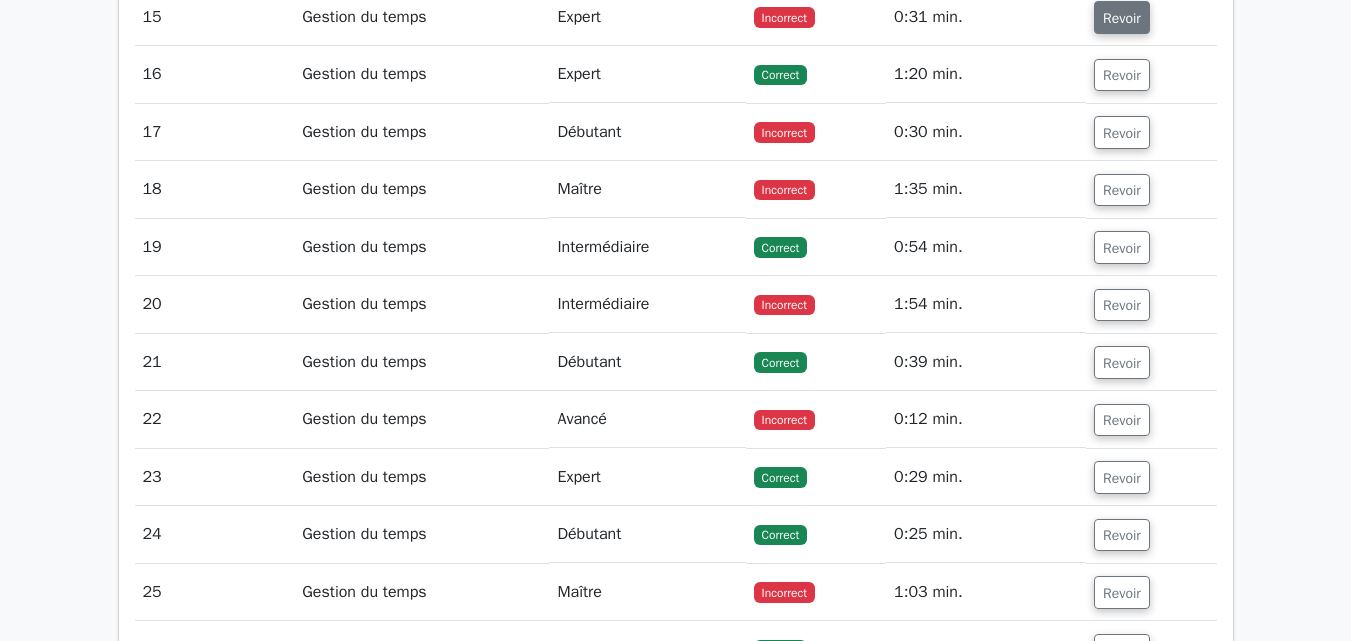 scroll, scrollTop: 2403, scrollLeft: 0, axis: vertical 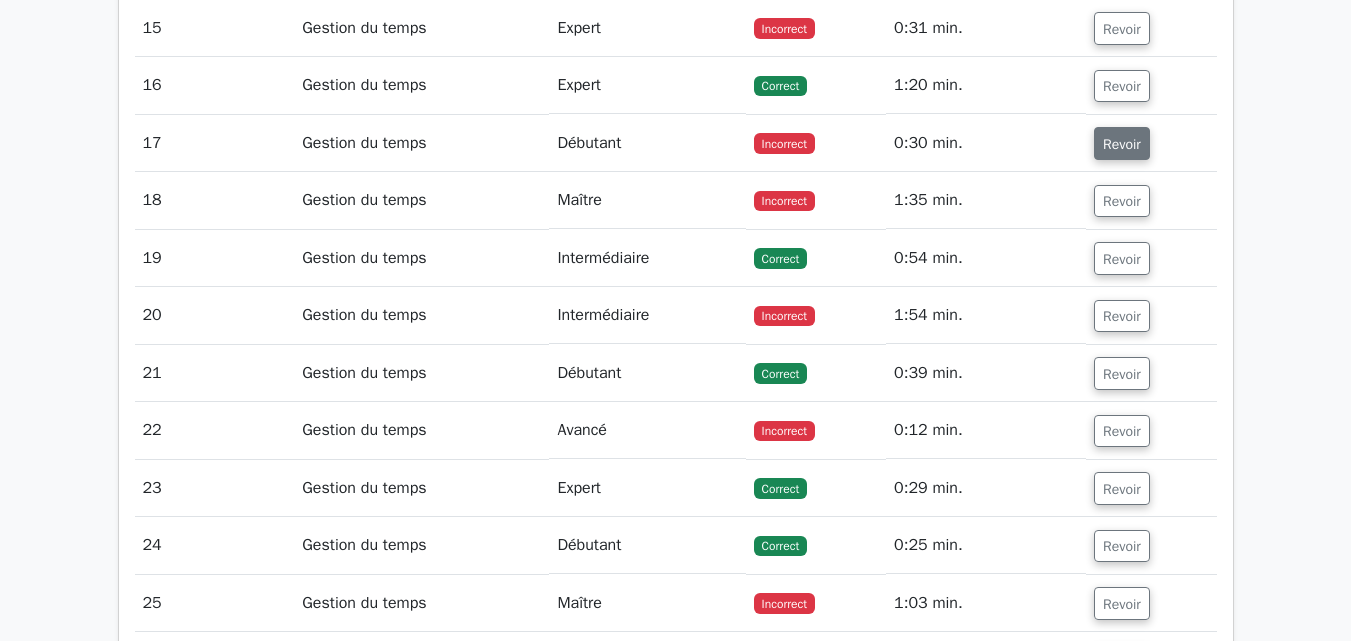click on "Revoir" at bounding box center (1122, 144) 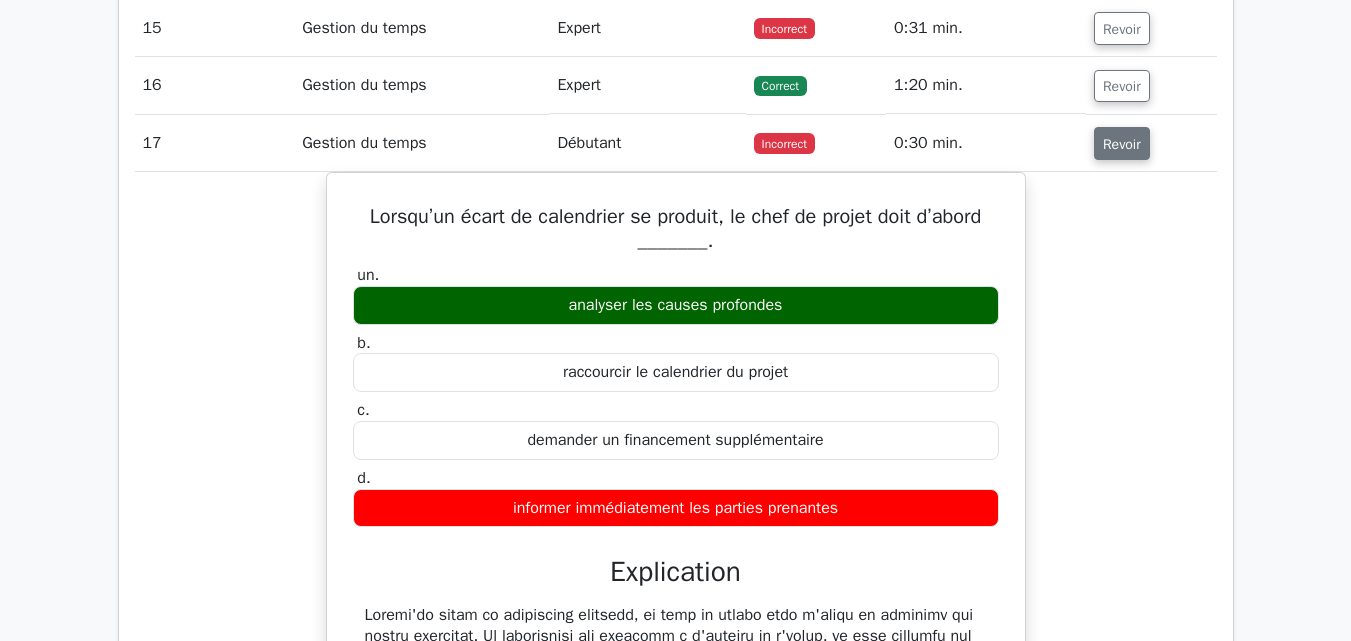 click on "Revoir" at bounding box center [1122, 144] 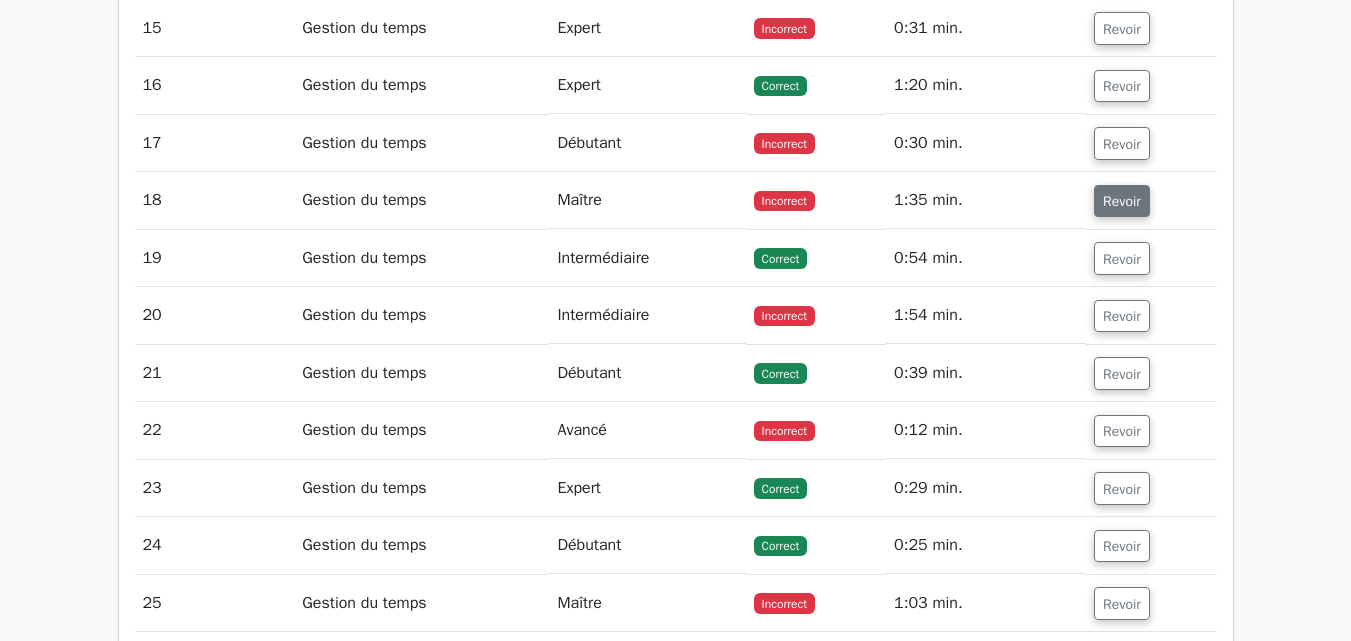 click on "Revoir" at bounding box center [1122, 201] 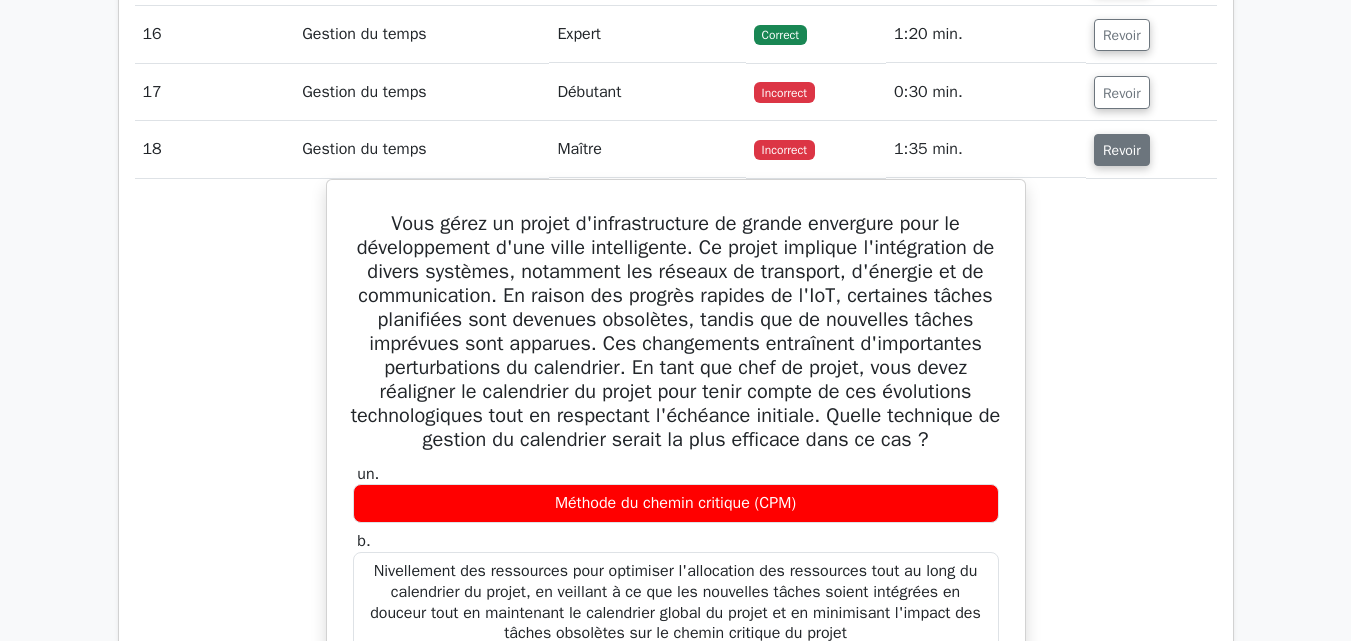 scroll, scrollTop: 2453, scrollLeft: 0, axis: vertical 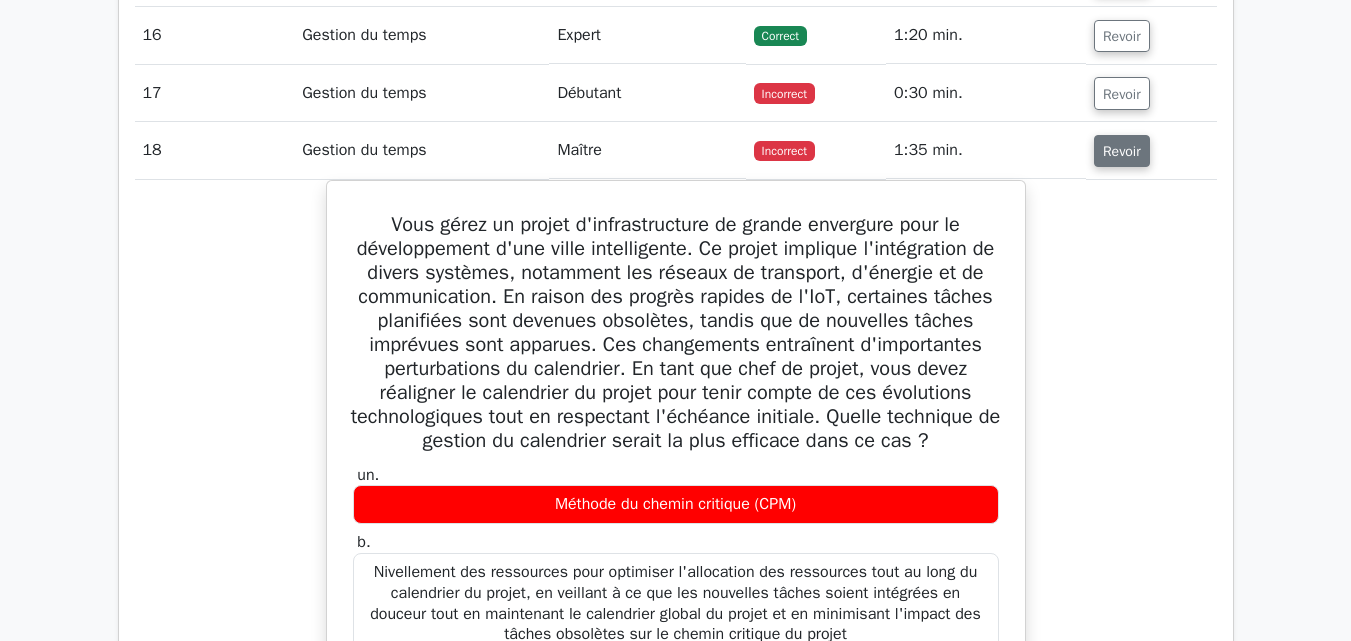 click on "Revoir" at bounding box center [1122, 151] 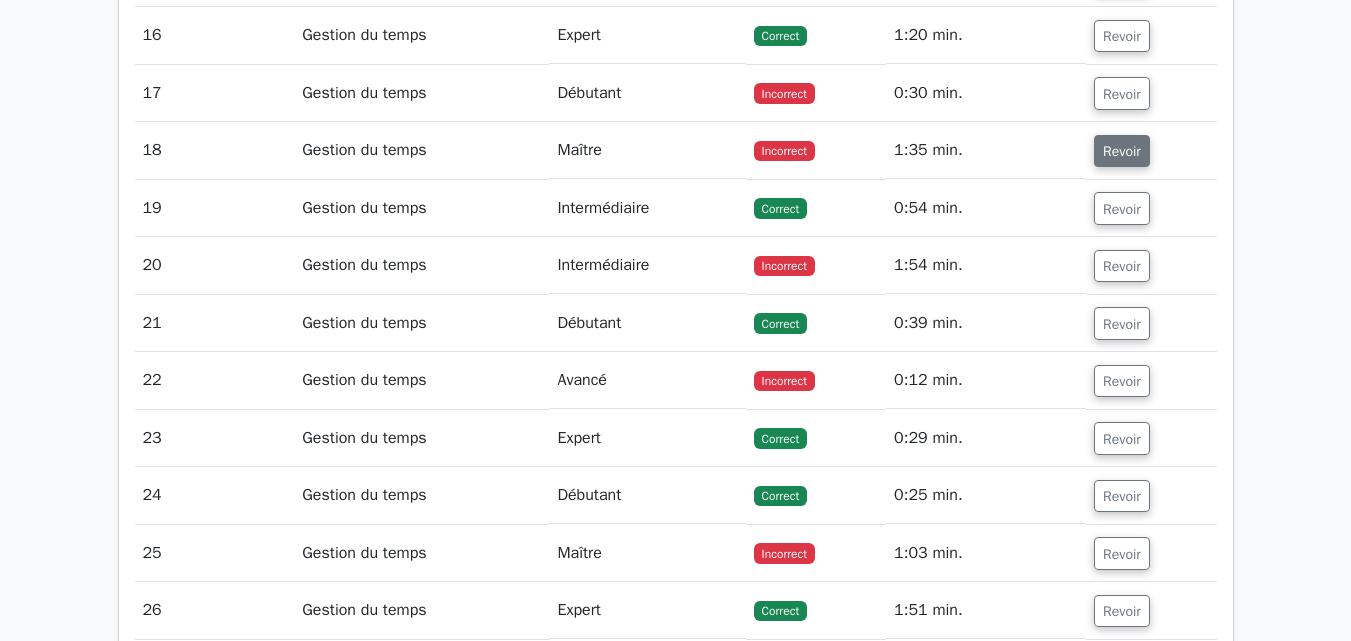 scroll, scrollTop: 2594, scrollLeft: 0, axis: vertical 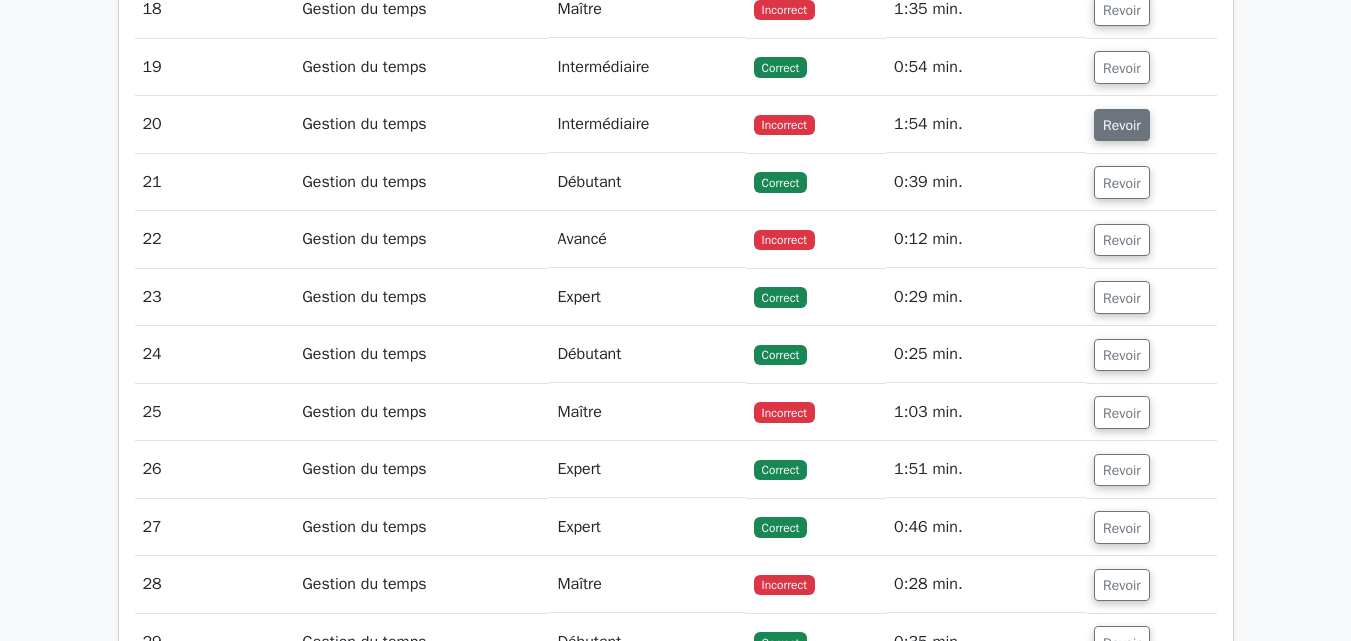 click on "Revoir" at bounding box center (1122, 125) 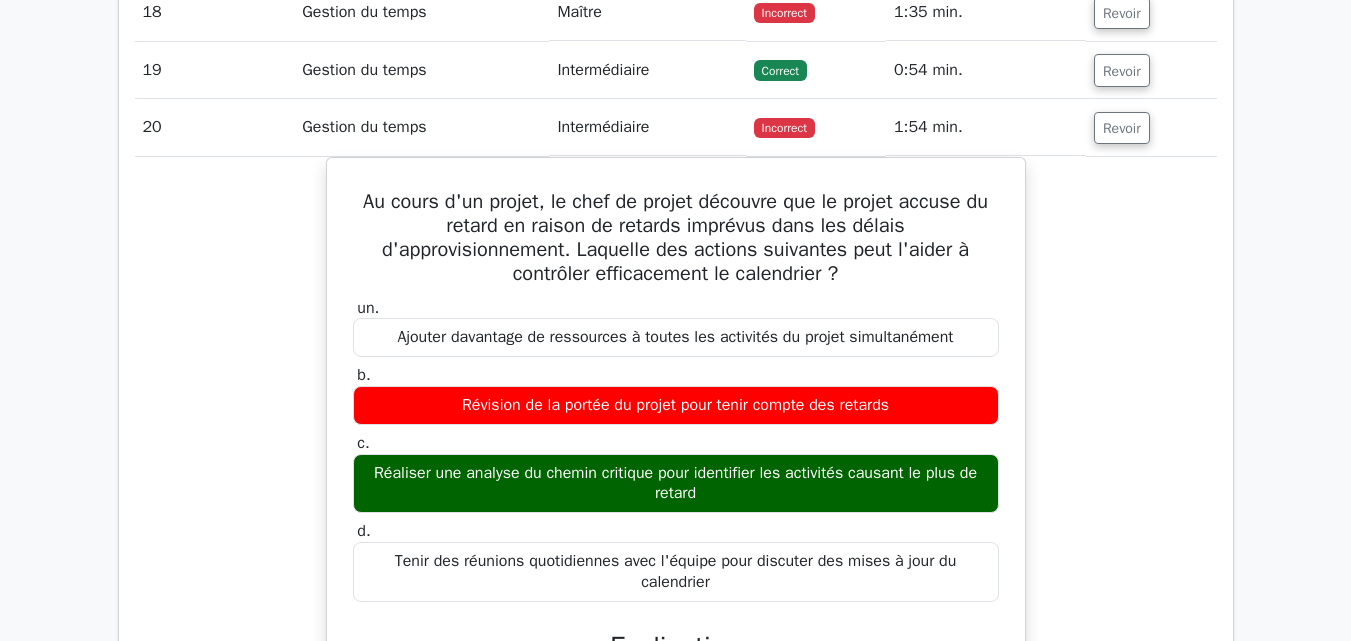 scroll, scrollTop: 2590, scrollLeft: 0, axis: vertical 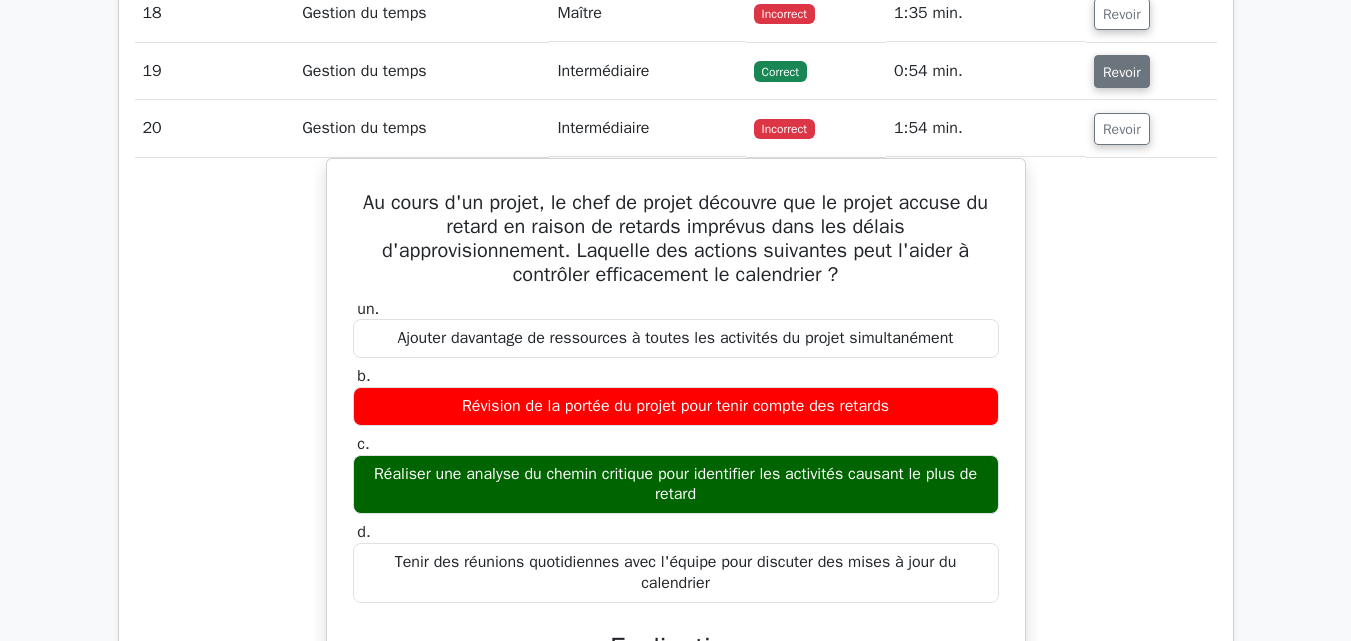click on "Revoir" at bounding box center (1122, 71) 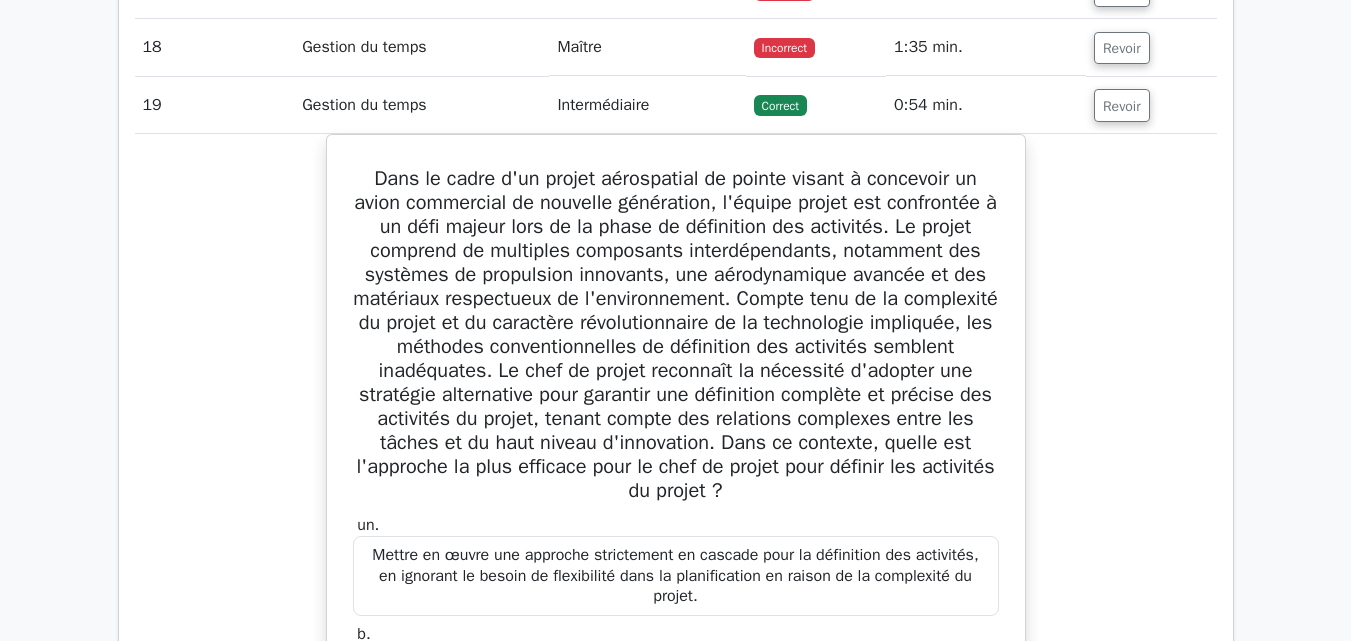 scroll, scrollTop: 2555, scrollLeft: 0, axis: vertical 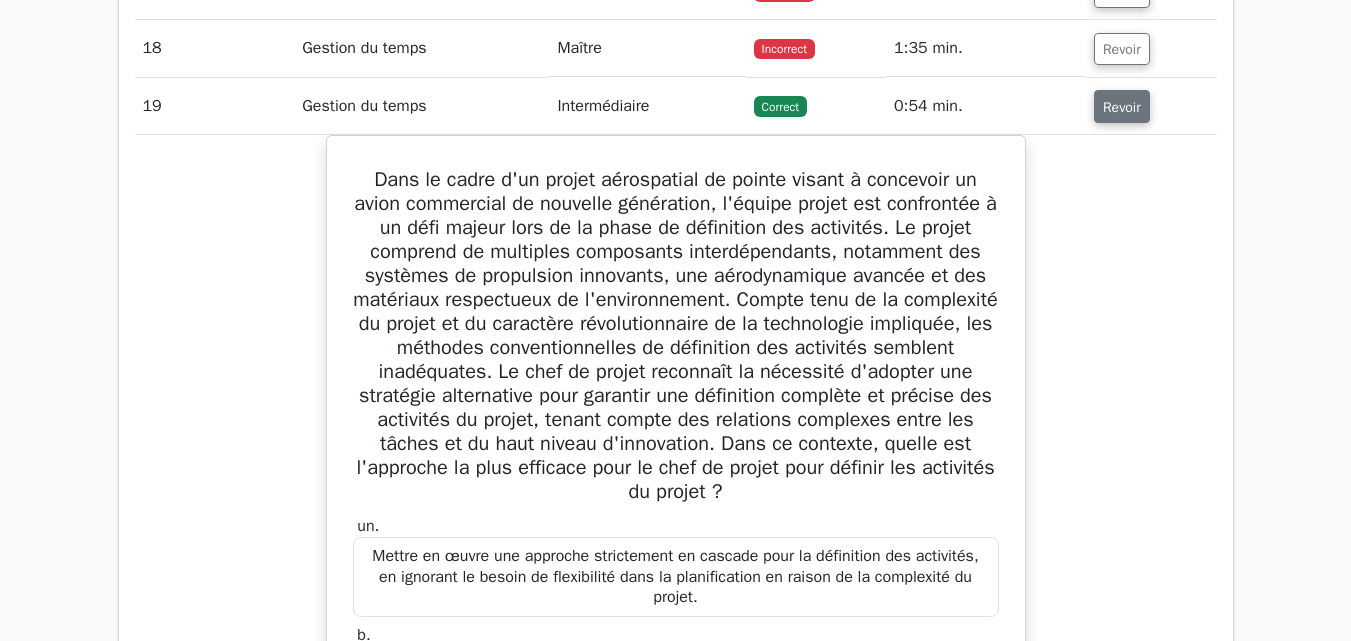 click on "Revoir" at bounding box center (1122, 107) 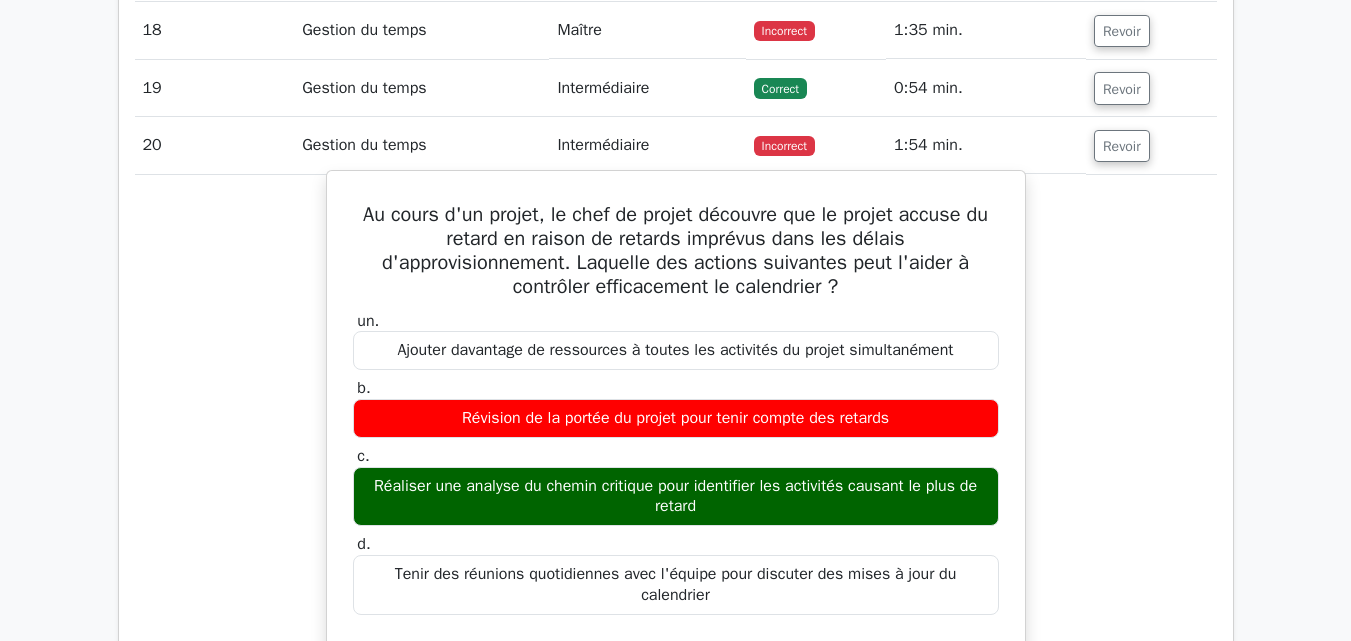 scroll, scrollTop: 2563, scrollLeft: 0, axis: vertical 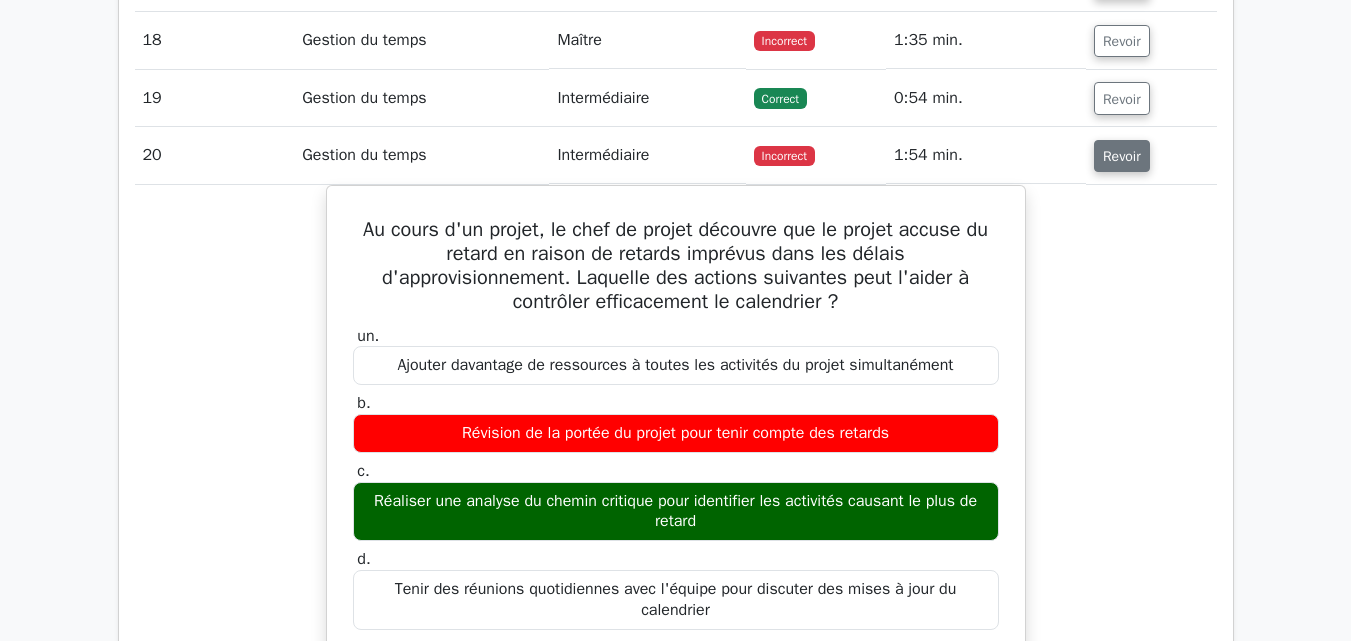 click on "Revoir" at bounding box center (1122, 156) 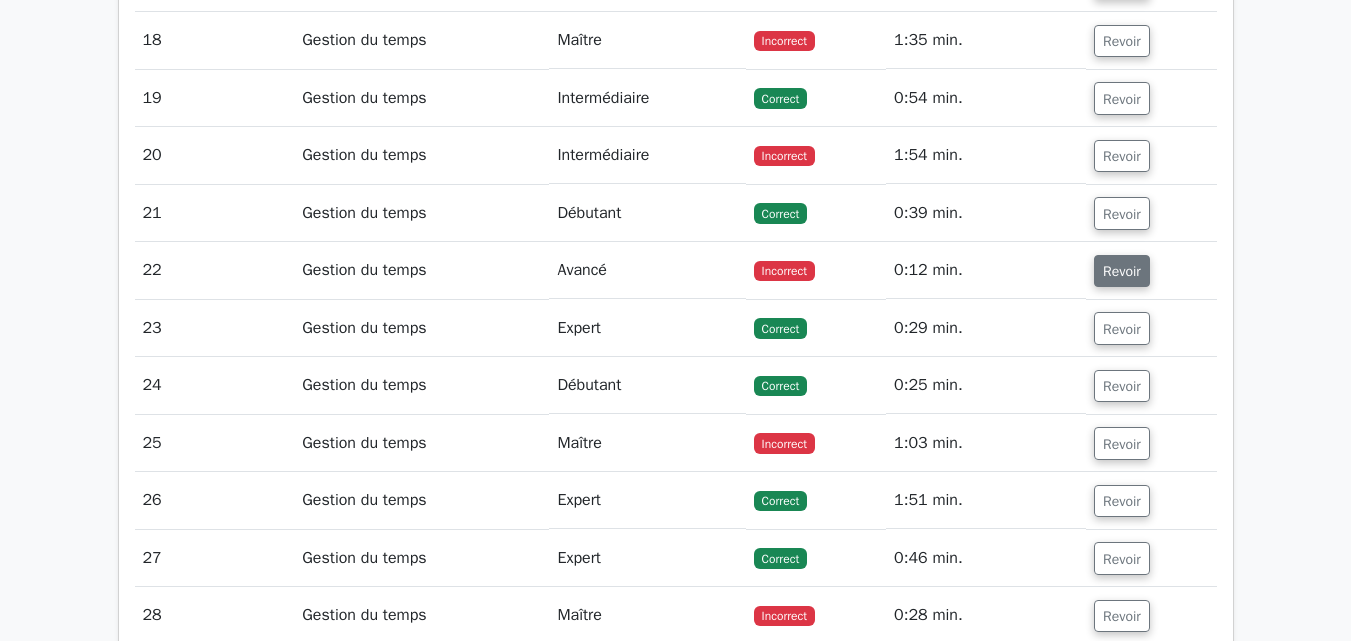 click on "Revoir" at bounding box center (1122, 271) 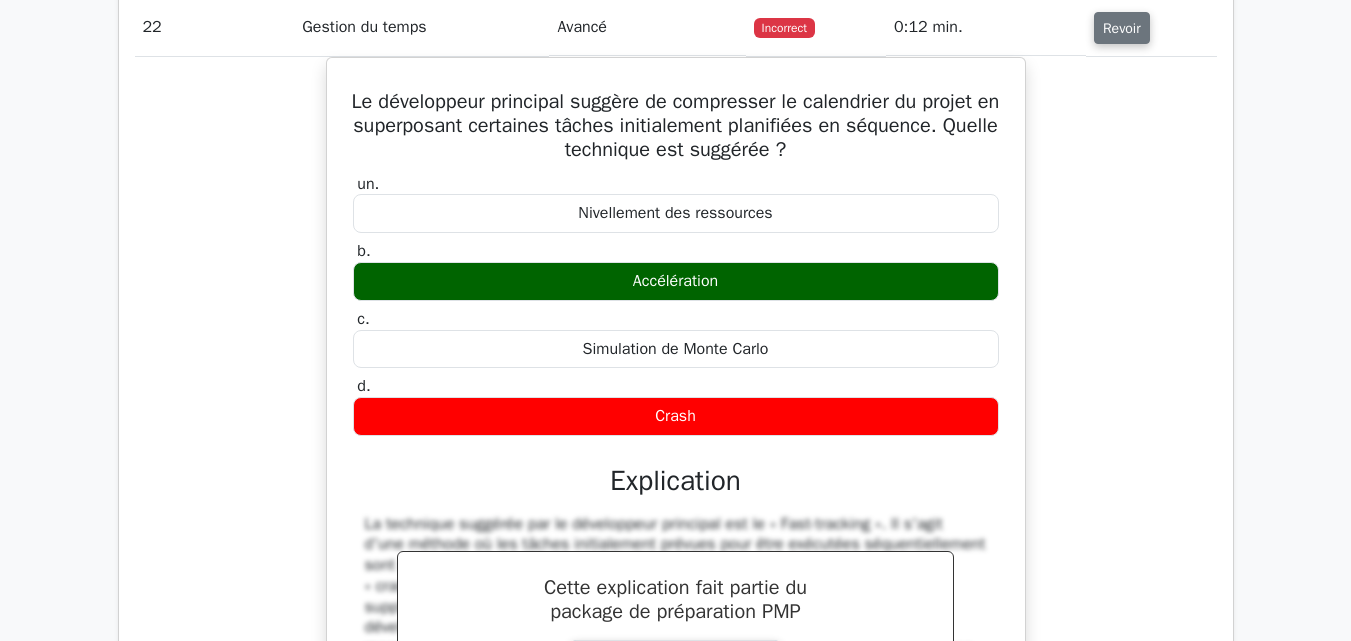 scroll, scrollTop: 2778, scrollLeft: 0, axis: vertical 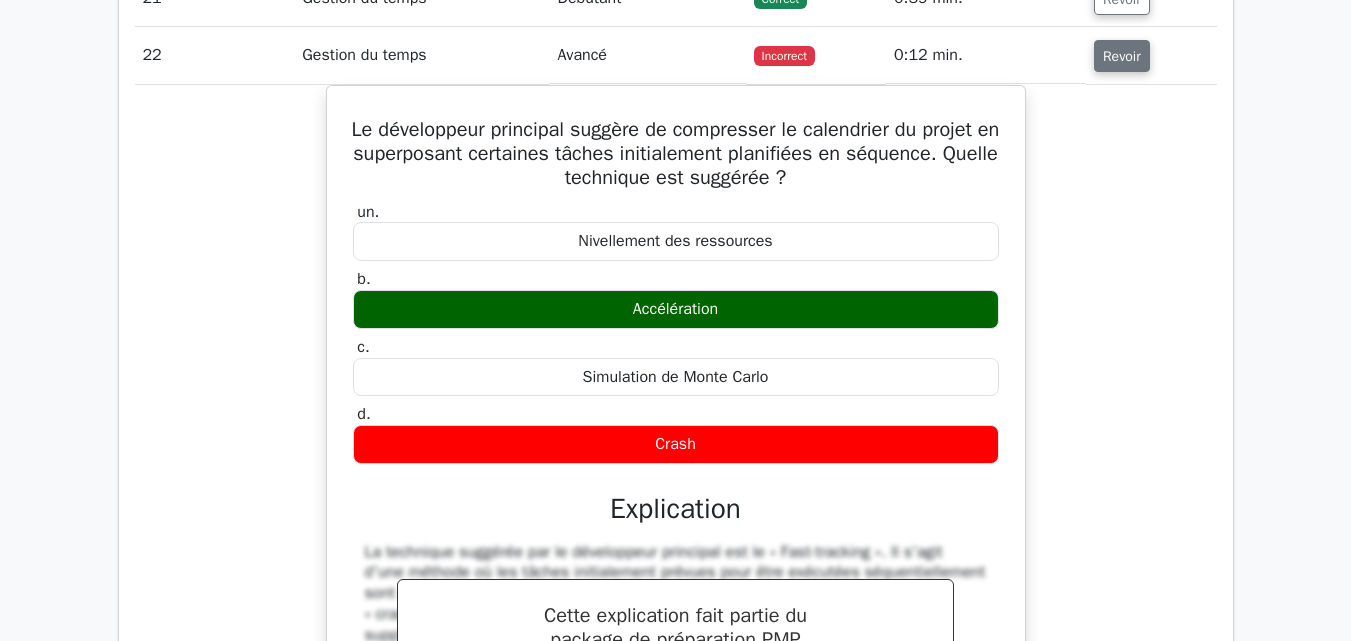 click on "Revoir" at bounding box center (1122, 56) 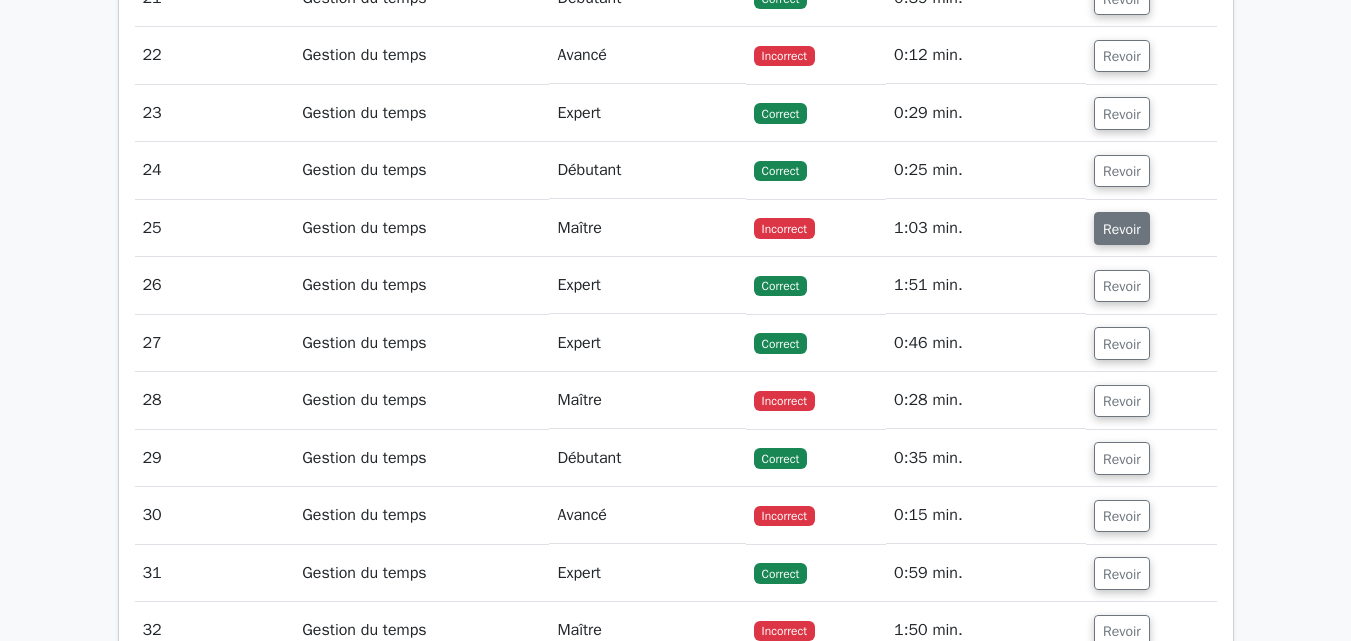click on "Revoir" at bounding box center (1122, 229) 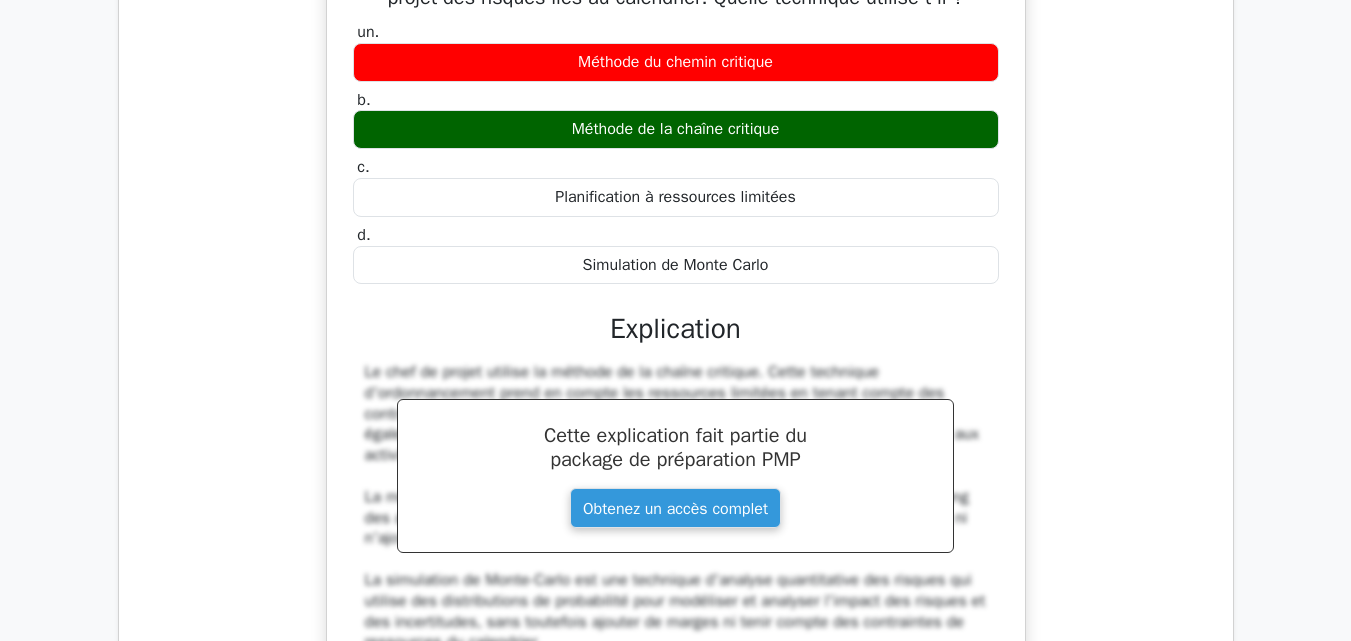 scroll, scrollTop: 3190, scrollLeft: 0, axis: vertical 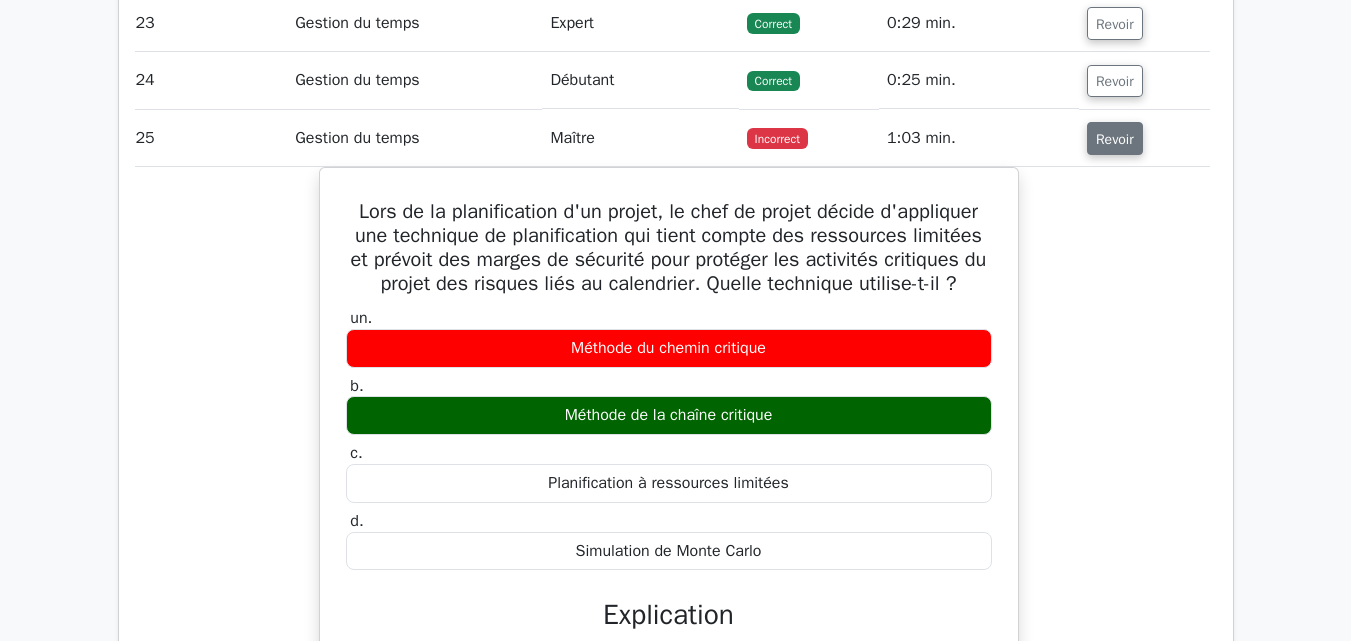 click on "Revoir" at bounding box center (1115, 139) 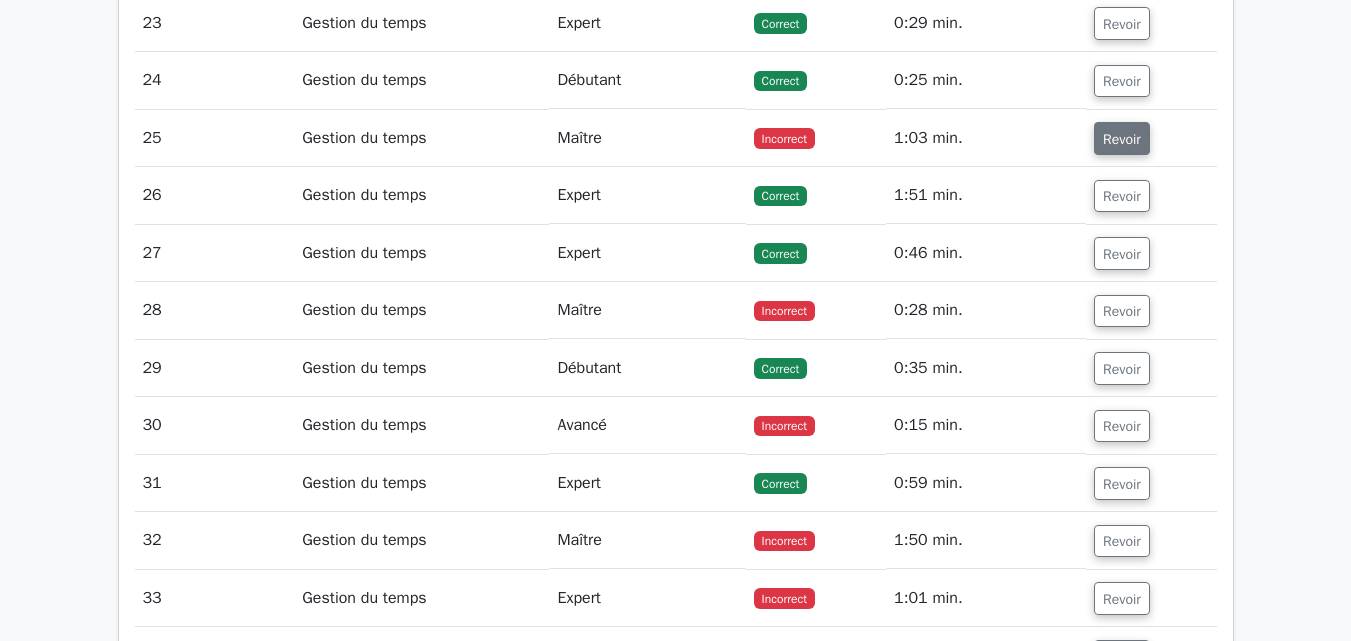scroll, scrollTop: 0, scrollLeft: 0, axis: both 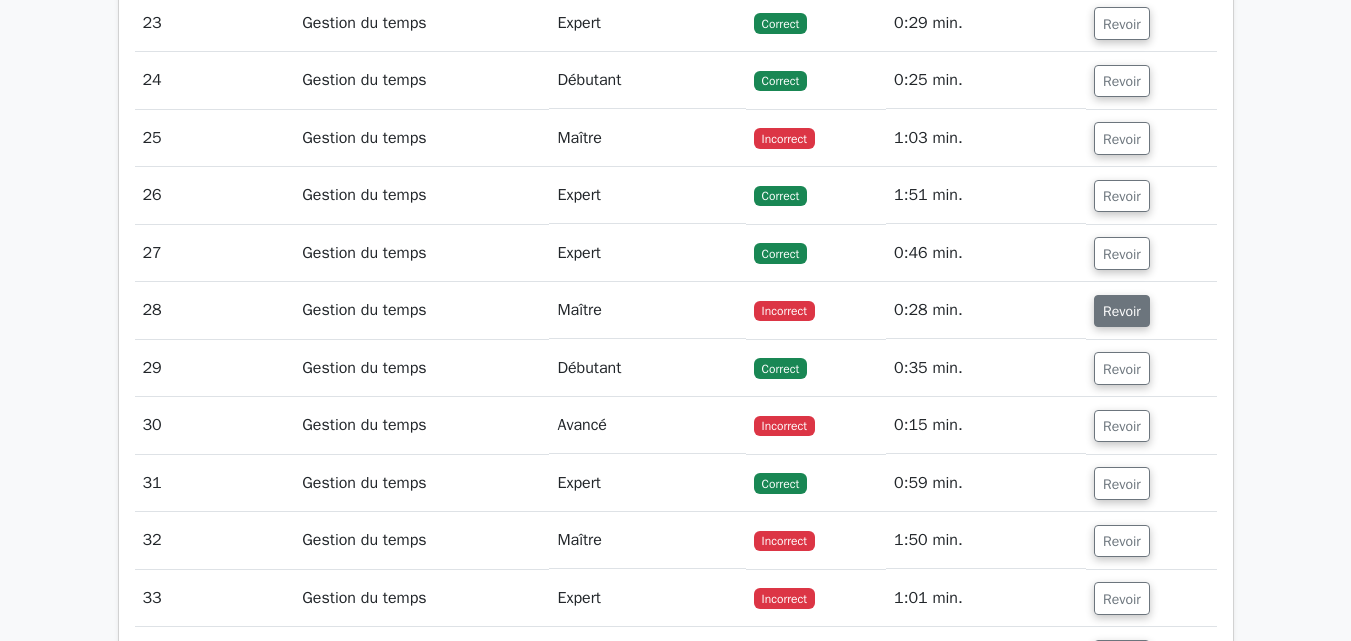 click on "Revoir" at bounding box center [1122, 311] 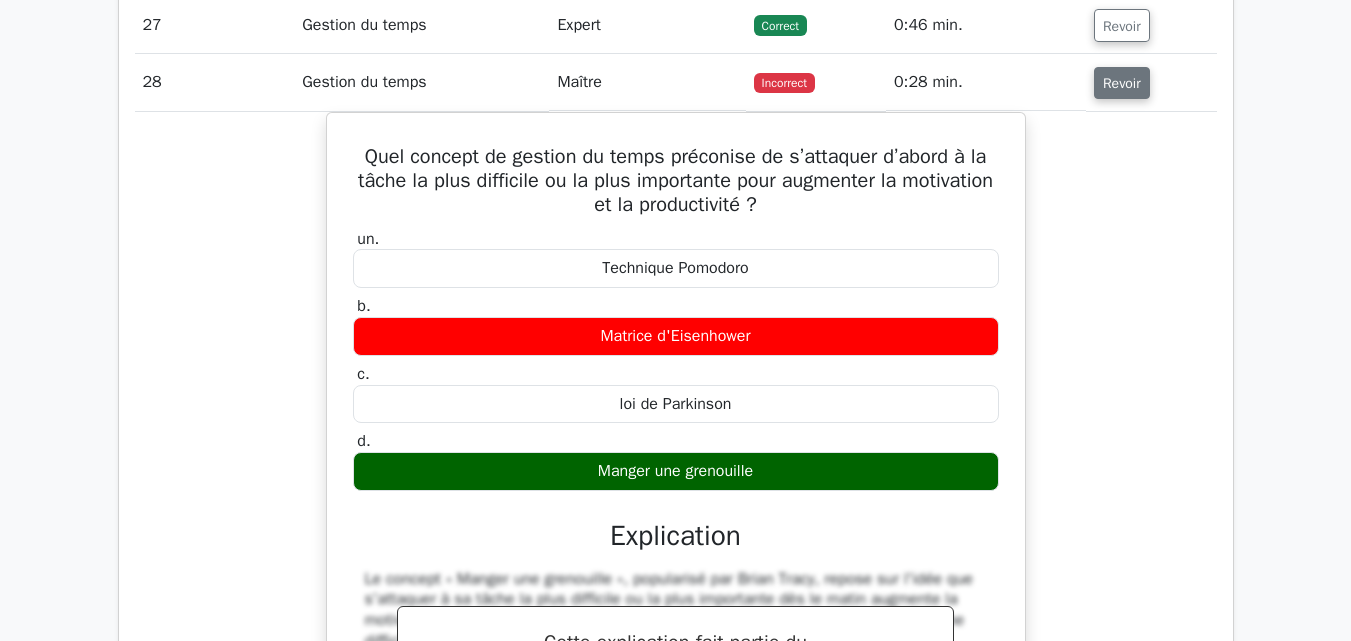 scroll, scrollTop: 3095, scrollLeft: 0, axis: vertical 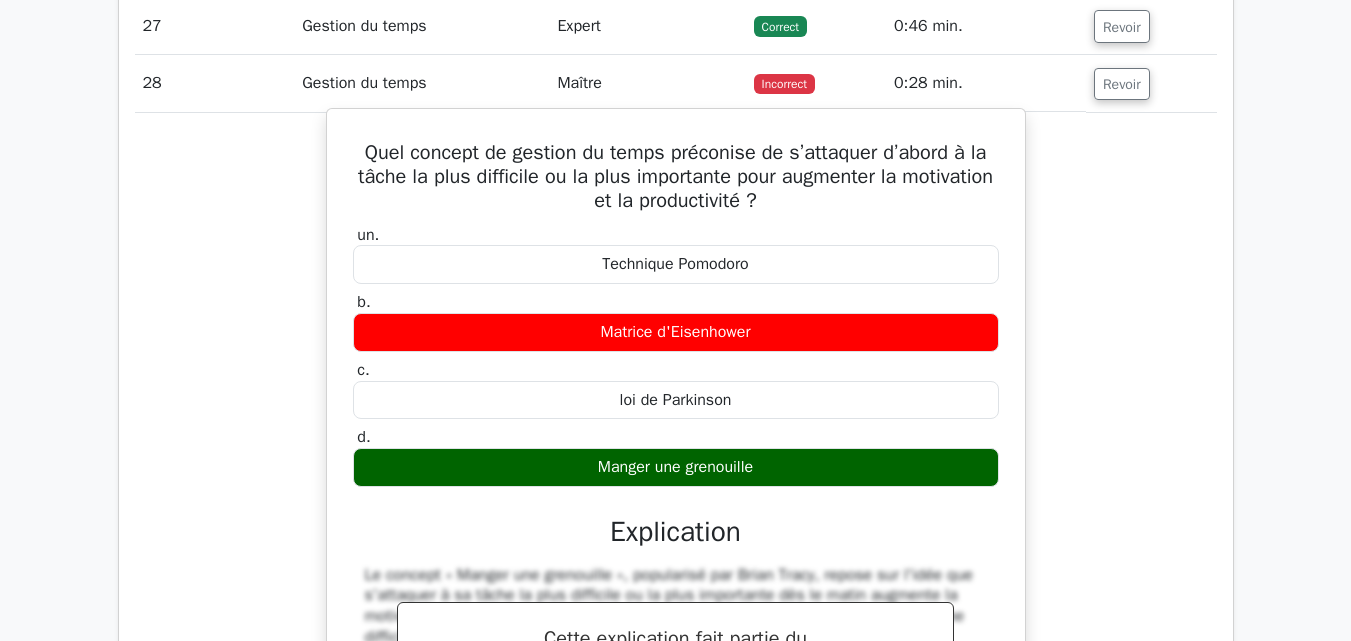 type 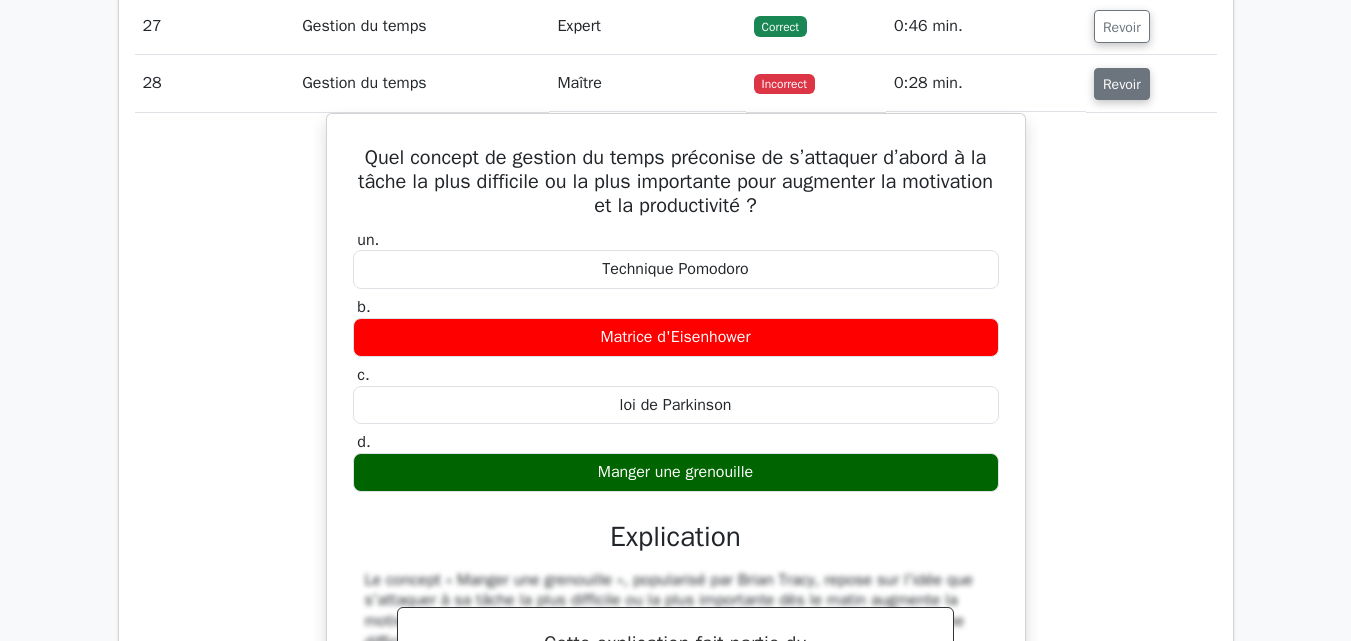 click on "Revoir" at bounding box center (1122, 83) 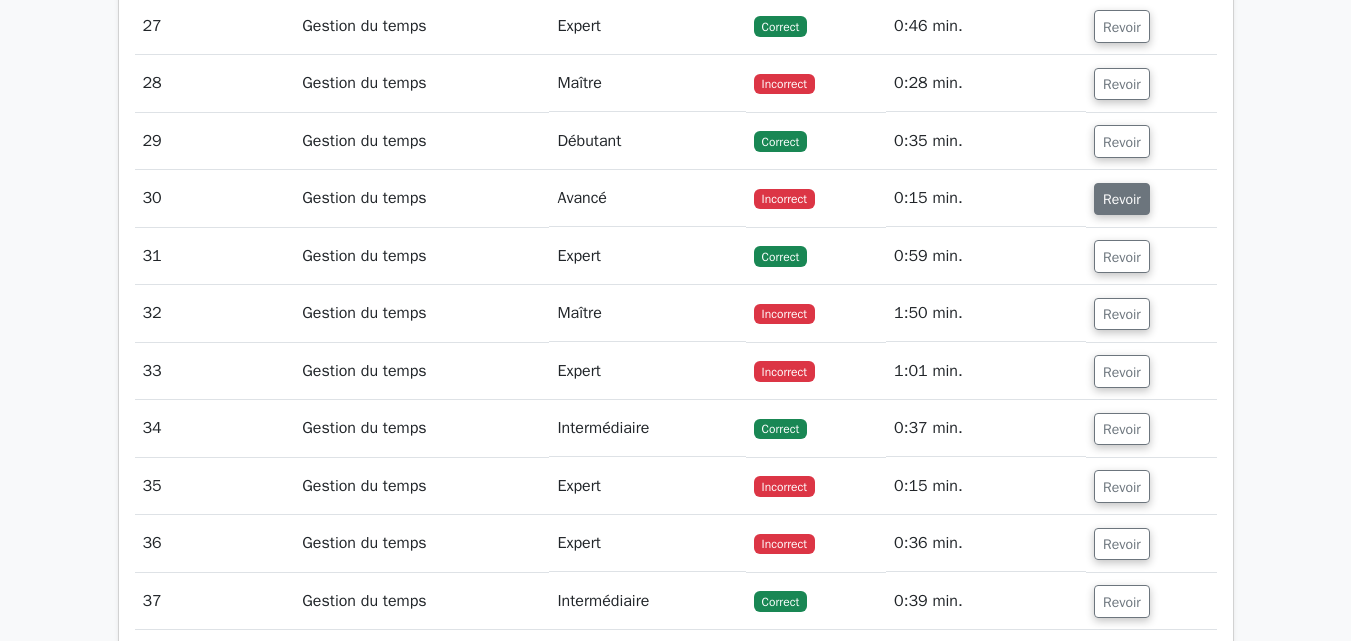 click on "Revoir" at bounding box center [1122, 199] 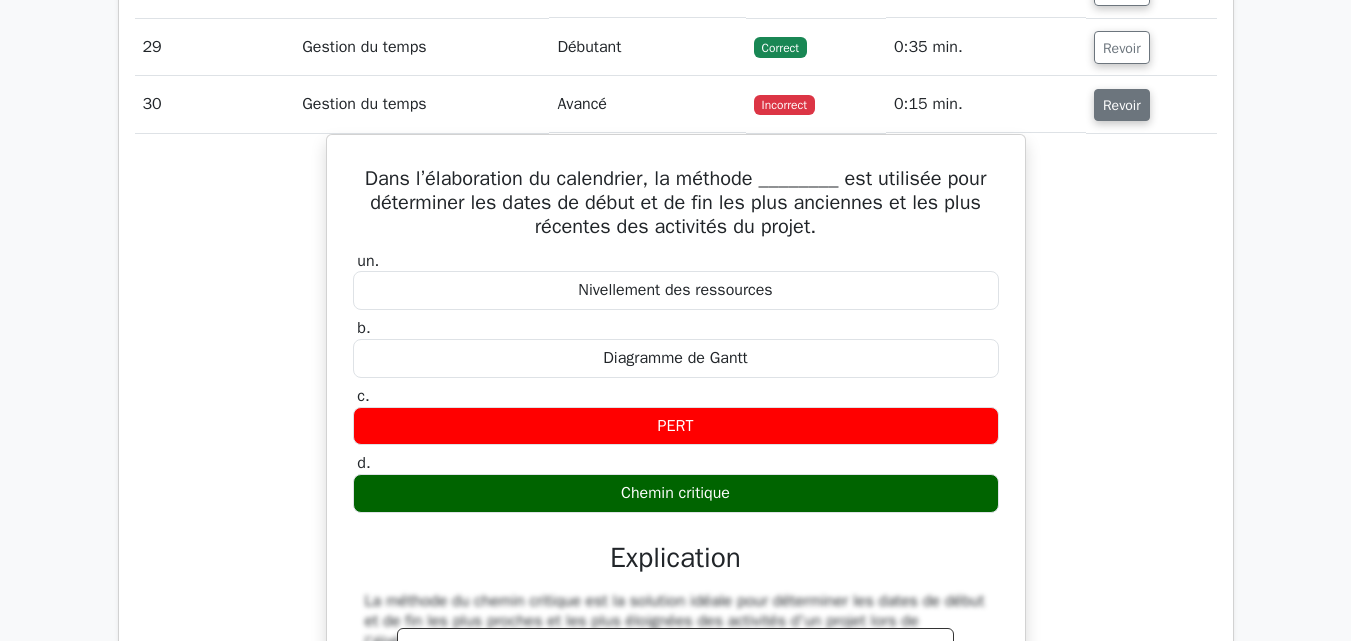 scroll, scrollTop: 3190, scrollLeft: 0, axis: vertical 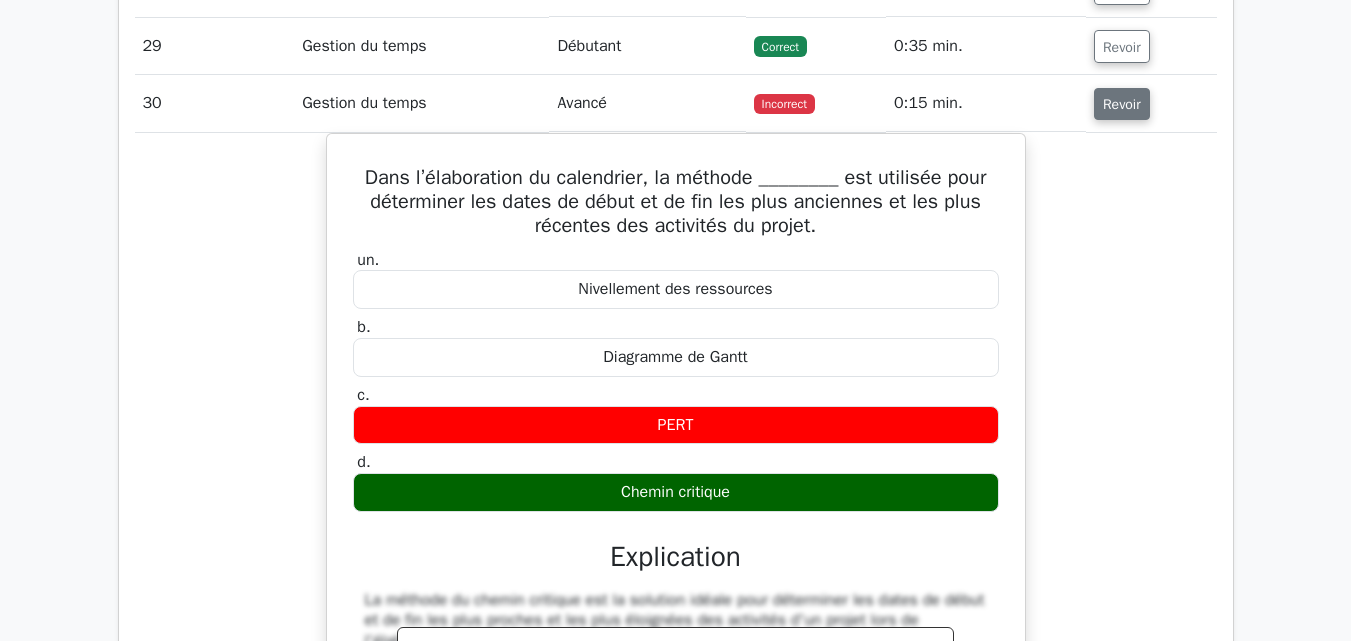 type 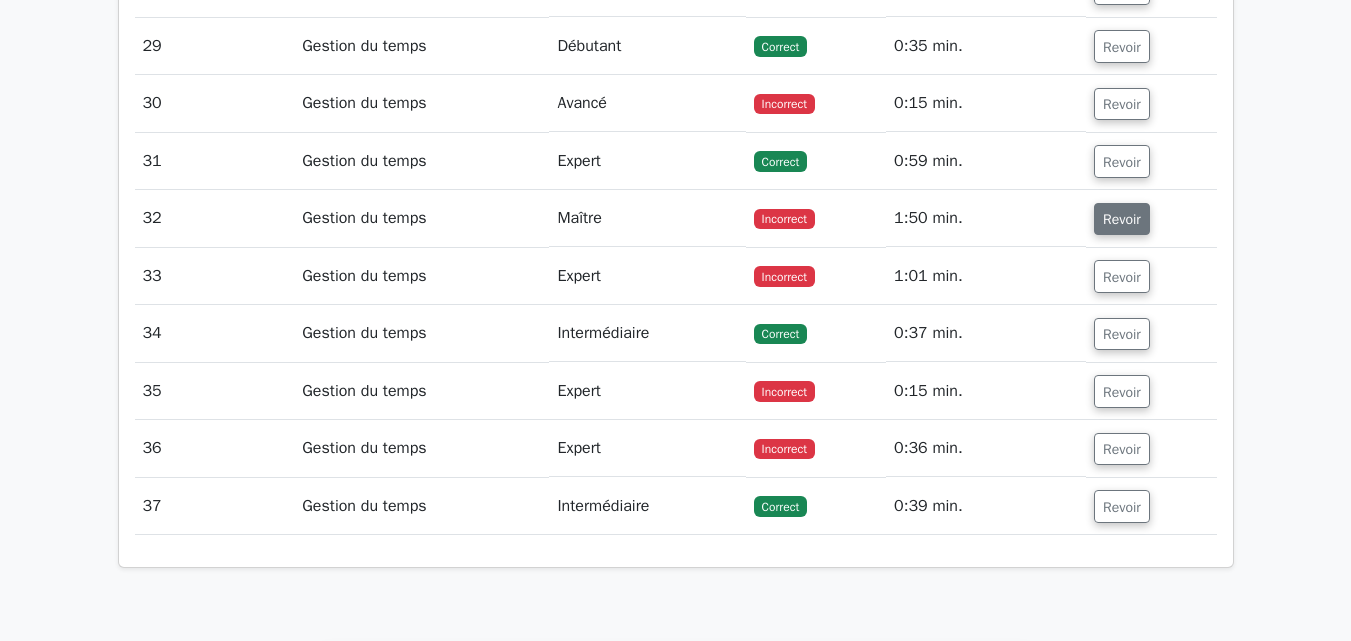 click on "Revoir" at bounding box center (1122, 219) 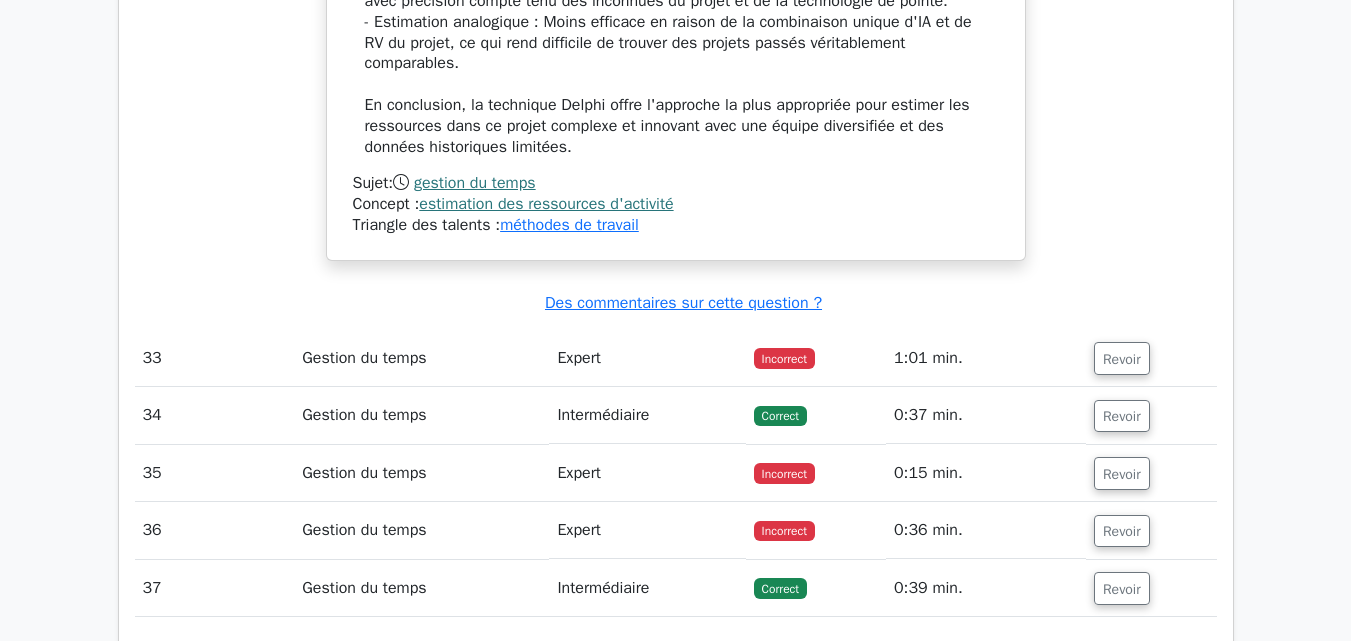 scroll, scrollTop: 4818, scrollLeft: 0, axis: vertical 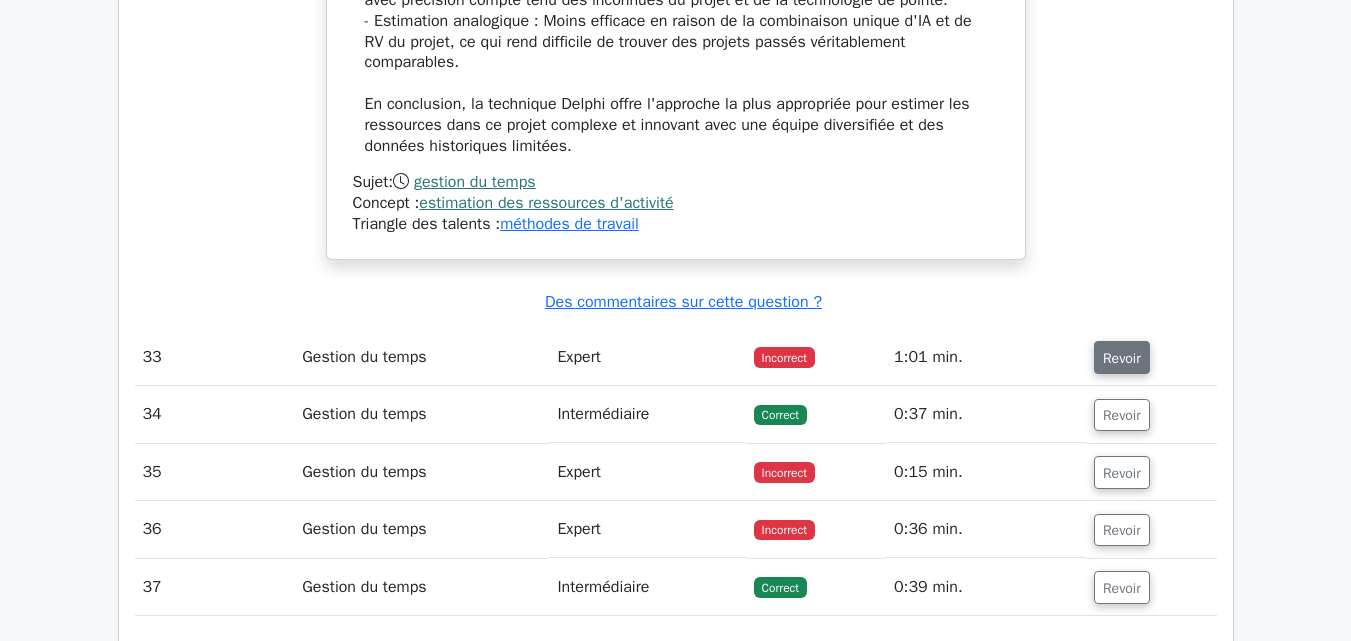click on "Revoir" at bounding box center [1122, 358] 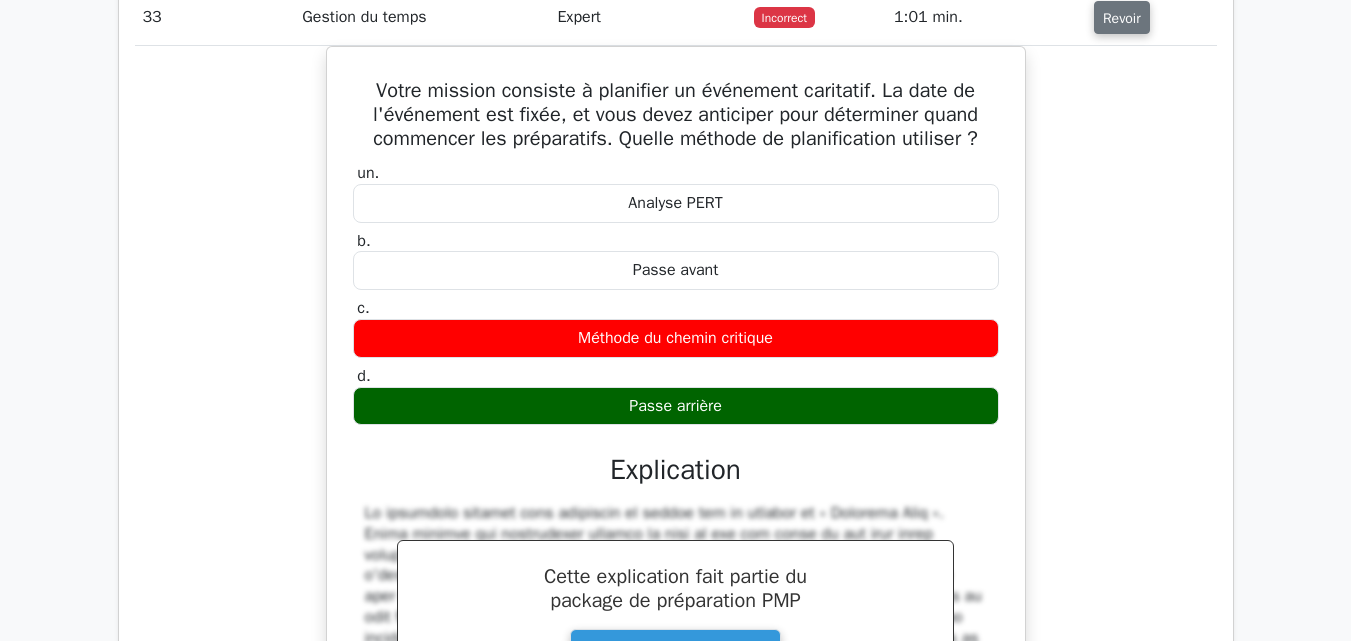 scroll, scrollTop: 5159, scrollLeft: 0, axis: vertical 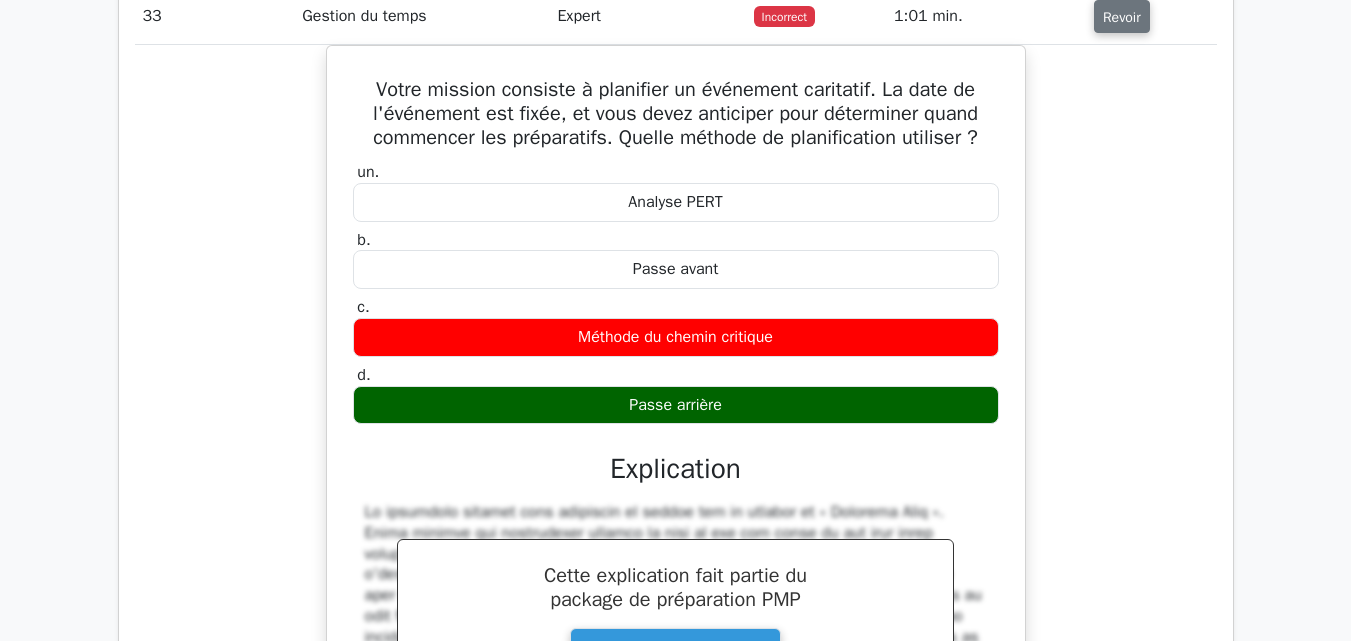 click on "Revoir" at bounding box center [1122, 17] 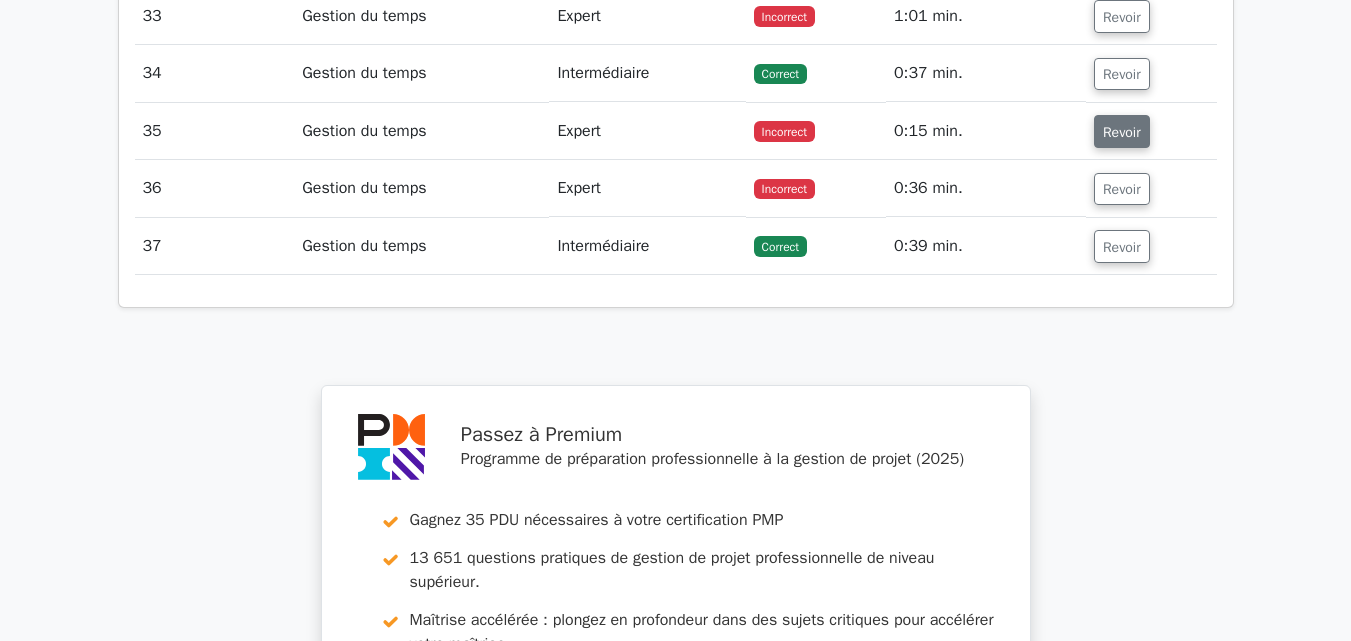 click on "Revoir" at bounding box center [1122, 132] 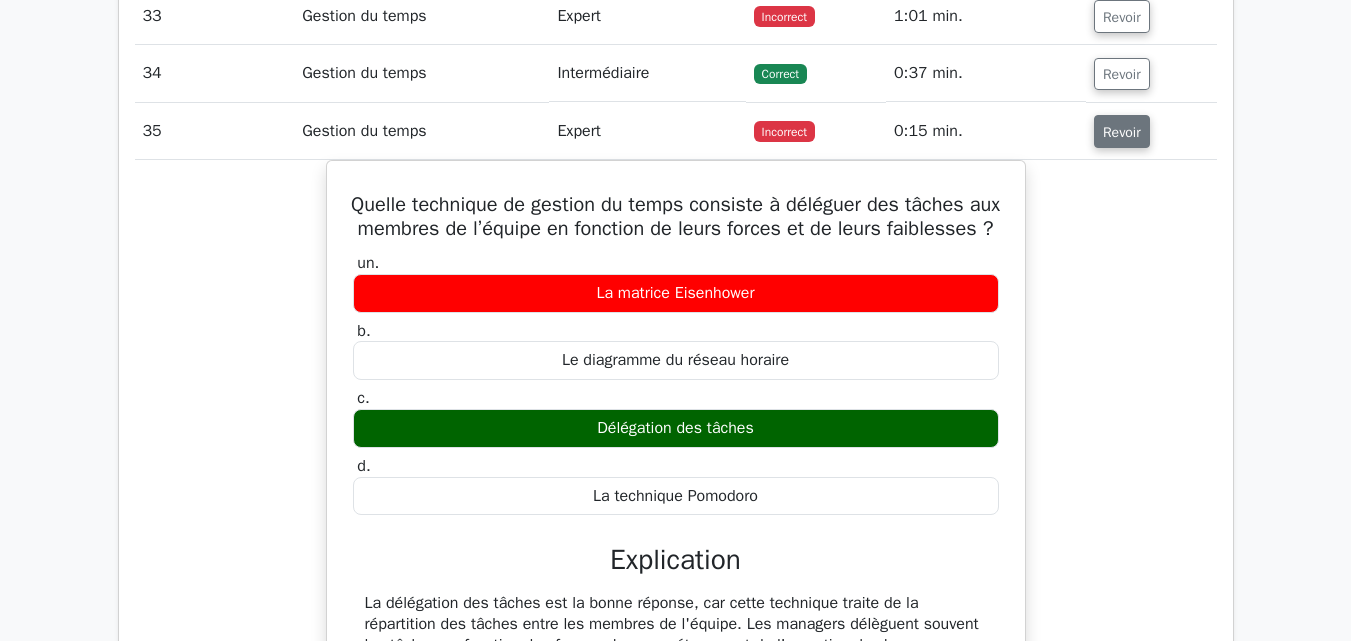 click on "Revoir" at bounding box center (1122, 132) 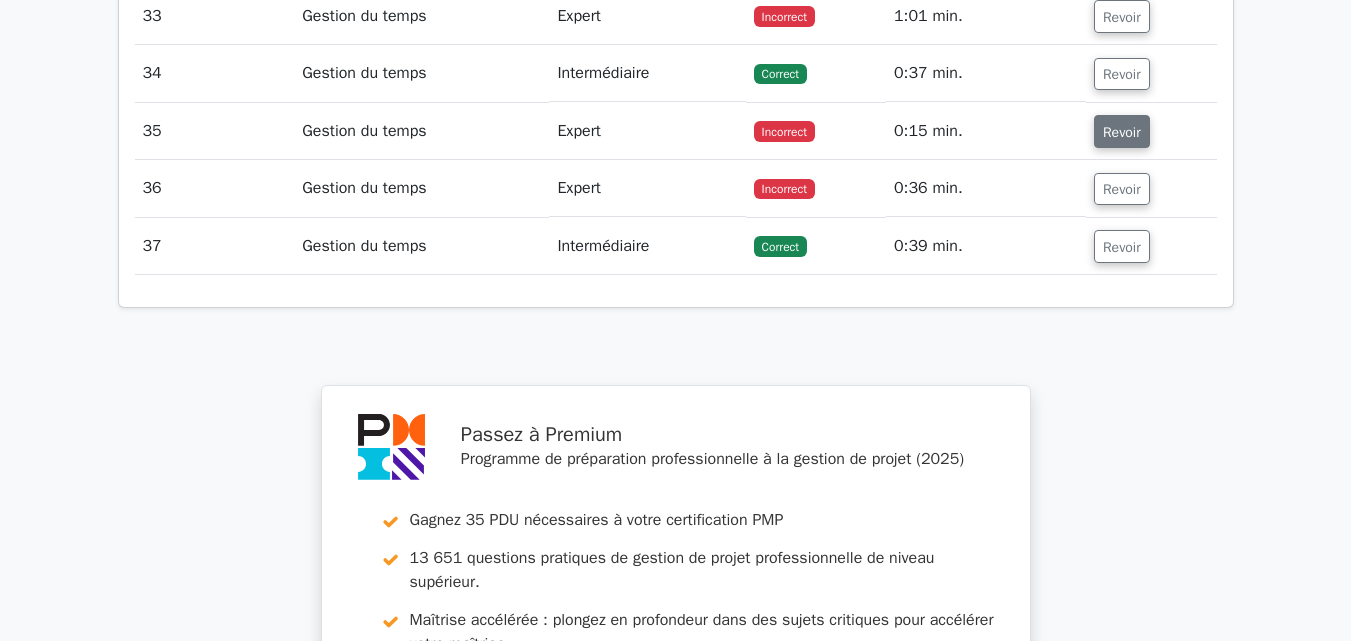 click on "Revoir" at bounding box center [1122, 132] 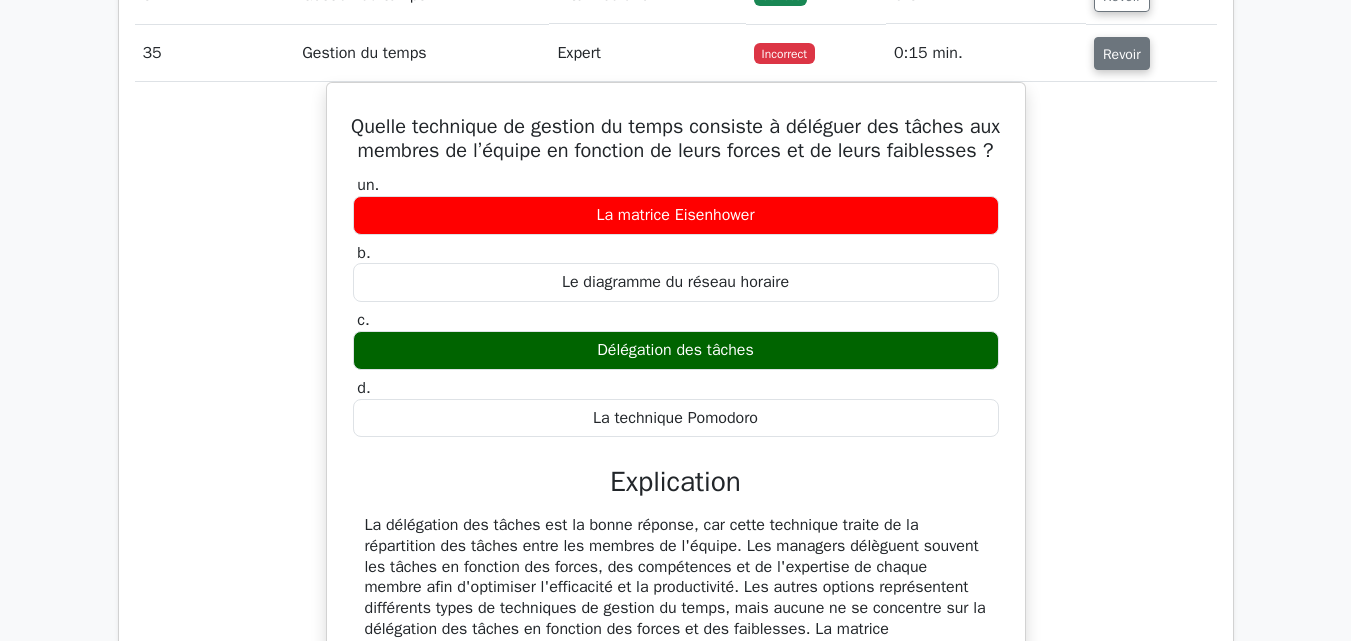 scroll, scrollTop: 5234, scrollLeft: 0, axis: vertical 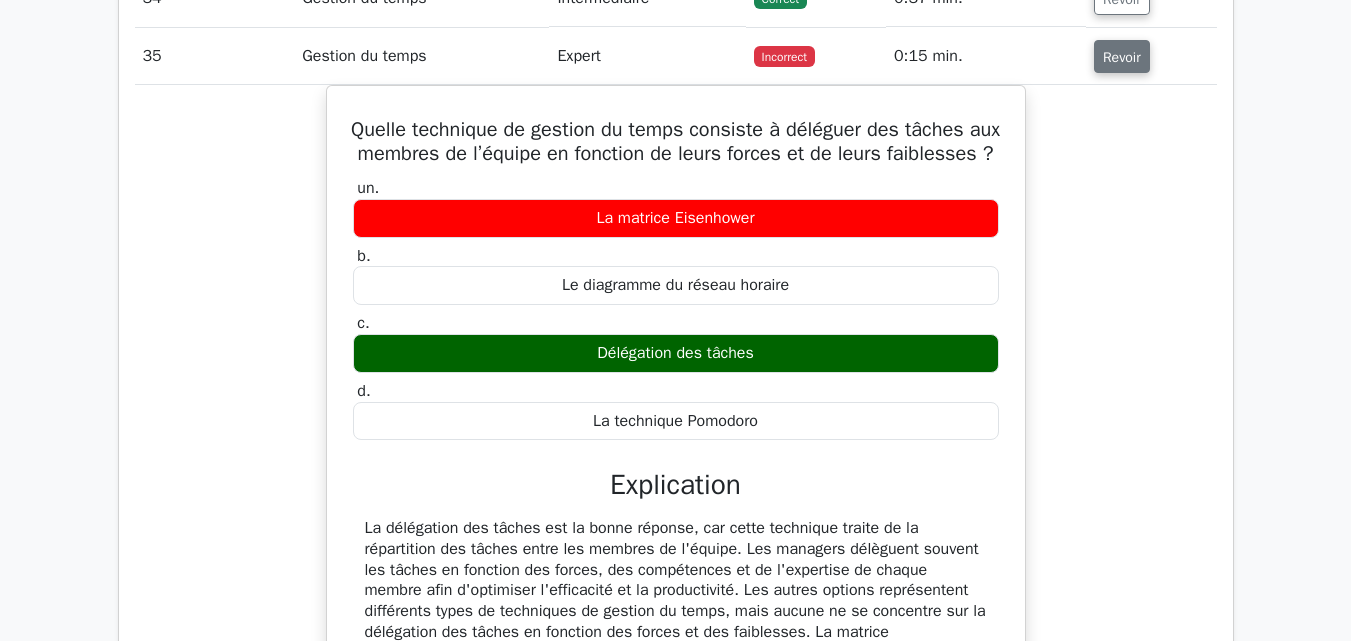 click on "Revoir" at bounding box center (1122, 57) 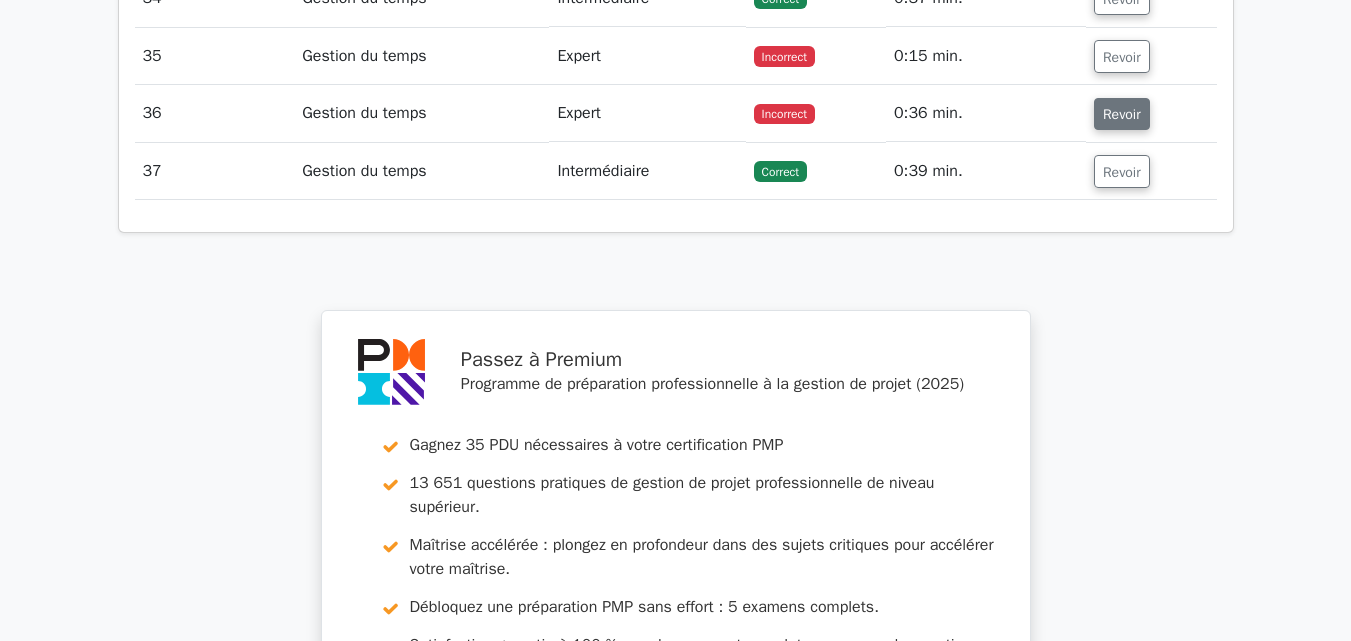click on "Revoir" at bounding box center (1122, 114) 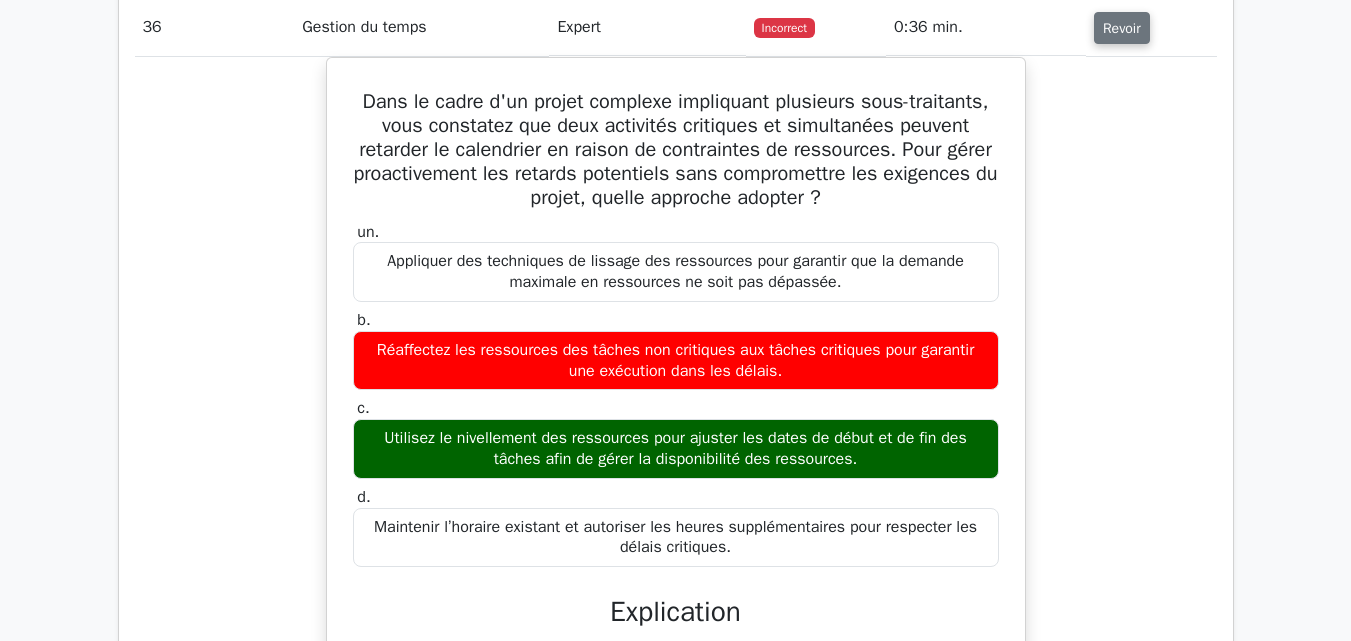 scroll, scrollTop: 5321, scrollLeft: 0, axis: vertical 